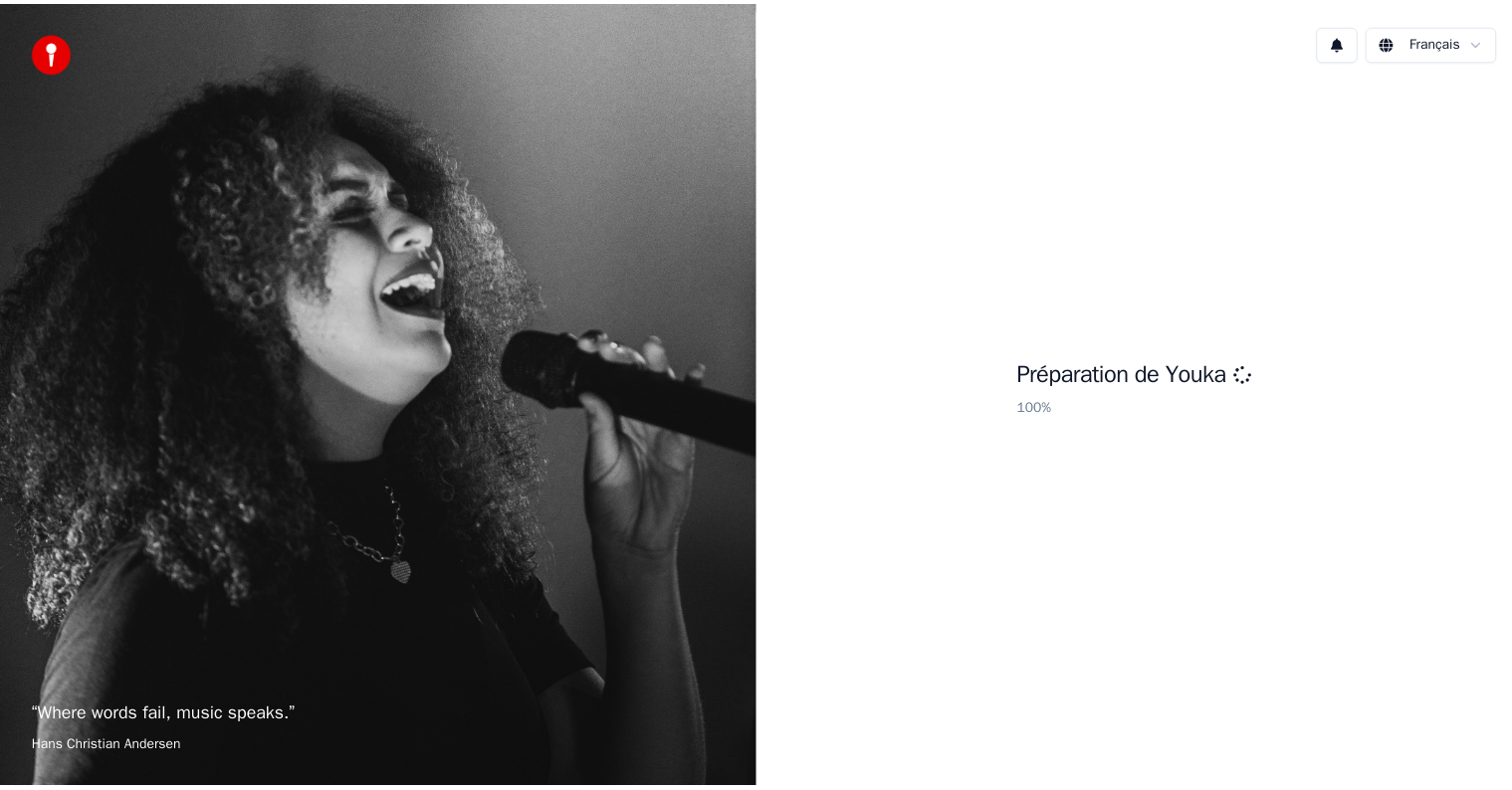 scroll, scrollTop: 0, scrollLeft: 0, axis: both 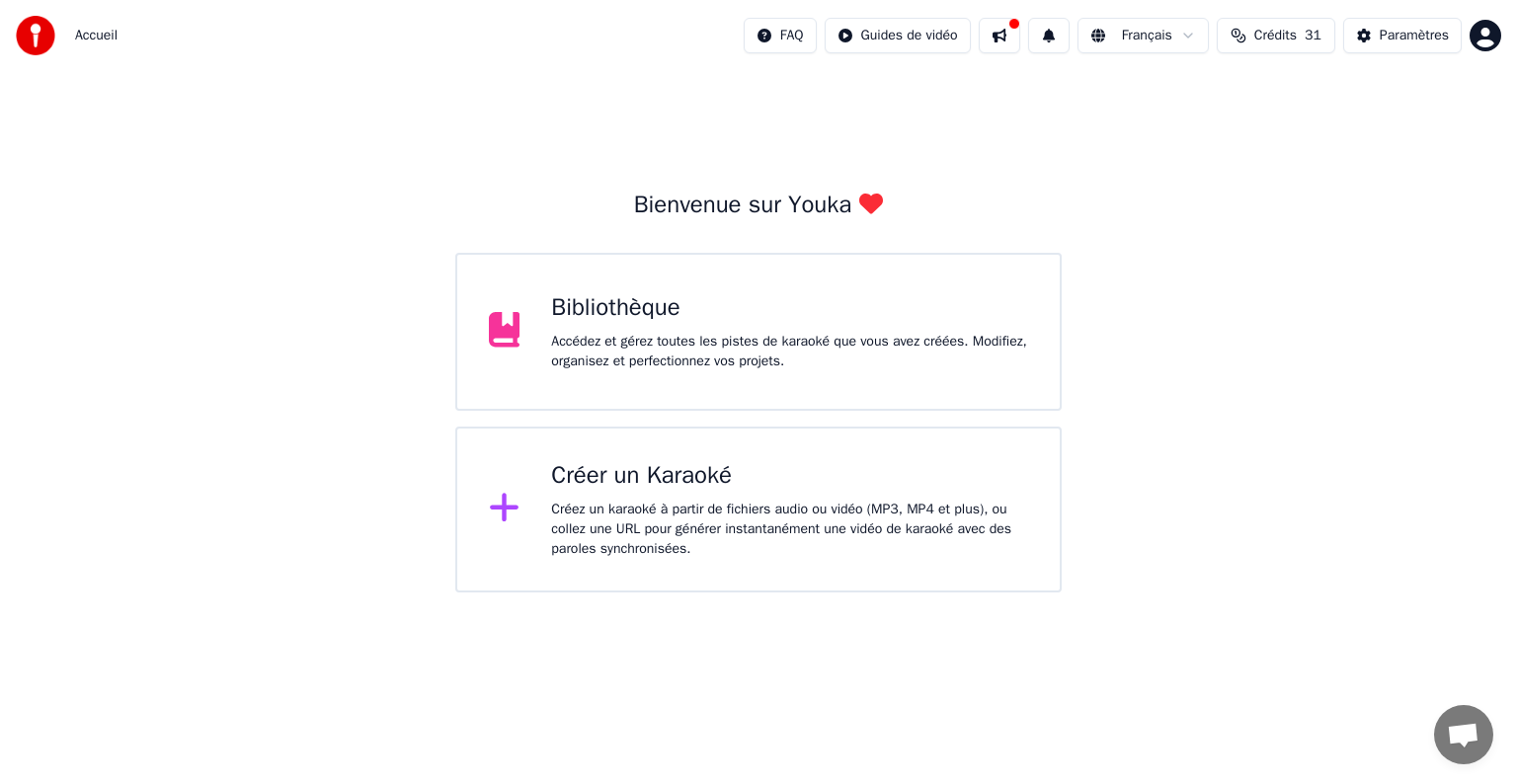 click on "Accédez et gérez toutes les pistes de karaoké que vous avez créées. Modifiez, organisez et perfectionnez vos projets." at bounding box center [789, 352] 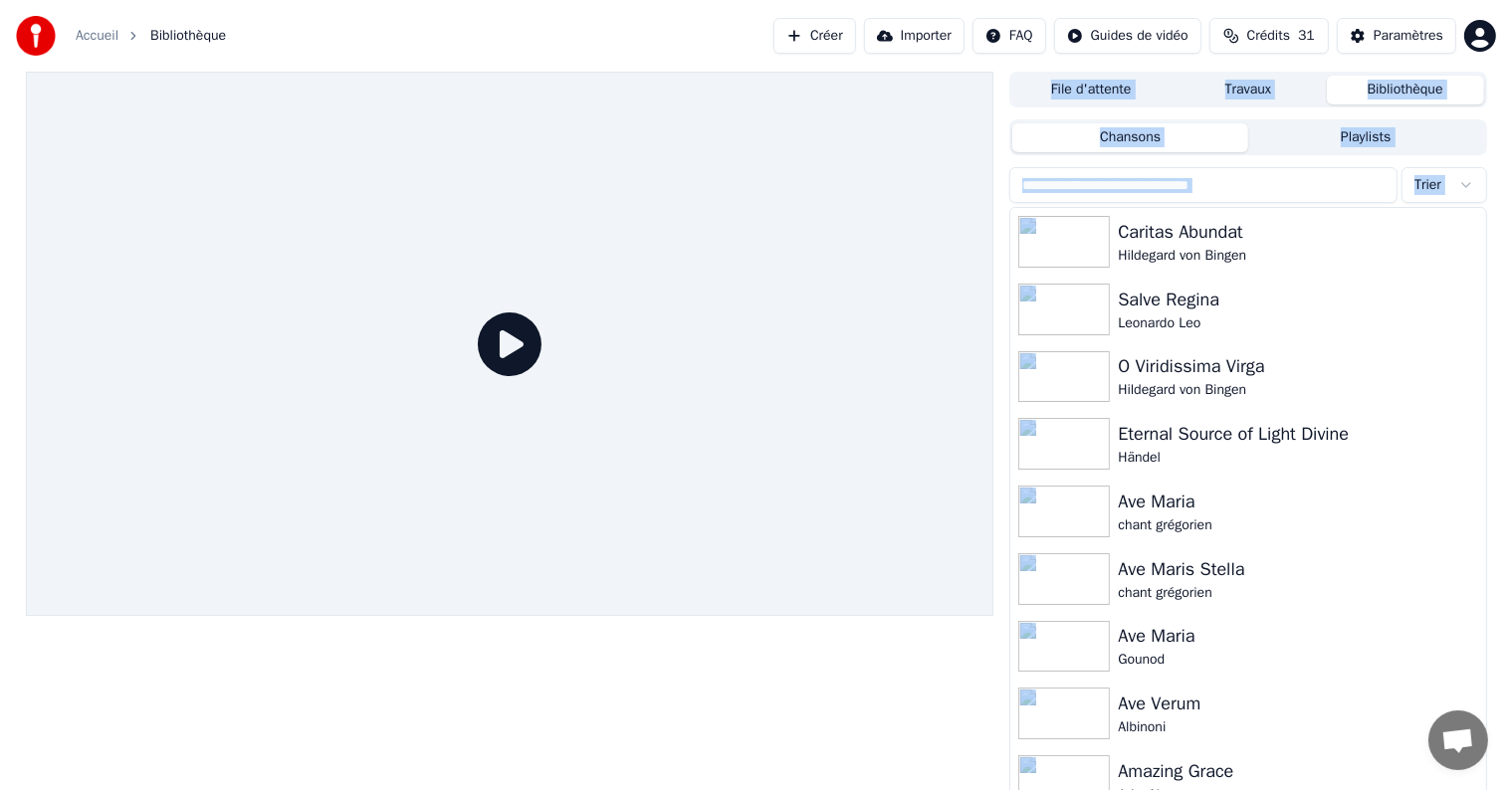 click at bounding box center (510, 343) 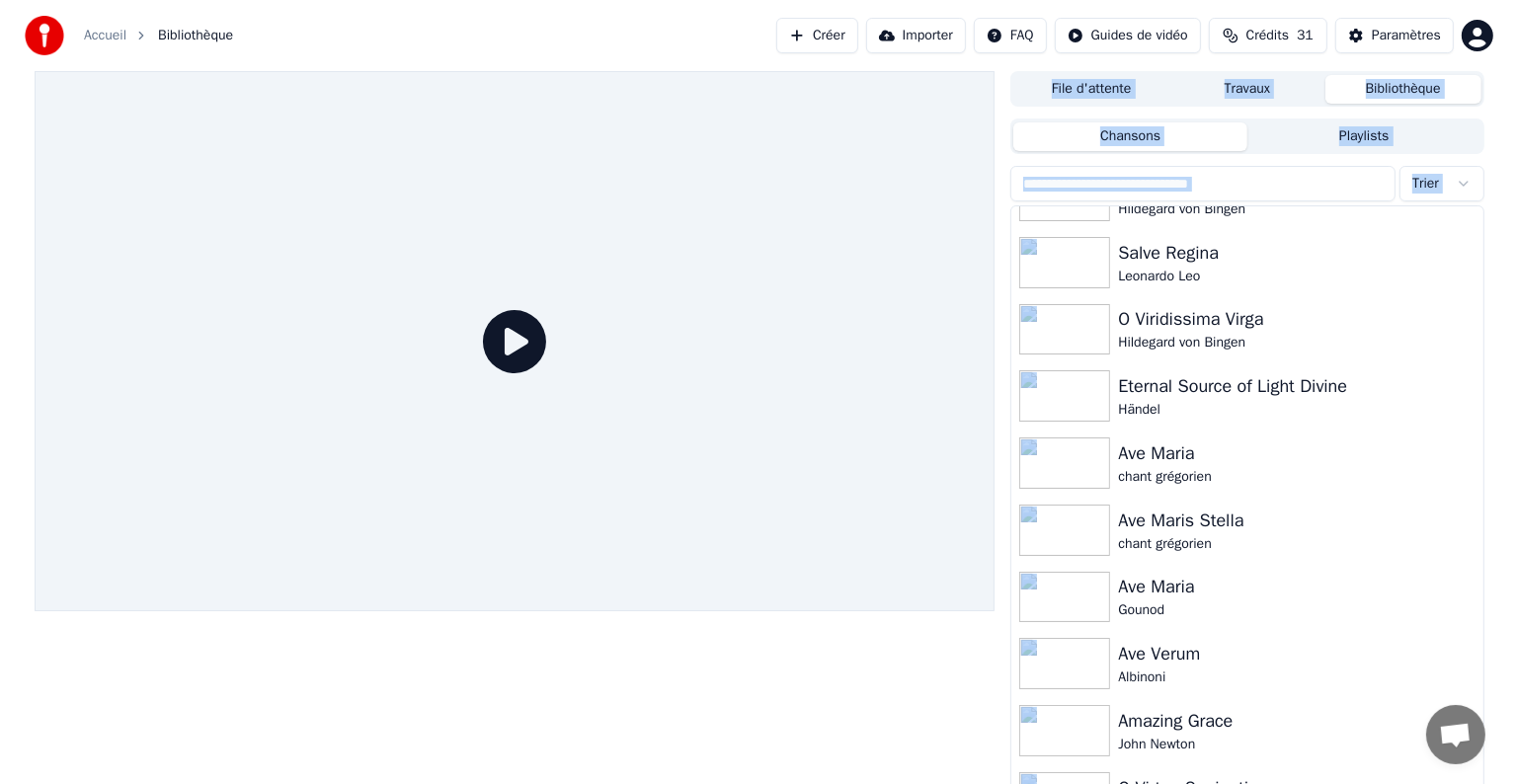 scroll, scrollTop: 0, scrollLeft: 0, axis: both 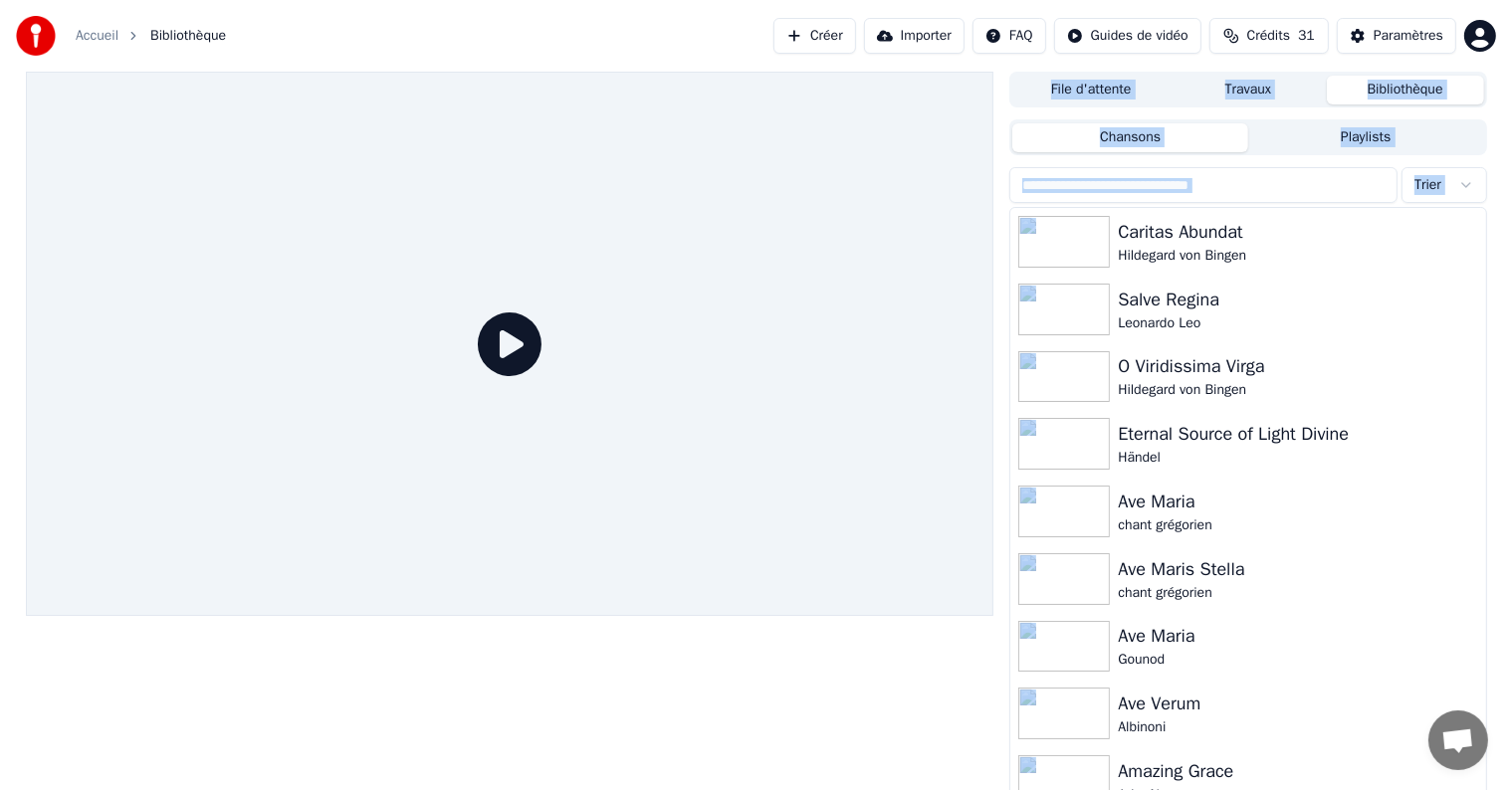 click on "Créer" at bounding box center [814, 36] 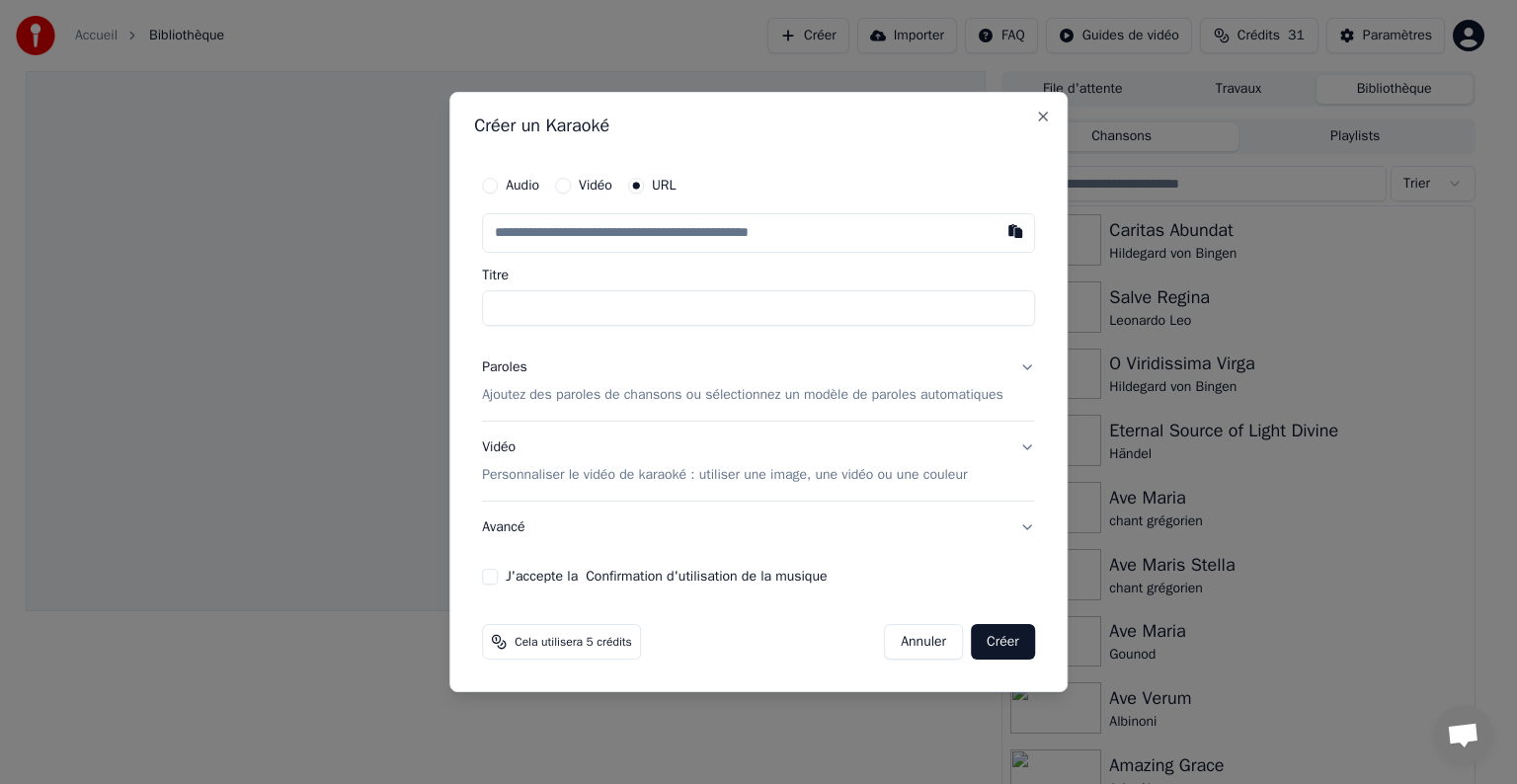 click at bounding box center [758, 233] 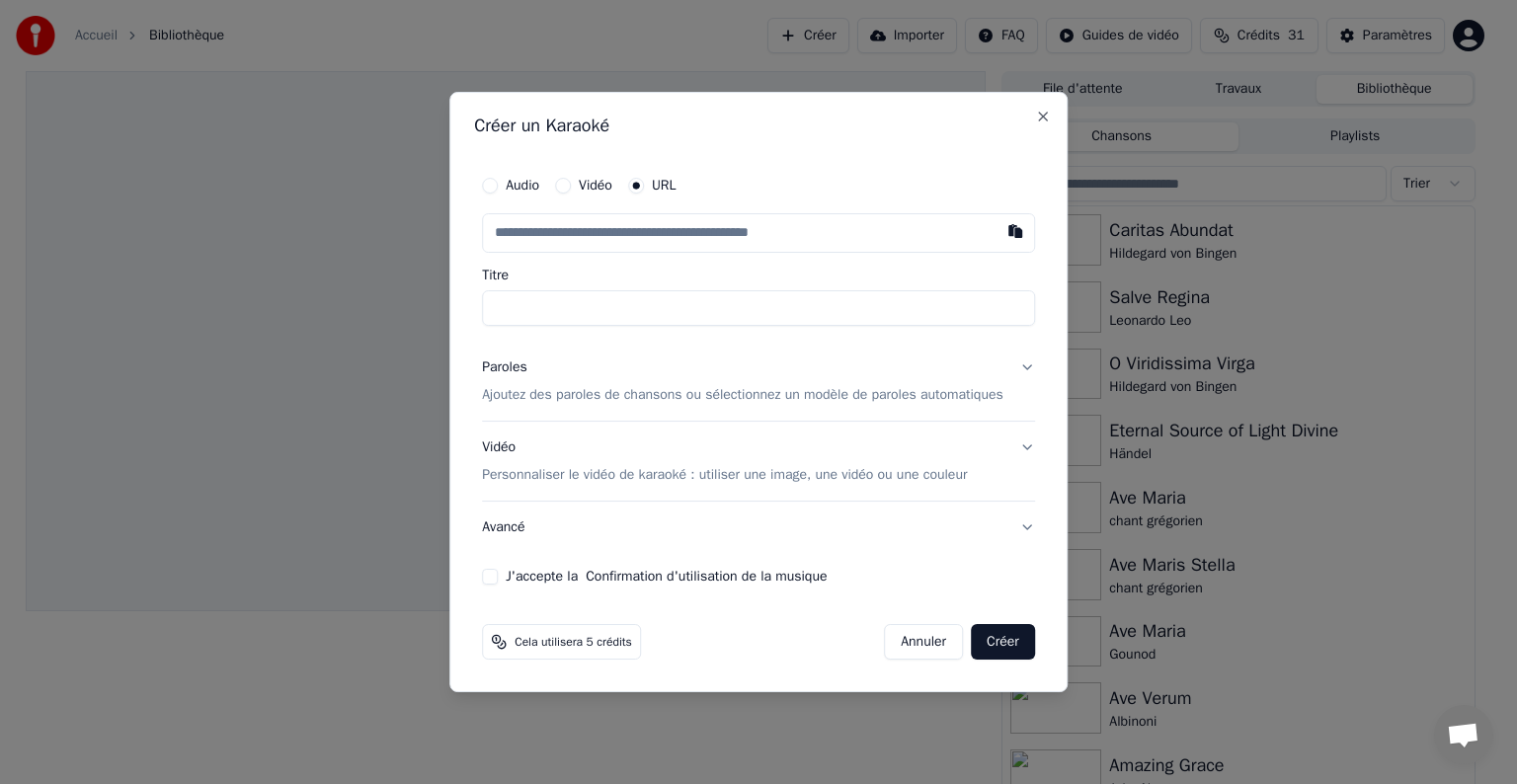 paste on "**********" 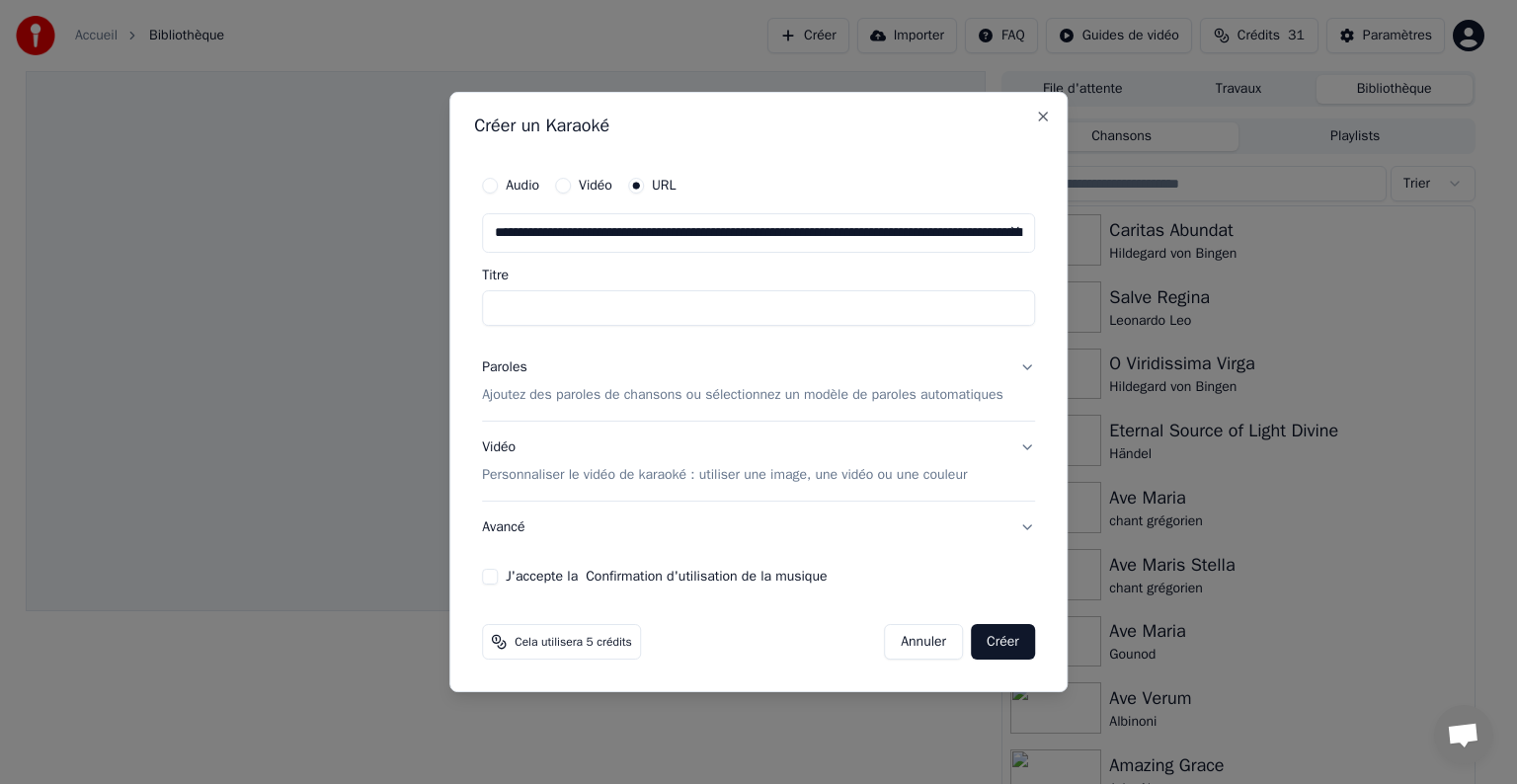 scroll, scrollTop: 0, scrollLeft: 326, axis: horizontal 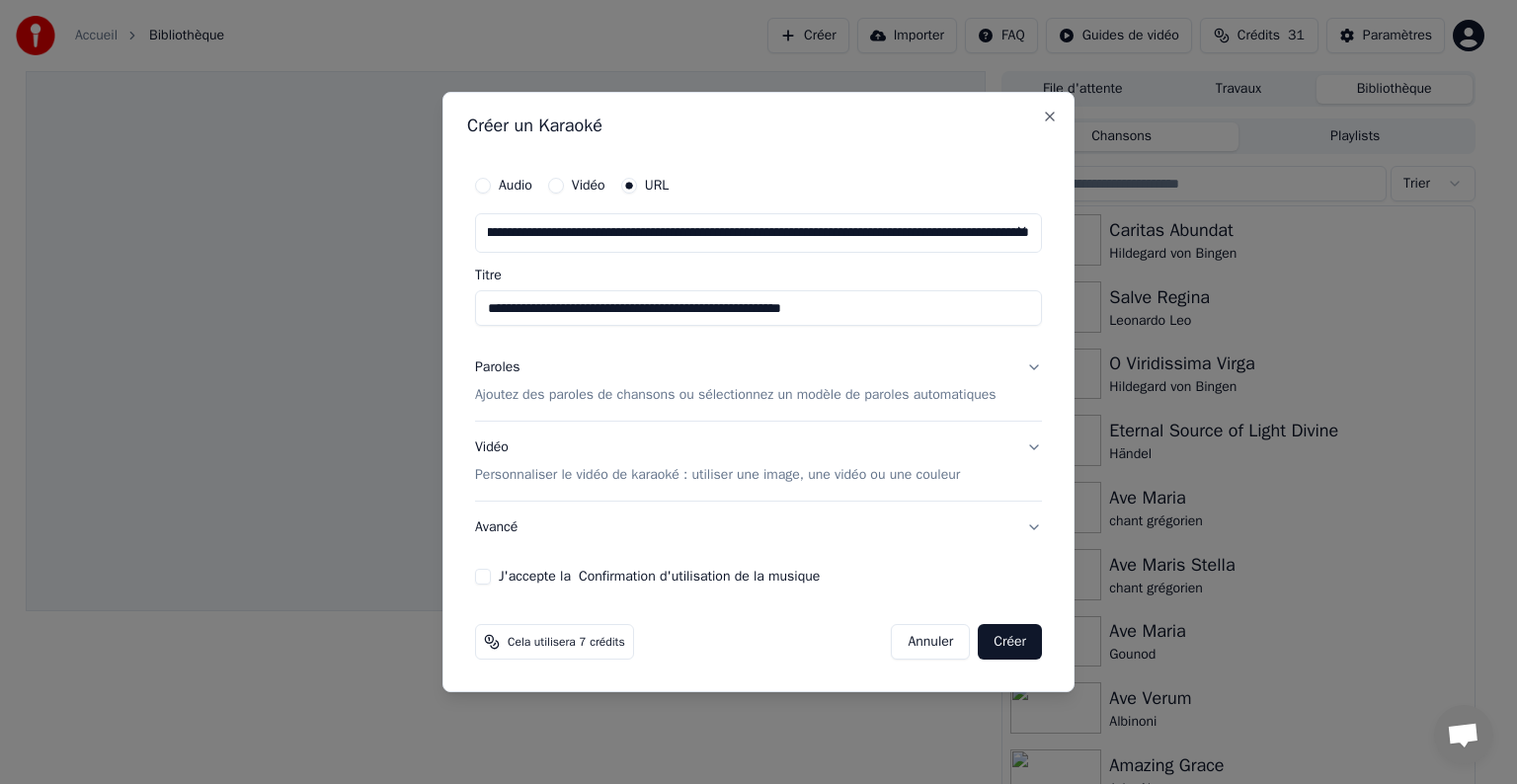 type on "**********" 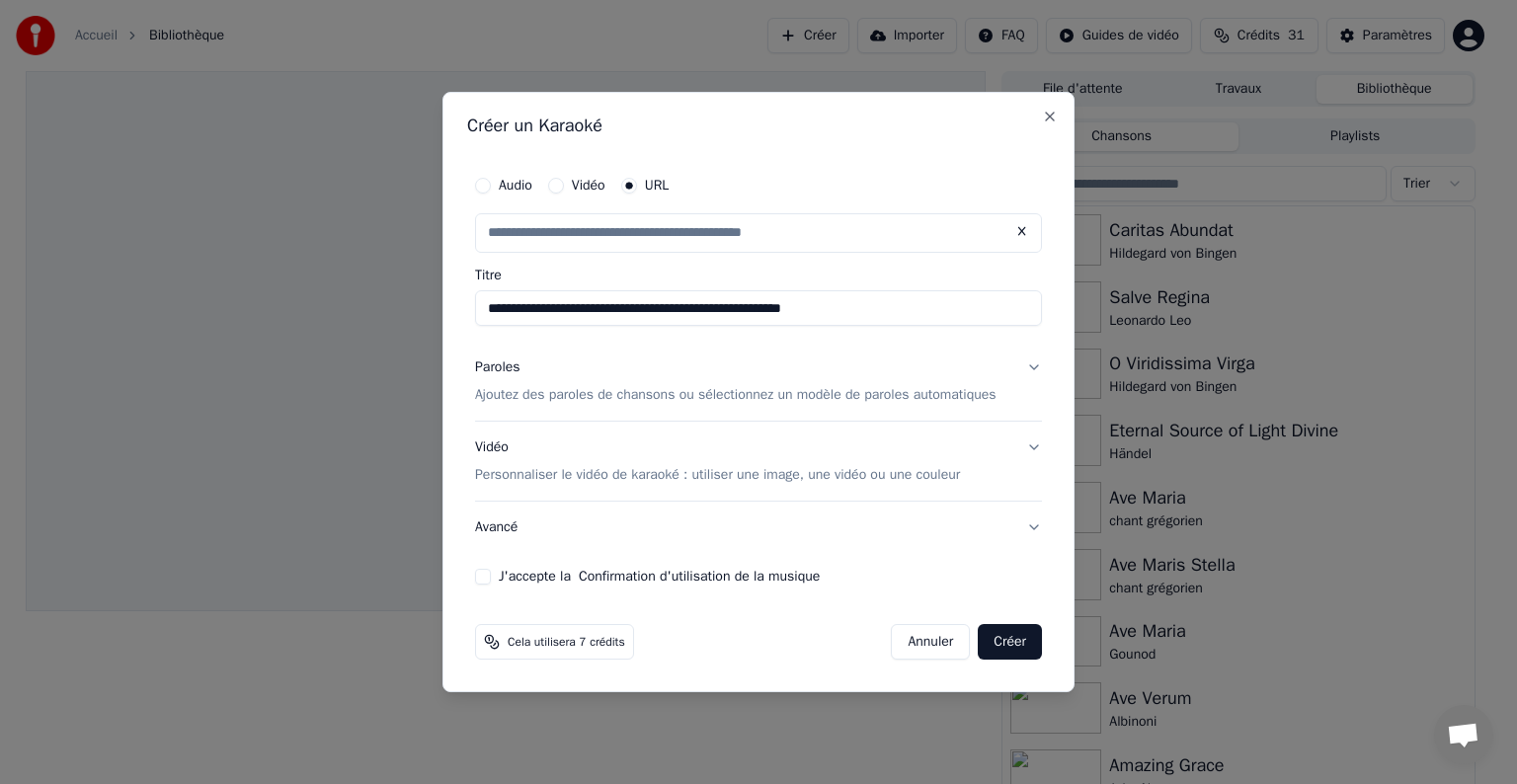 click on "**********" at bounding box center [758, 308] 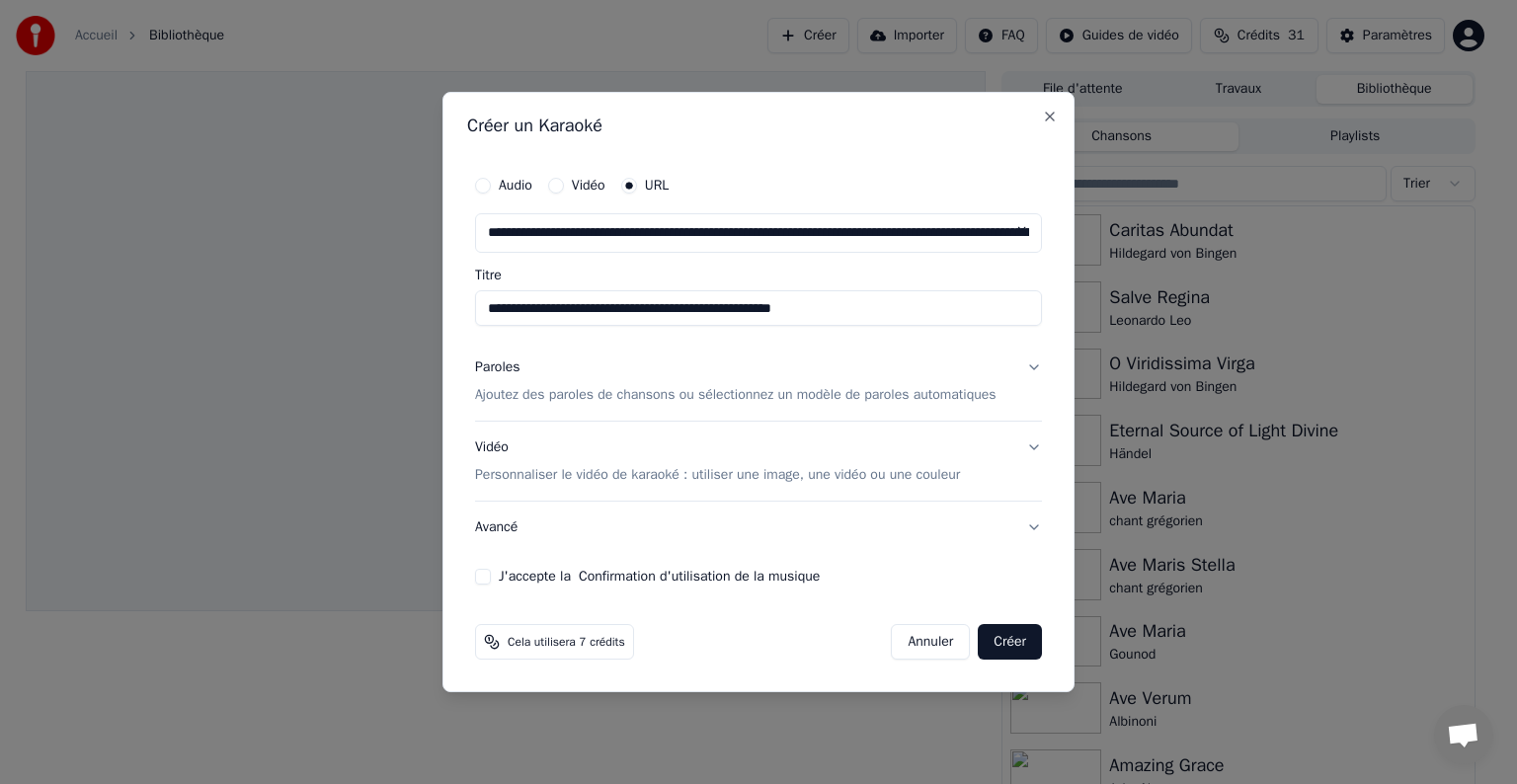click on "**********" at bounding box center [758, 308] 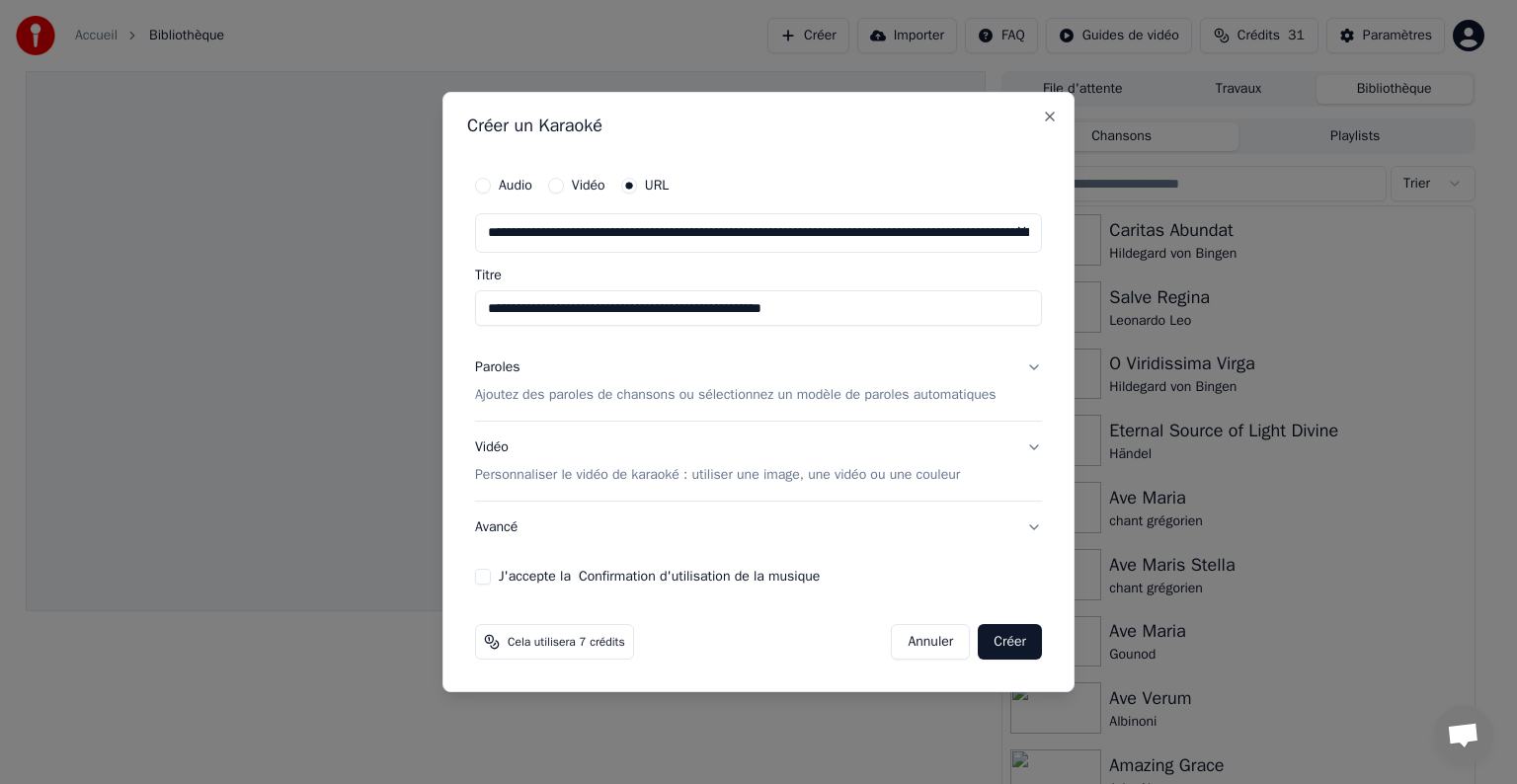 click on "**********" at bounding box center (758, 308) 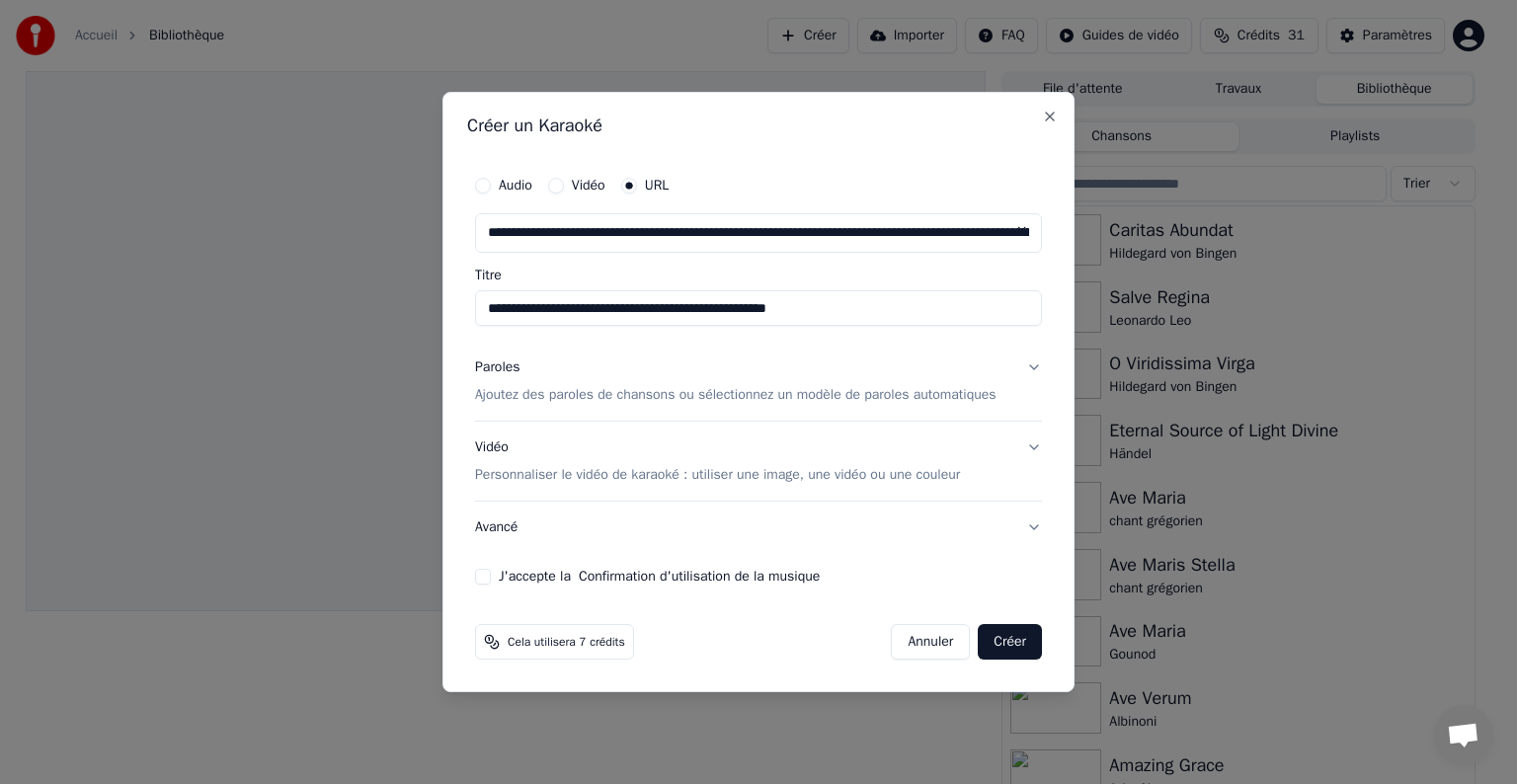 click on "**********" at bounding box center [758, 308] 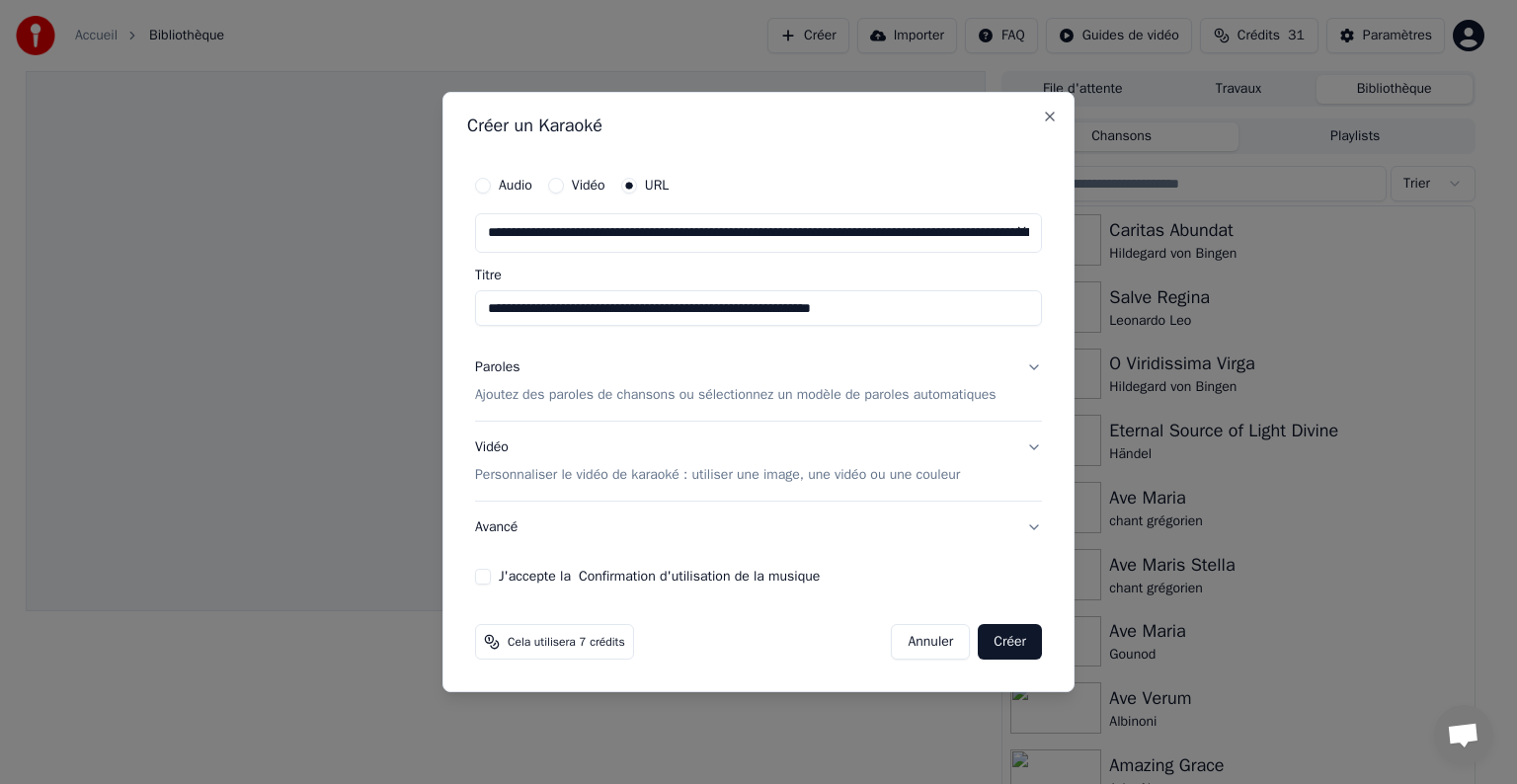 type on "**********" 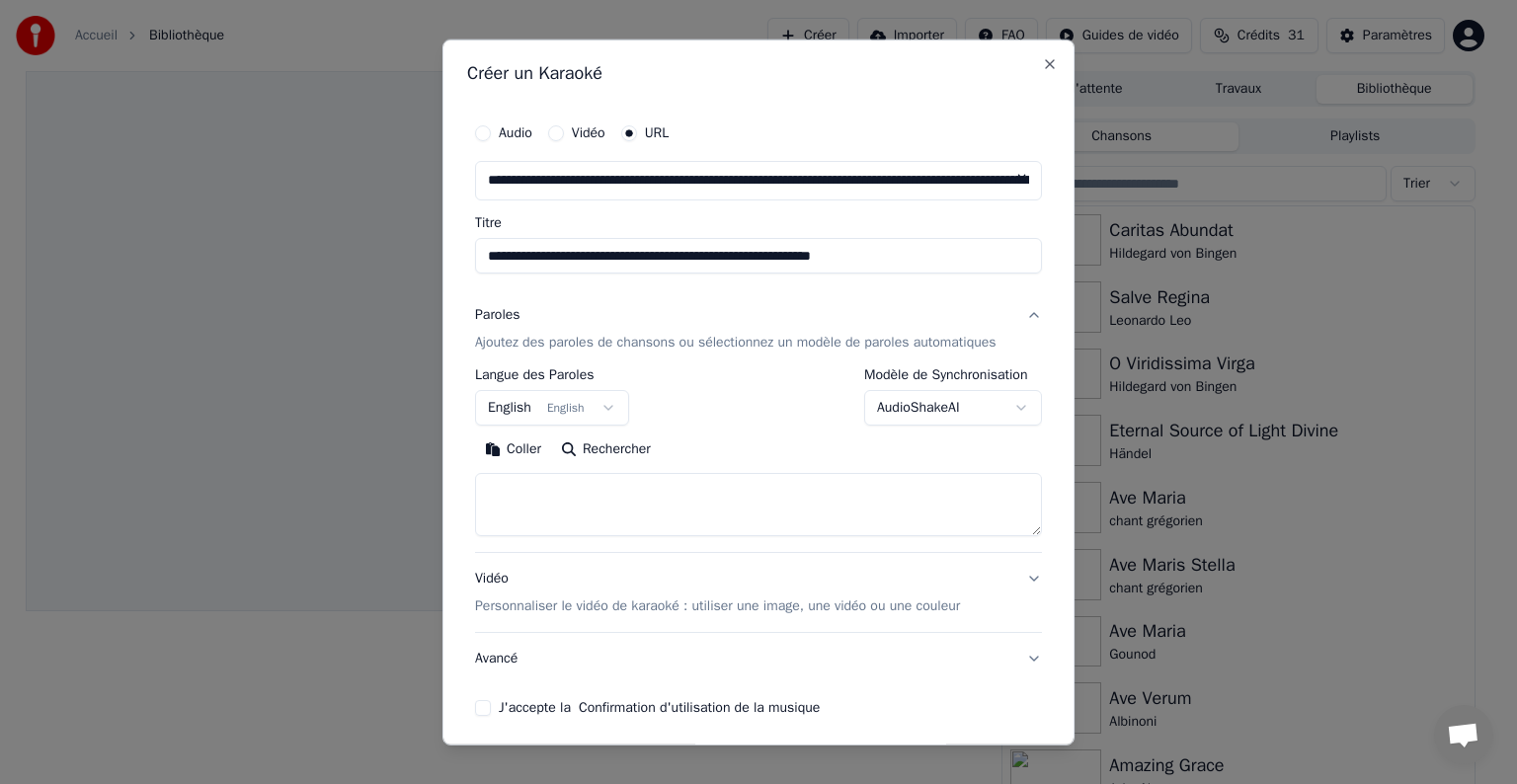 click at bounding box center [758, 505] 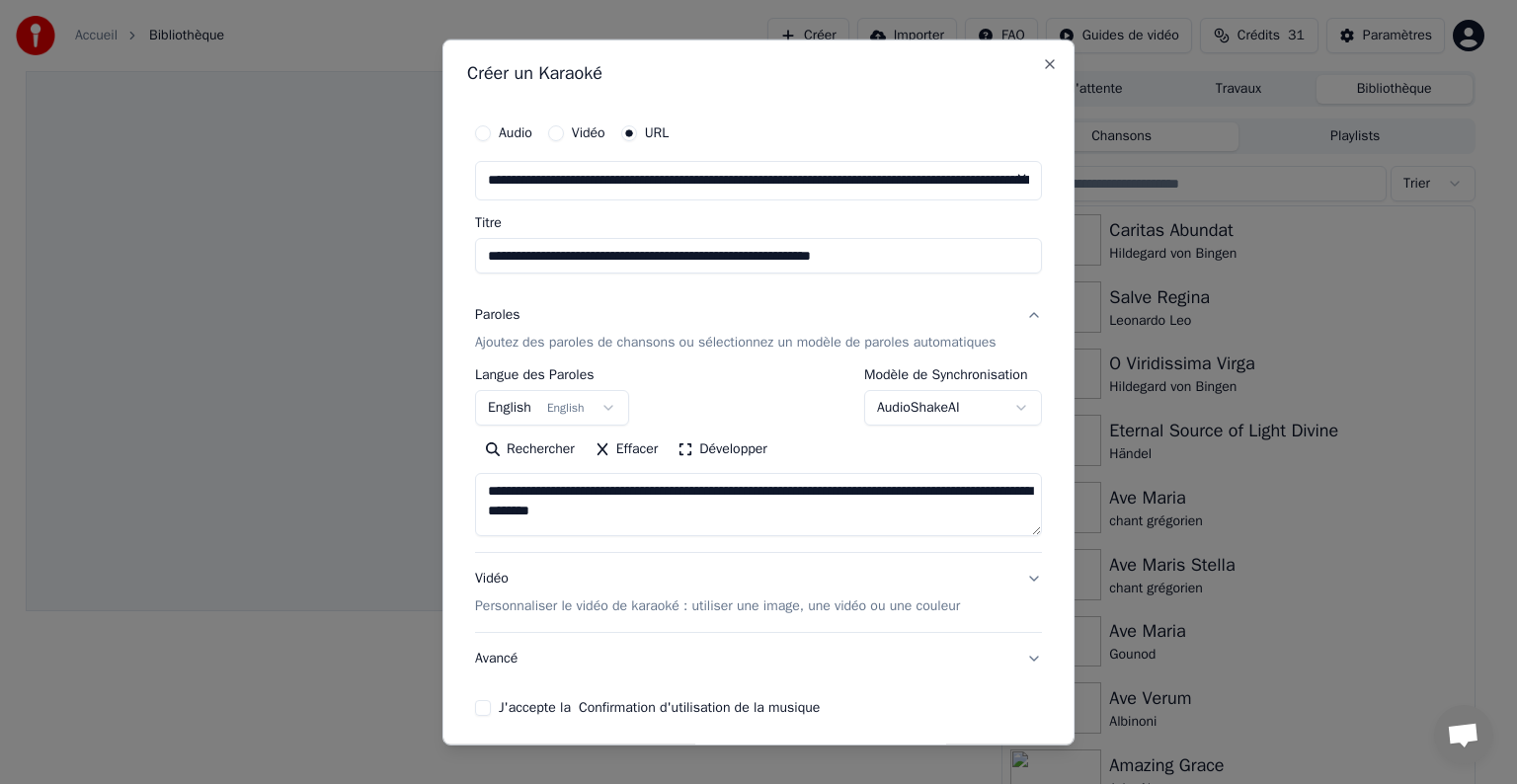 drag, startPoint x: 571, startPoint y: 521, endPoint x: 407, endPoint y: 495, distance: 166.04819 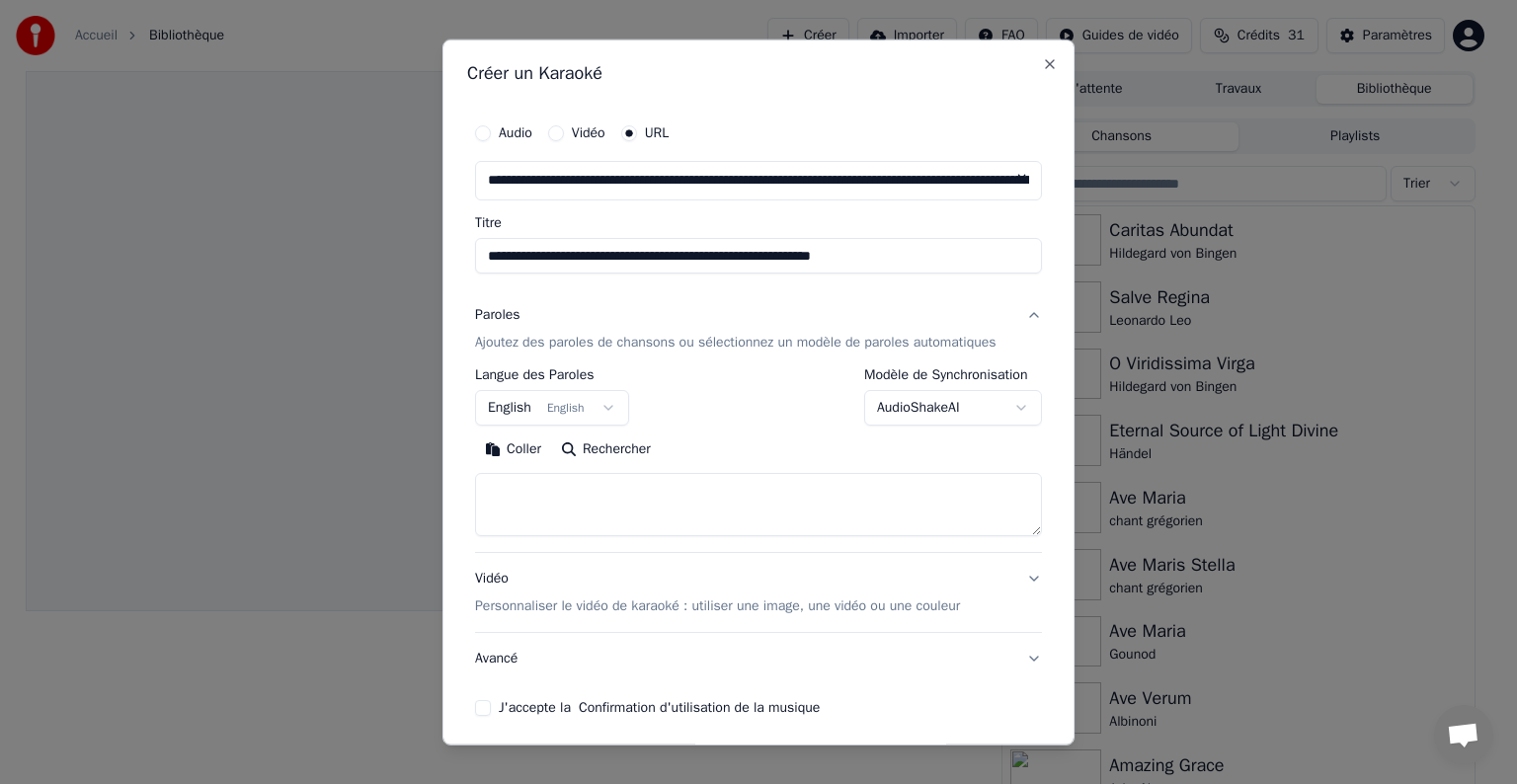 paste on "**********" 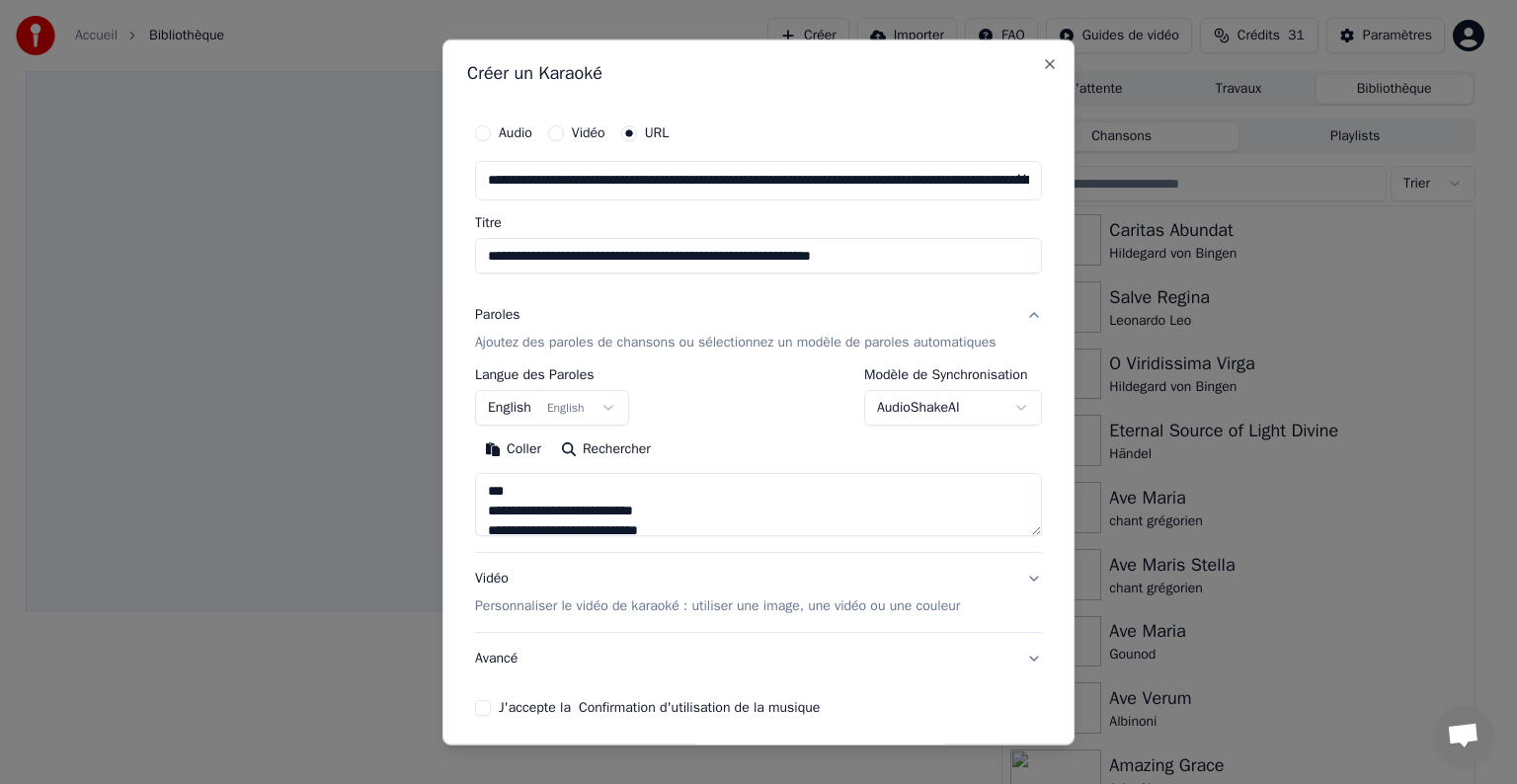 scroll, scrollTop: 1485, scrollLeft: 0, axis: vertical 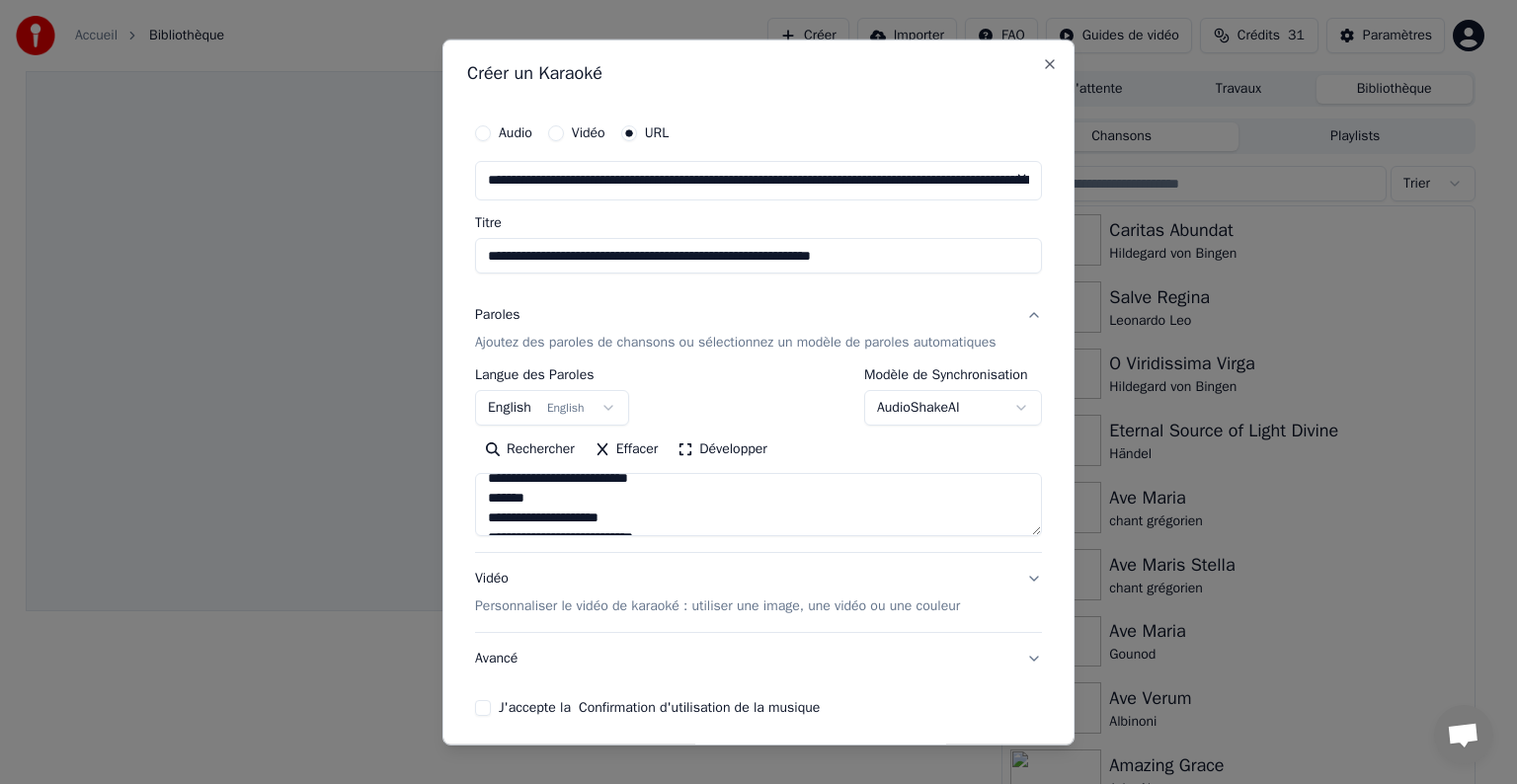 click at bounding box center [758, 505] 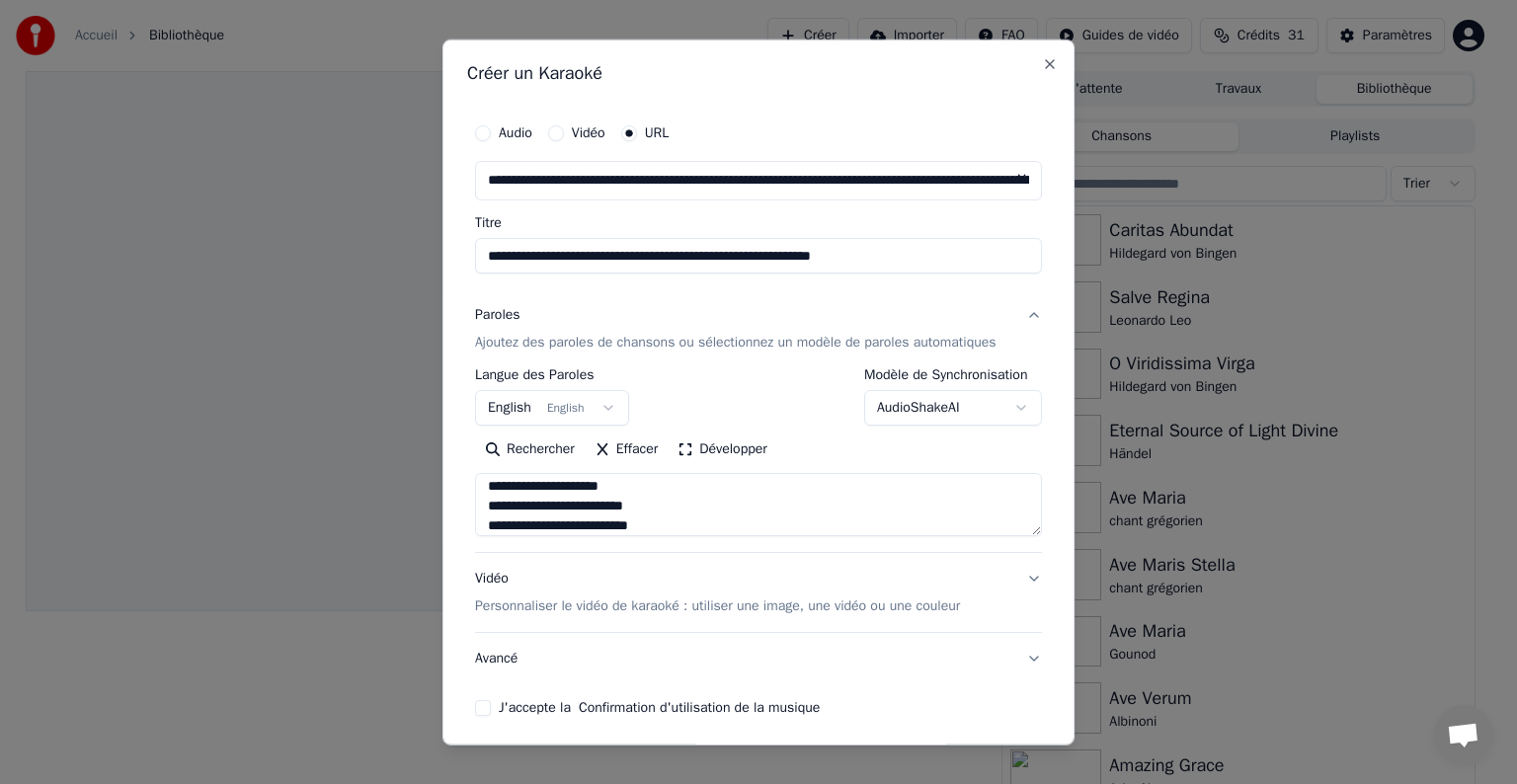 scroll, scrollTop: 1525, scrollLeft: 0, axis: vertical 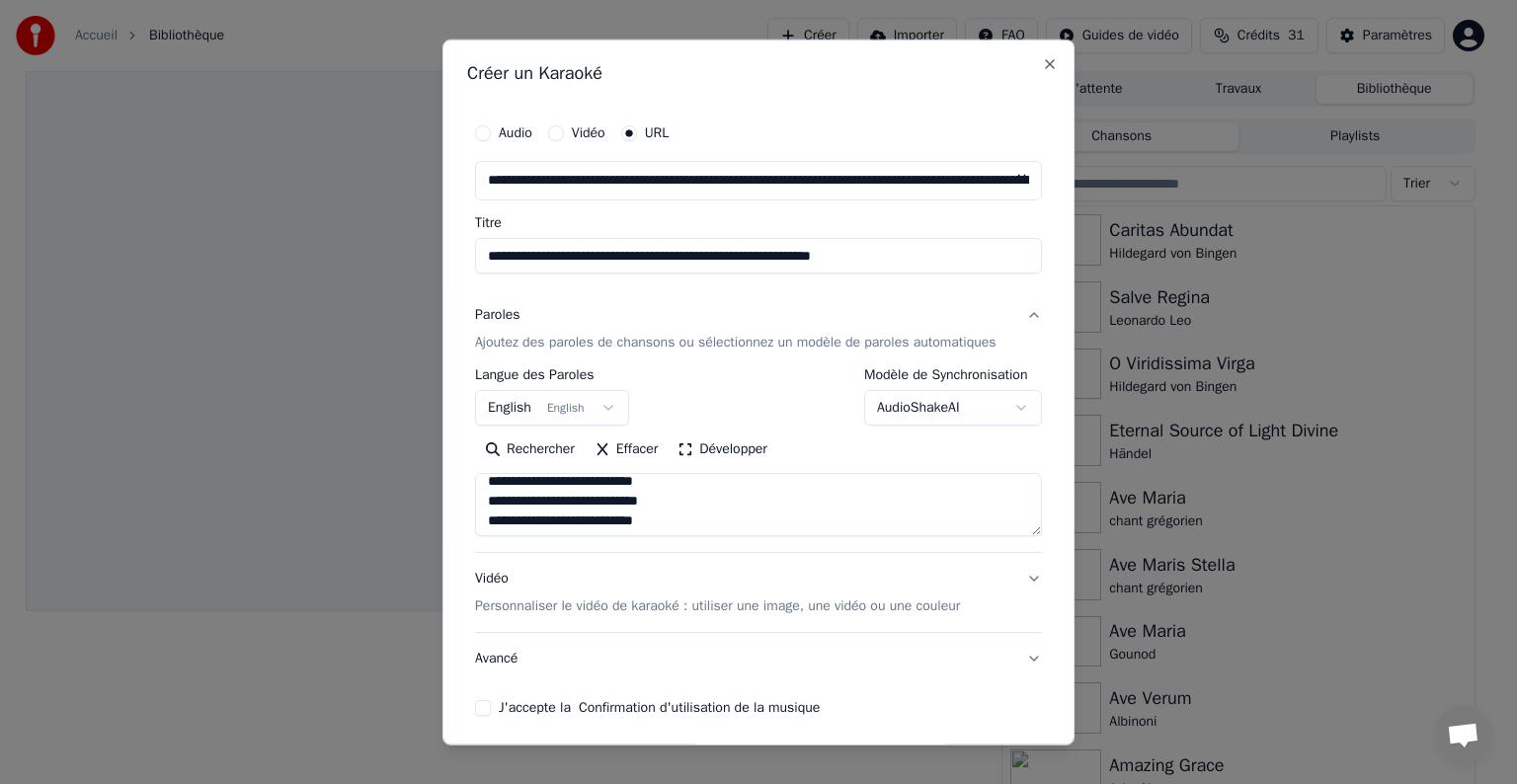 drag, startPoint x: 478, startPoint y: 506, endPoint x: 663, endPoint y: 516, distance: 185.27007 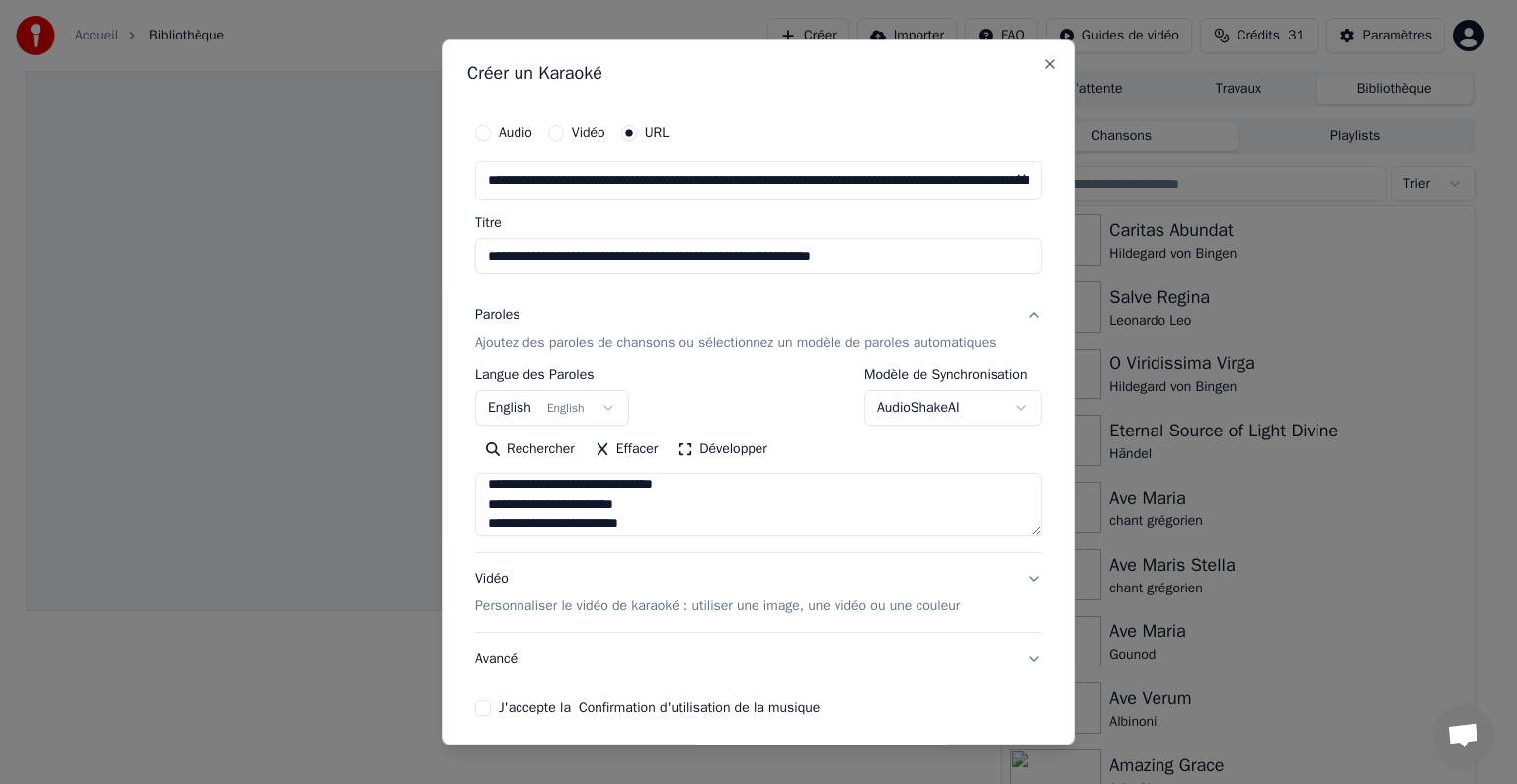 scroll, scrollTop: 1532, scrollLeft: 0, axis: vertical 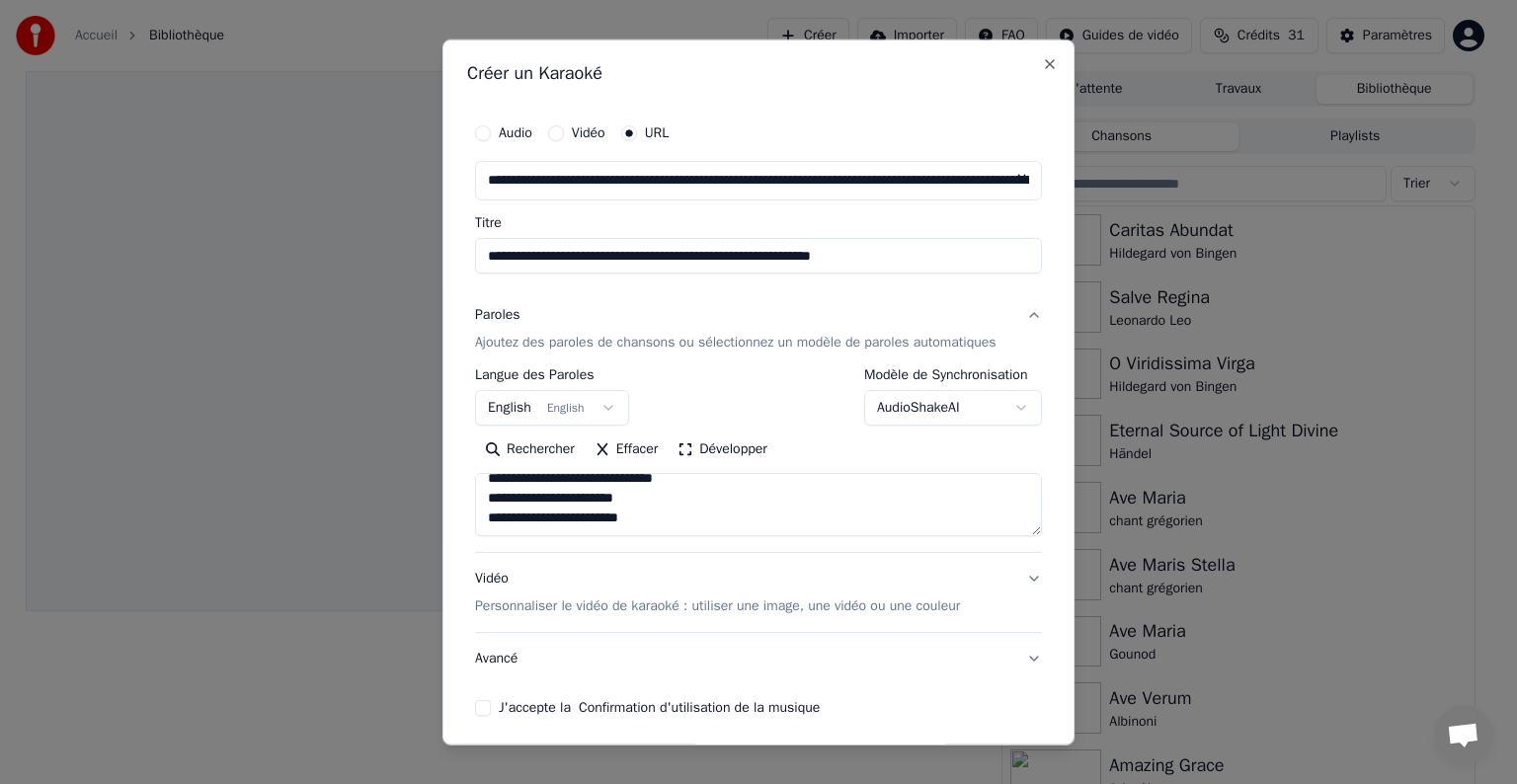 click at bounding box center (758, 505) 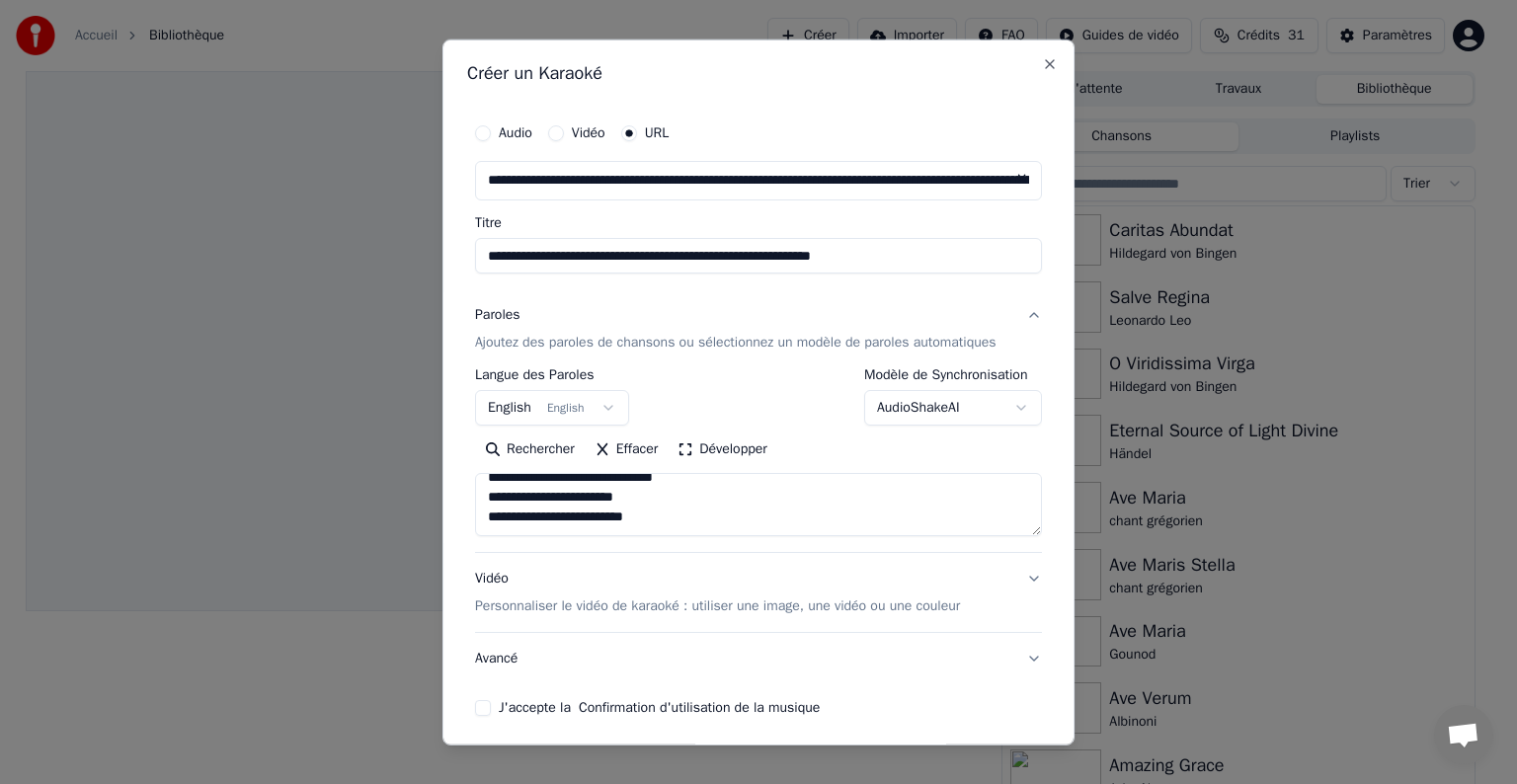 paste on "**********" 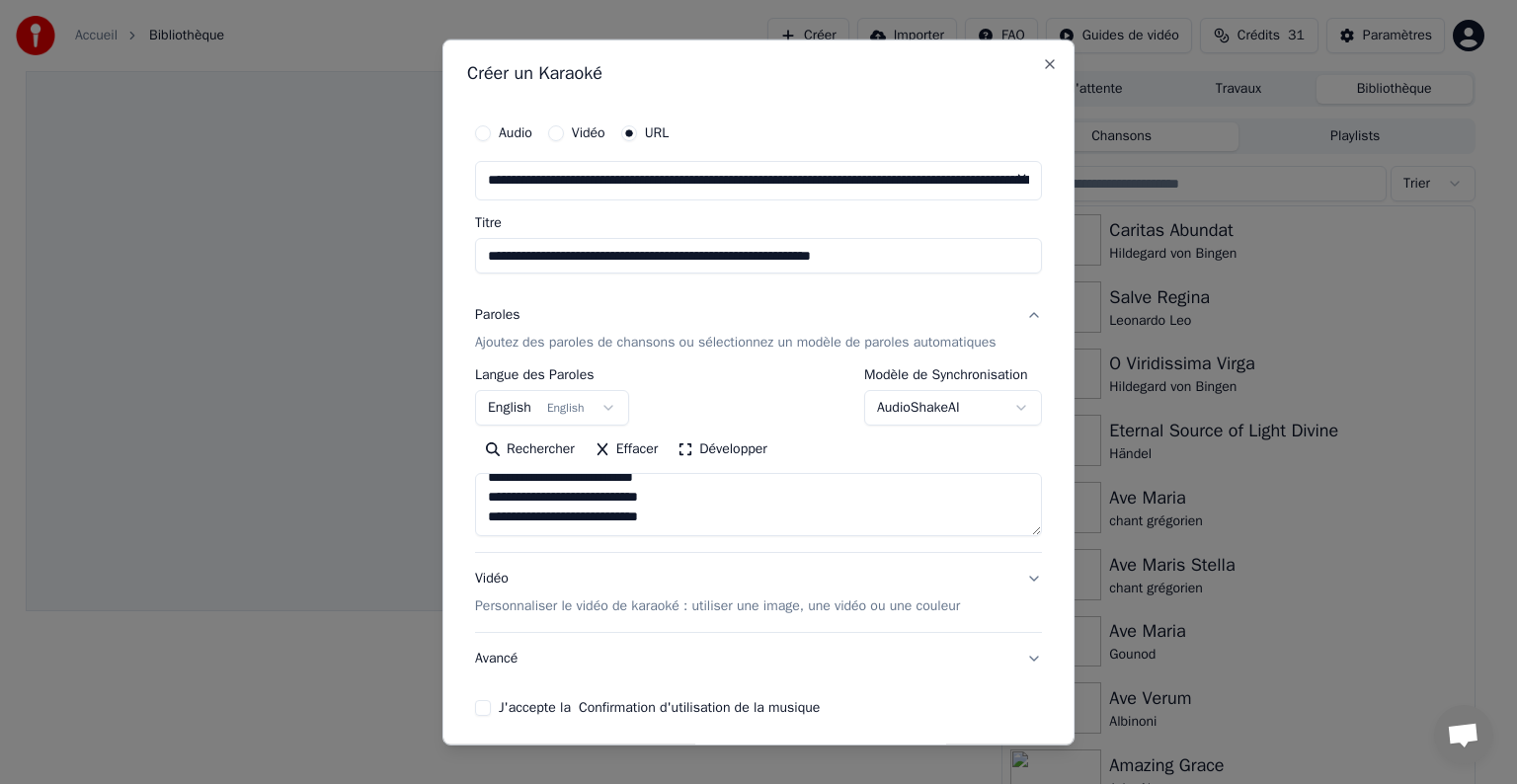 paste on "**********" 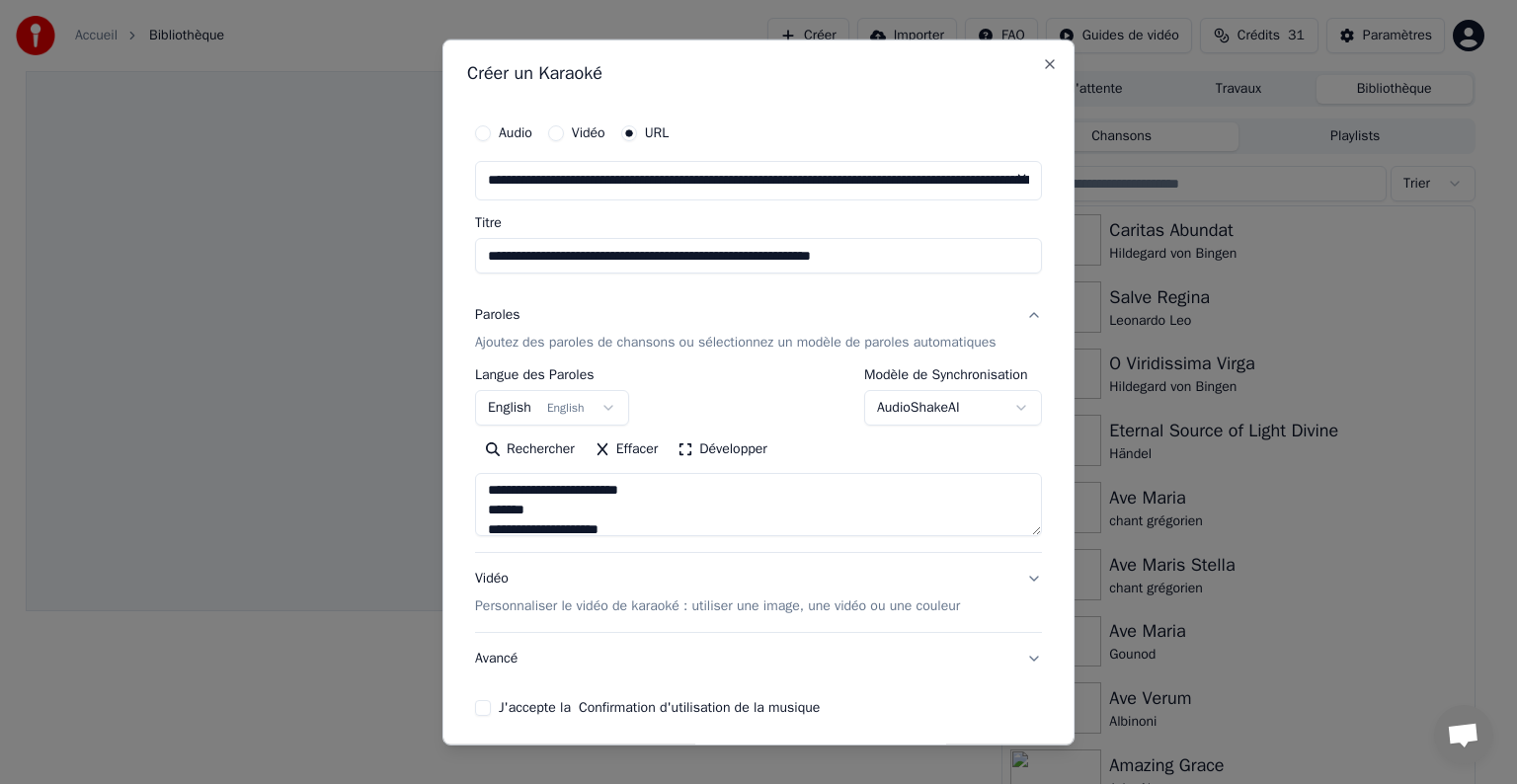 scroll, scrollTop: 1525, scrollLeft: 0, axis: vertical 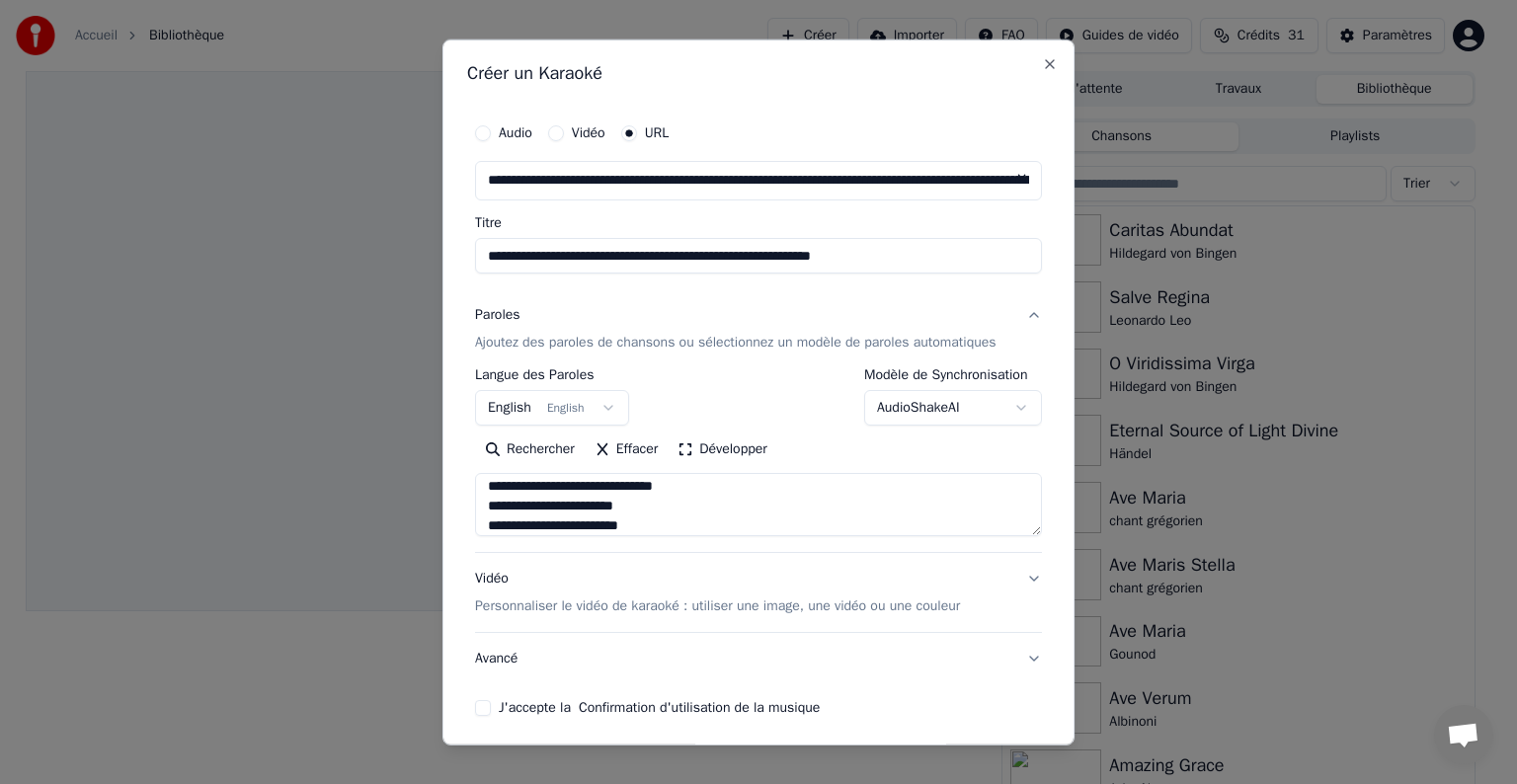 type on "**********" 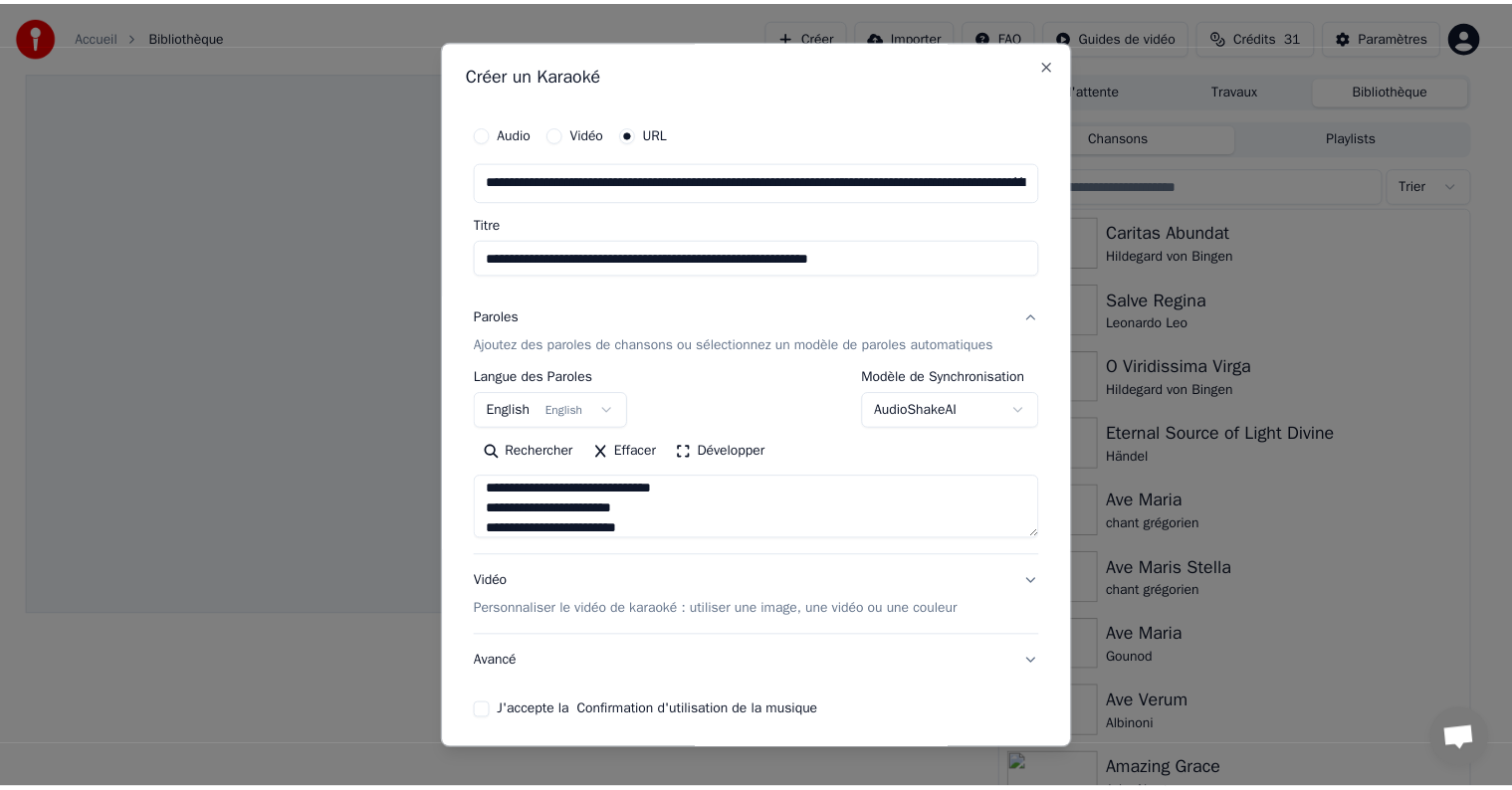 scroll, scrollTop: 79, scrollLeft: 0, axis: vertical 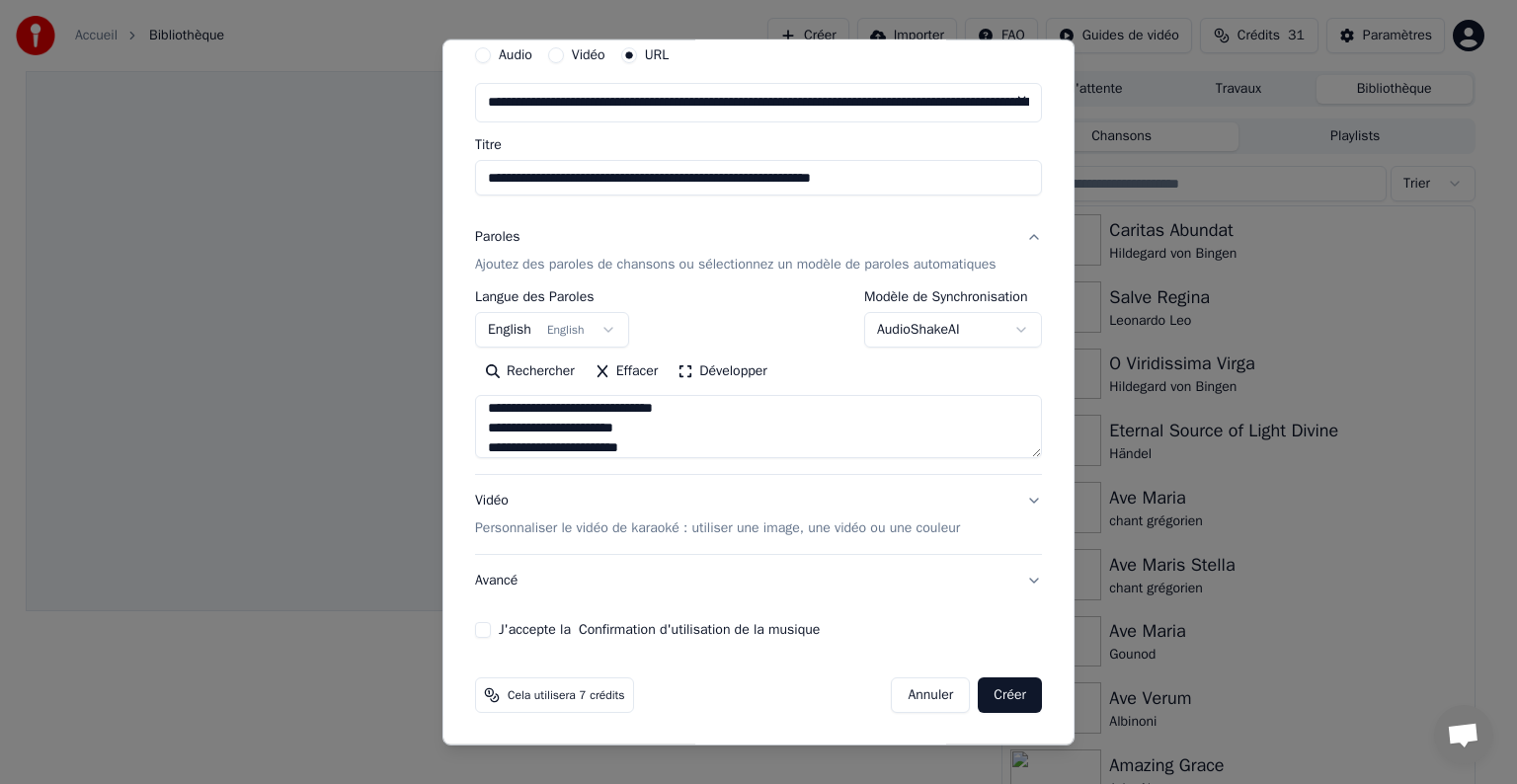 click on "J'accepte la   Confirmation d'utilisation de la musique" at bounding box center [483, 630] 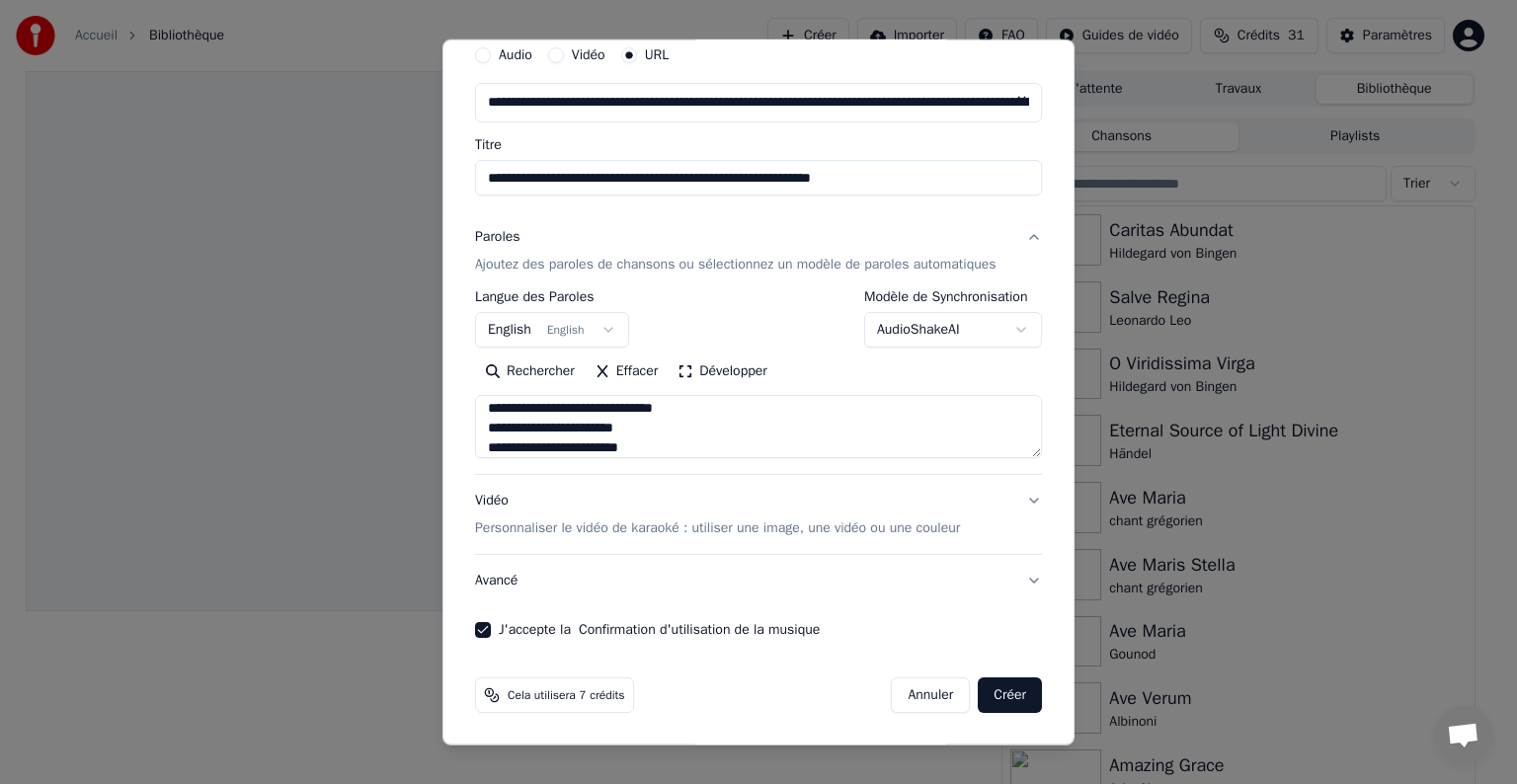 click on "Créer" at bounding box center (1009, 695) 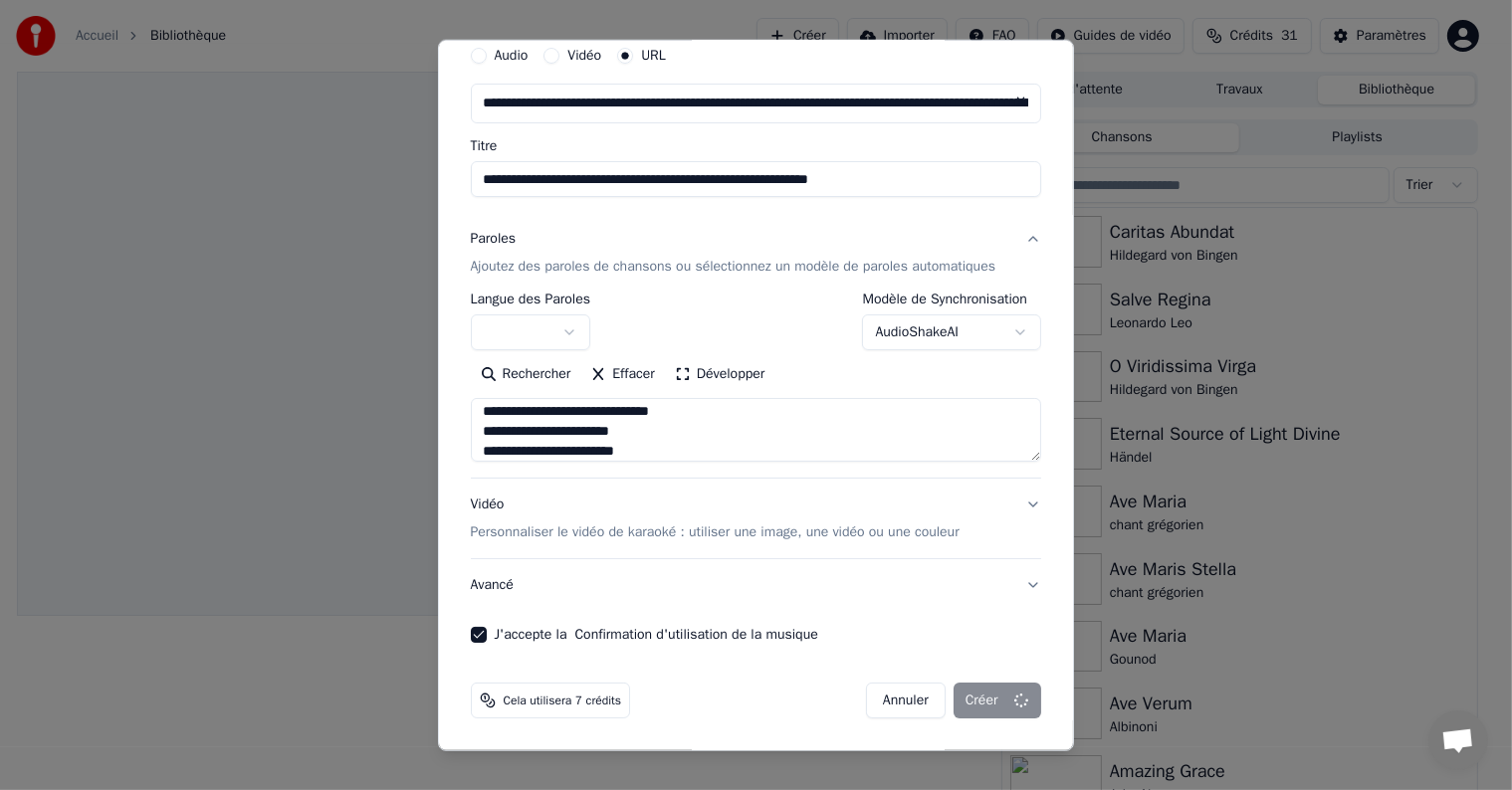type 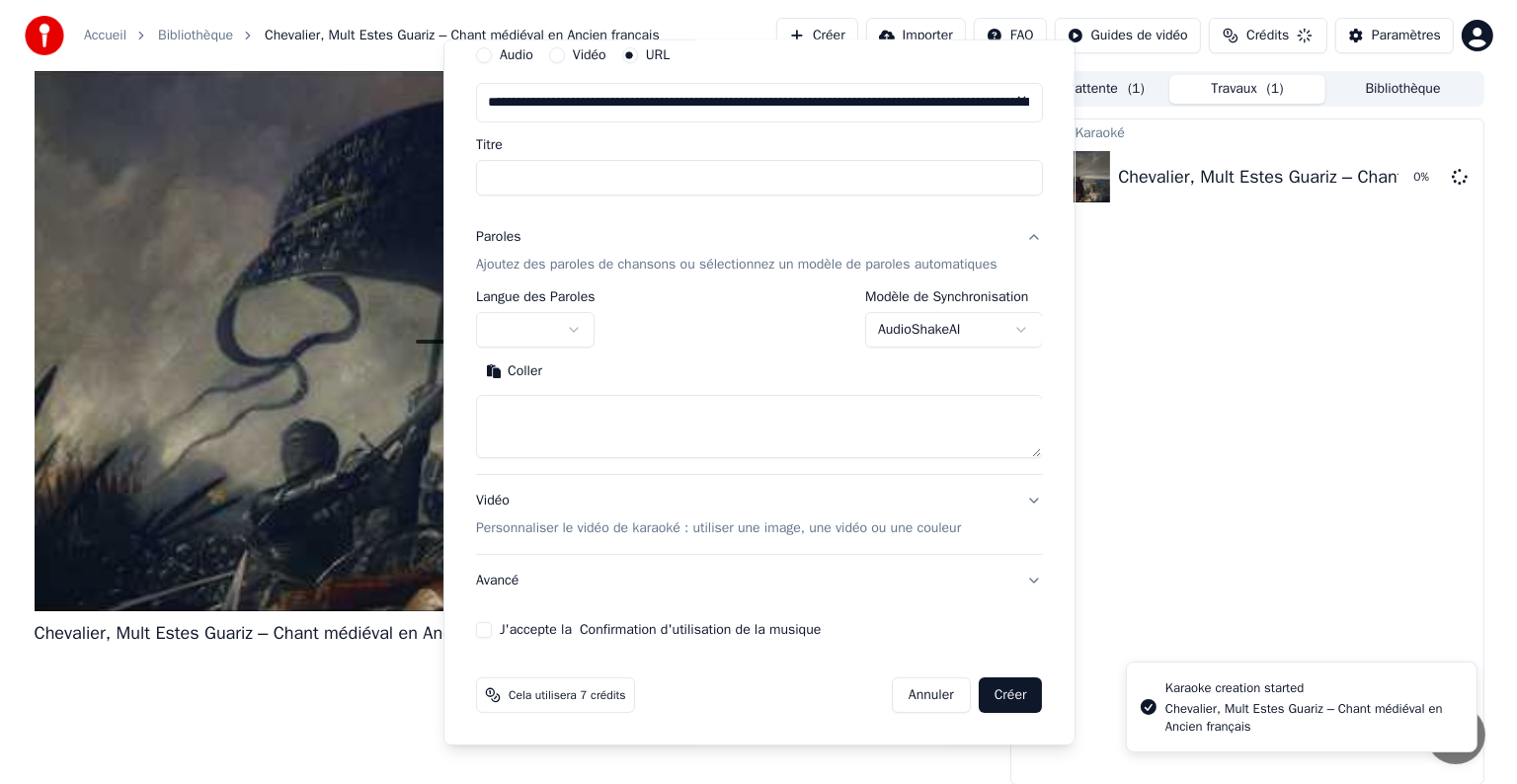 scroll, scrollTop: 0, scrollLeft: 0, axis: both 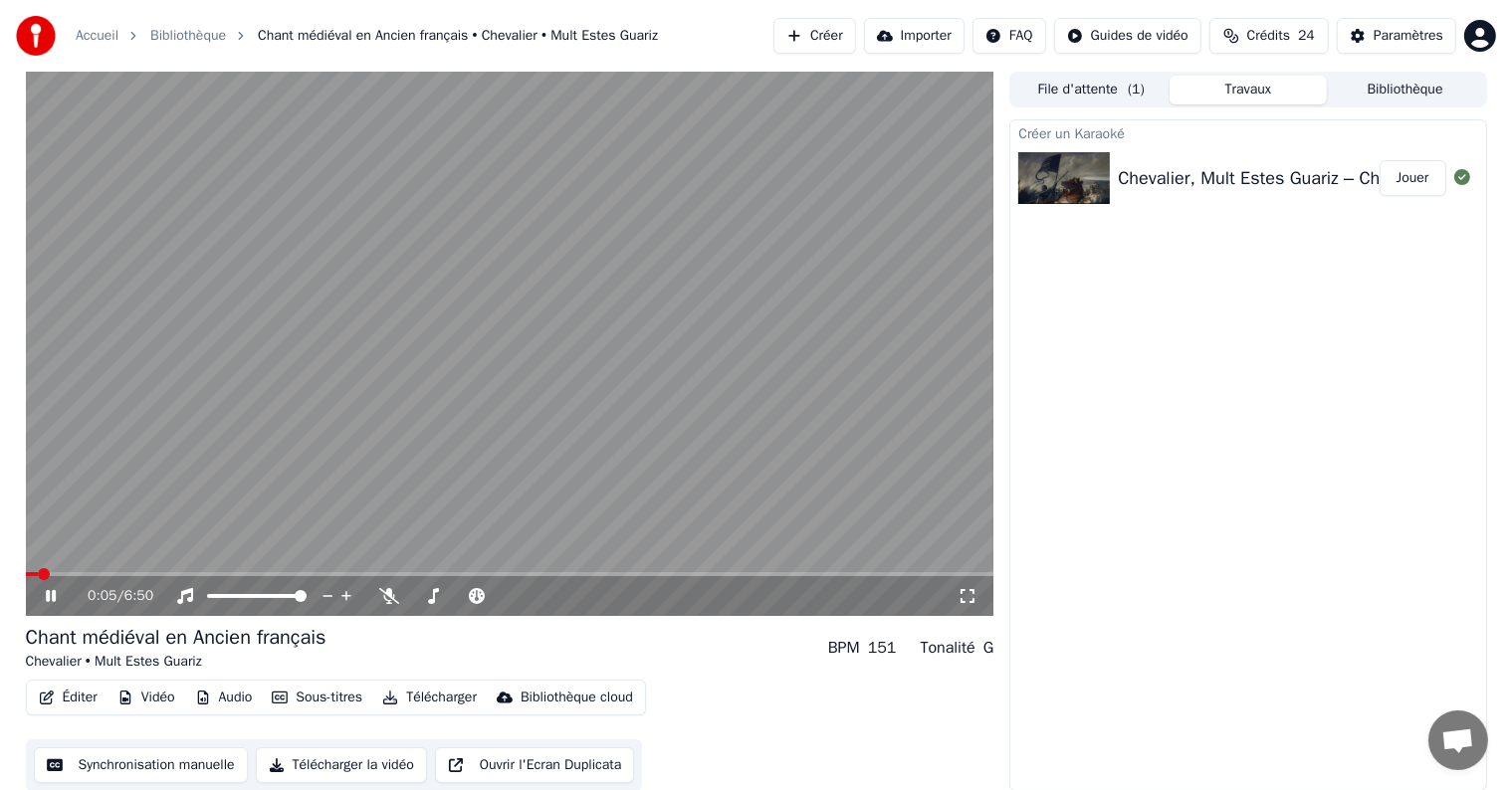 click at bounding box center (510, 343) 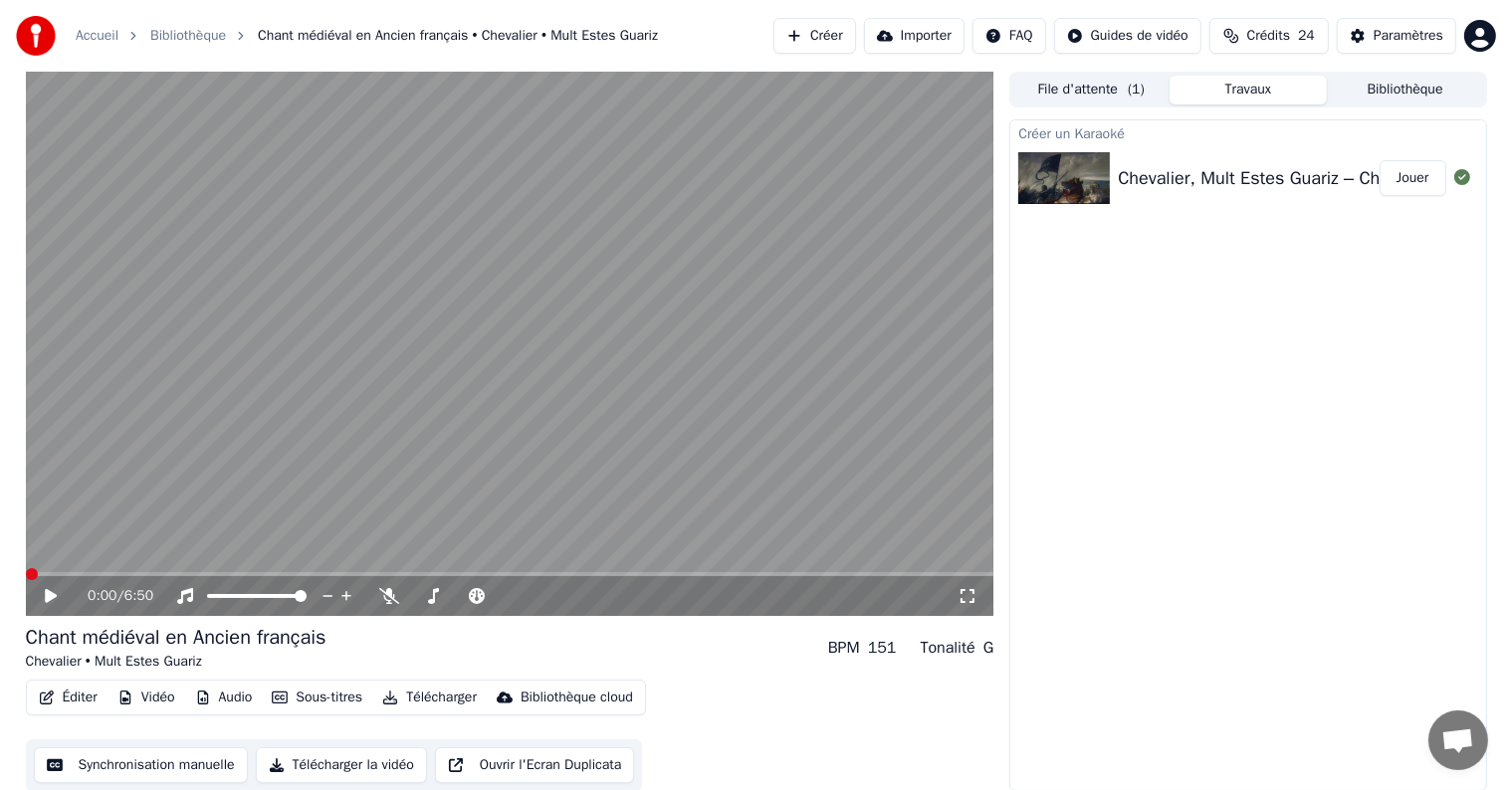 click at bounding box center (32, 574) 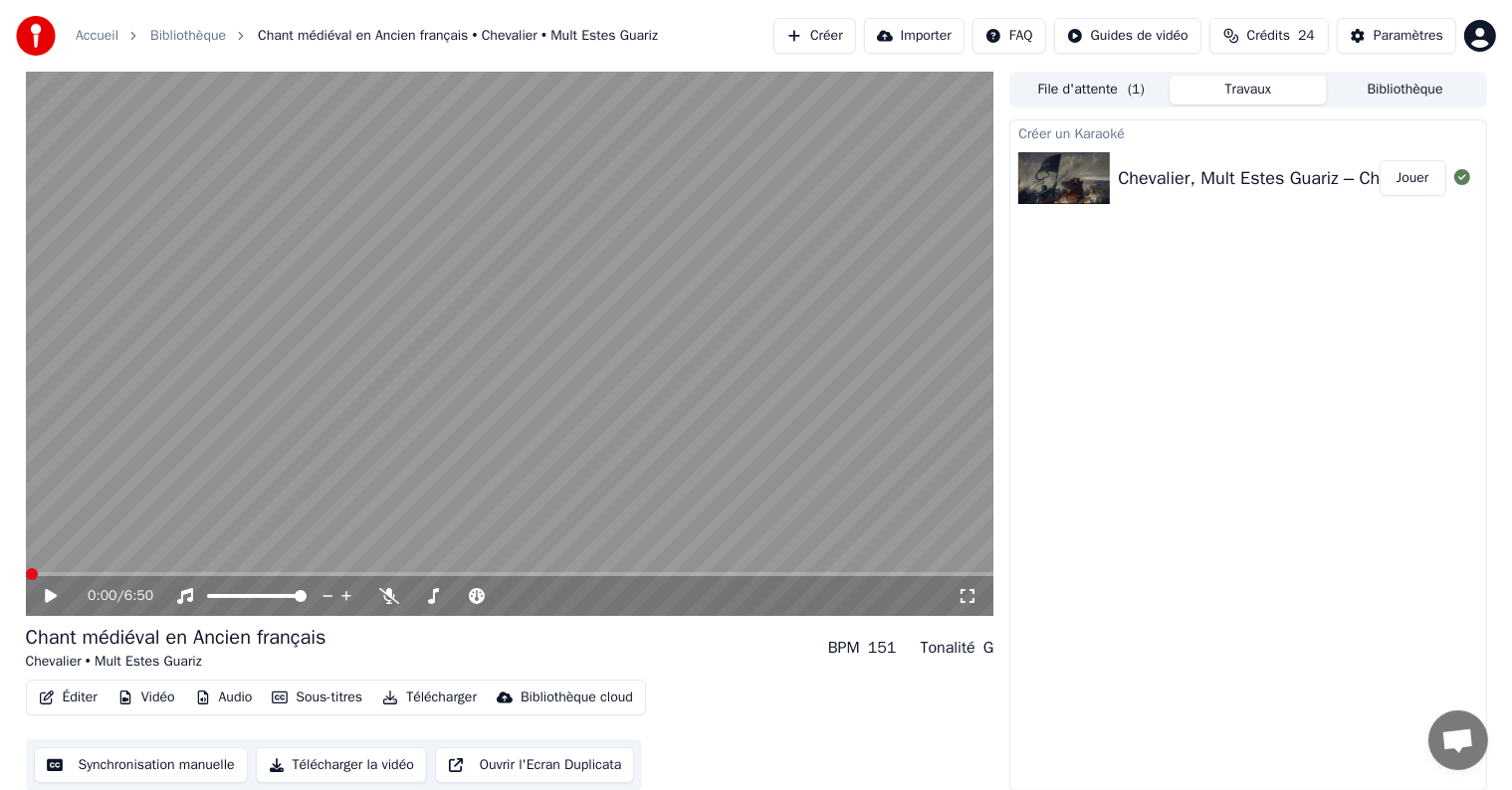 click 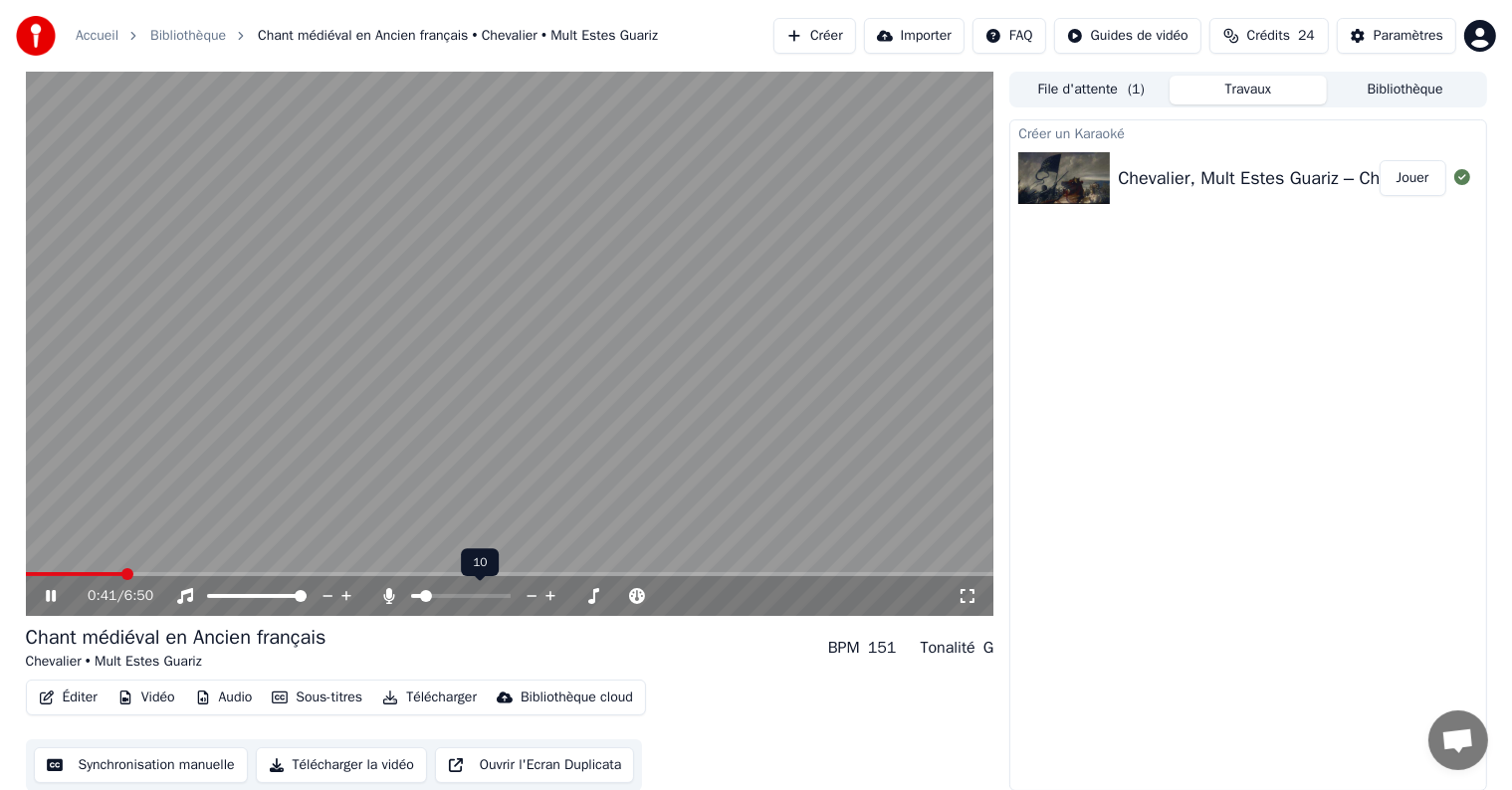 click at bounding box center (426, 596) 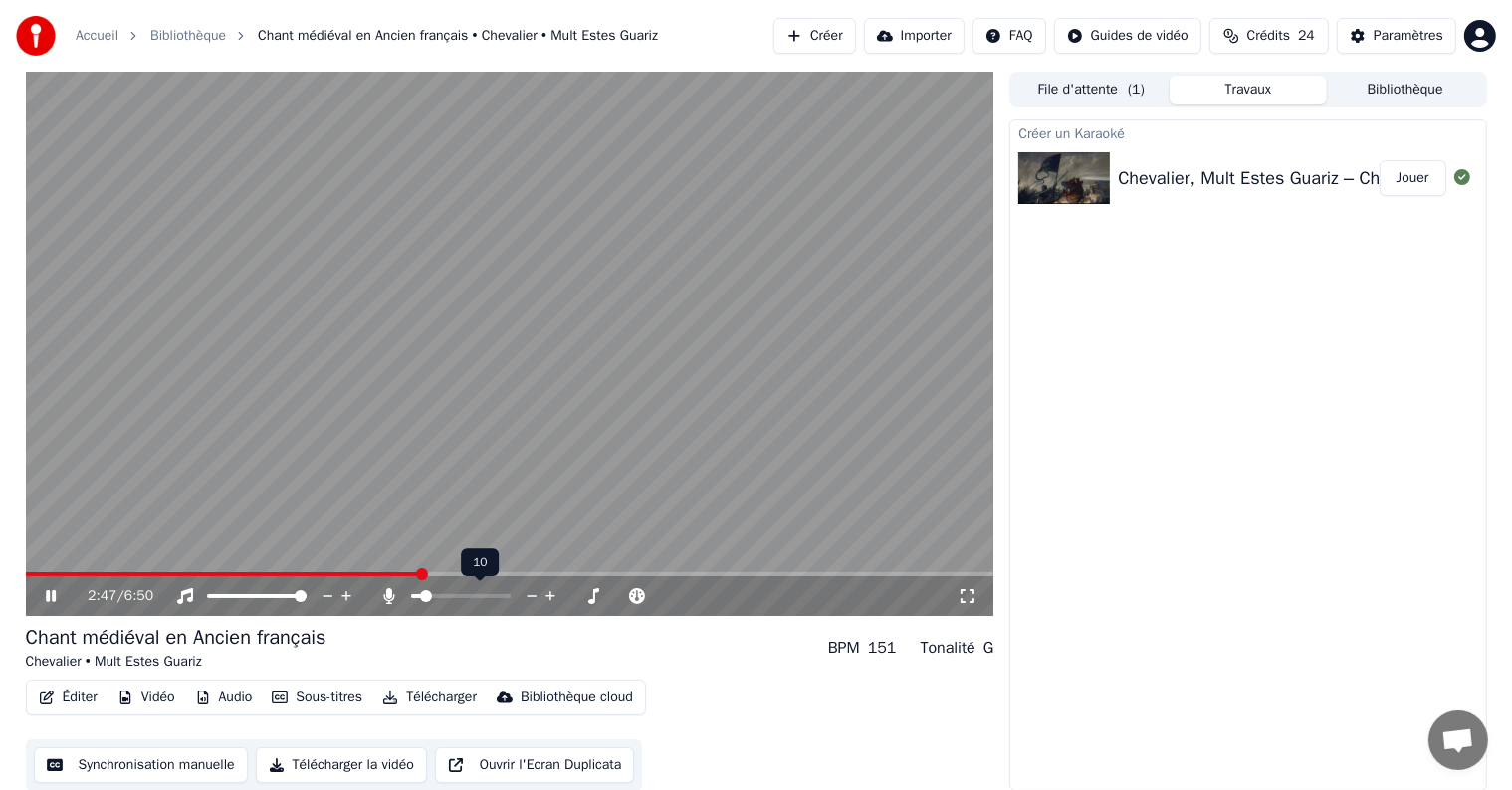 drag, startPoint x: 424, startPoint y: 602, endPoint x: 436, endPoint y: 602, distance: 12 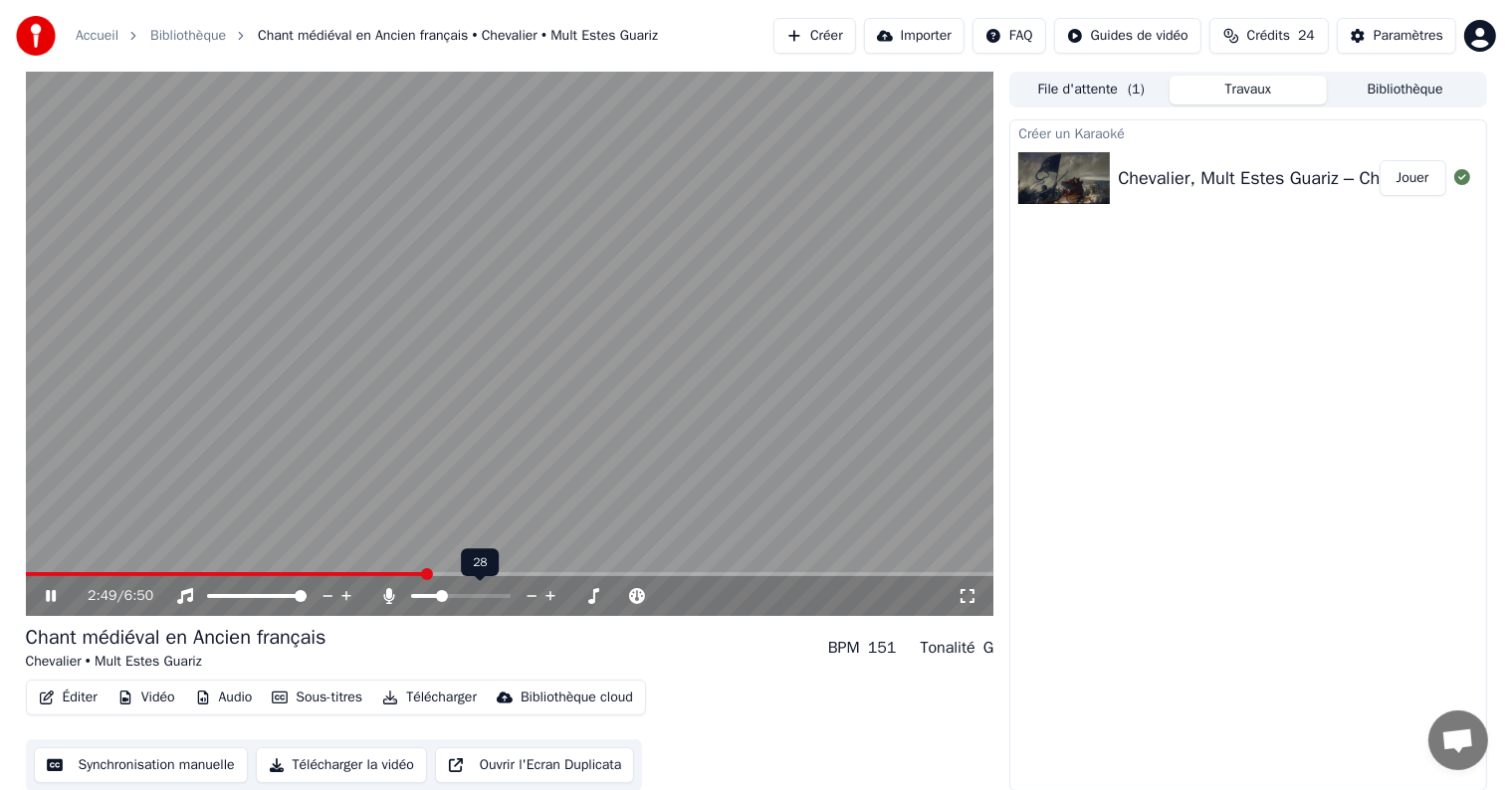 click at bounding box center [442, 596] 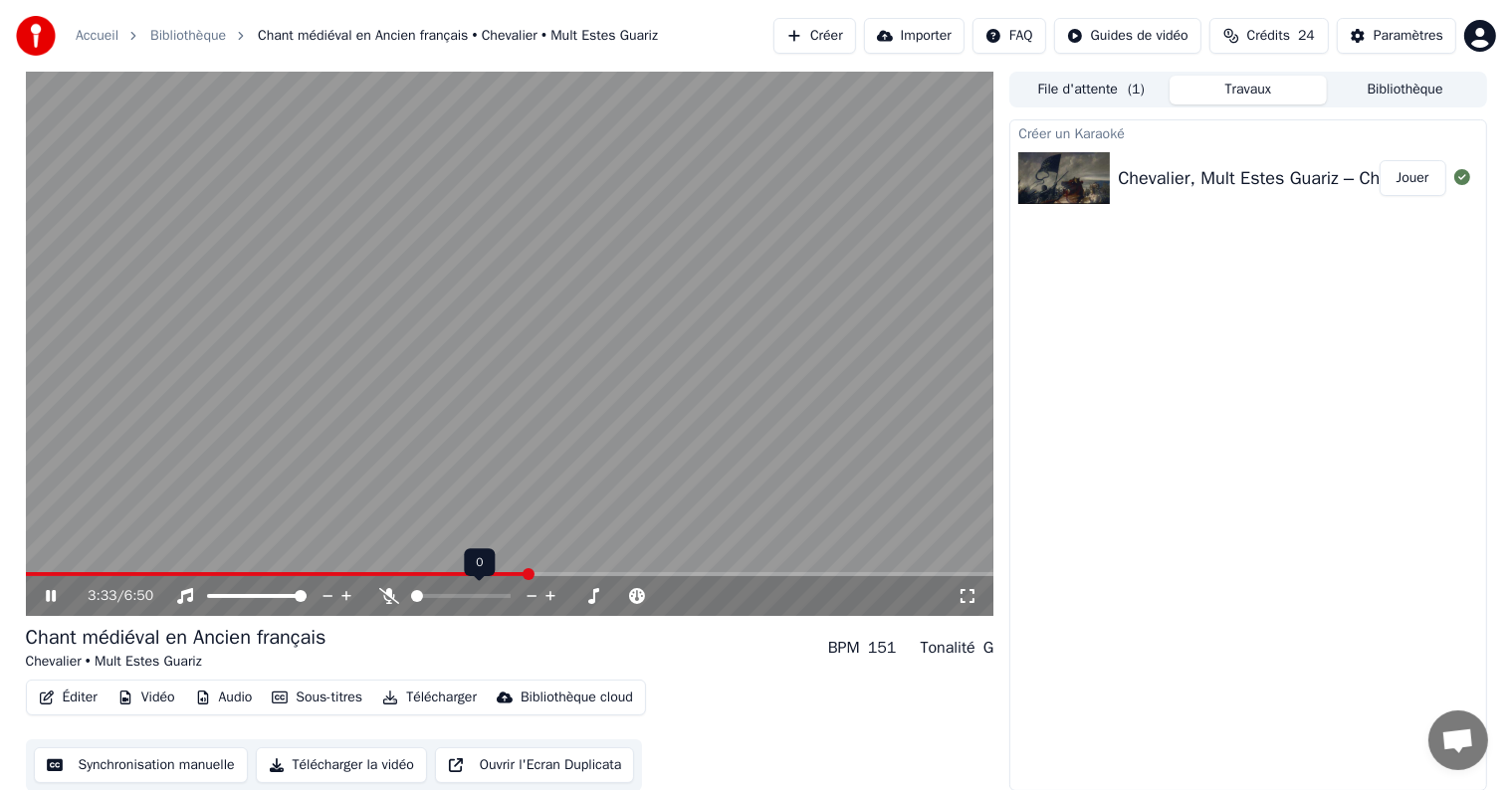click at bounding box center (417, 596) 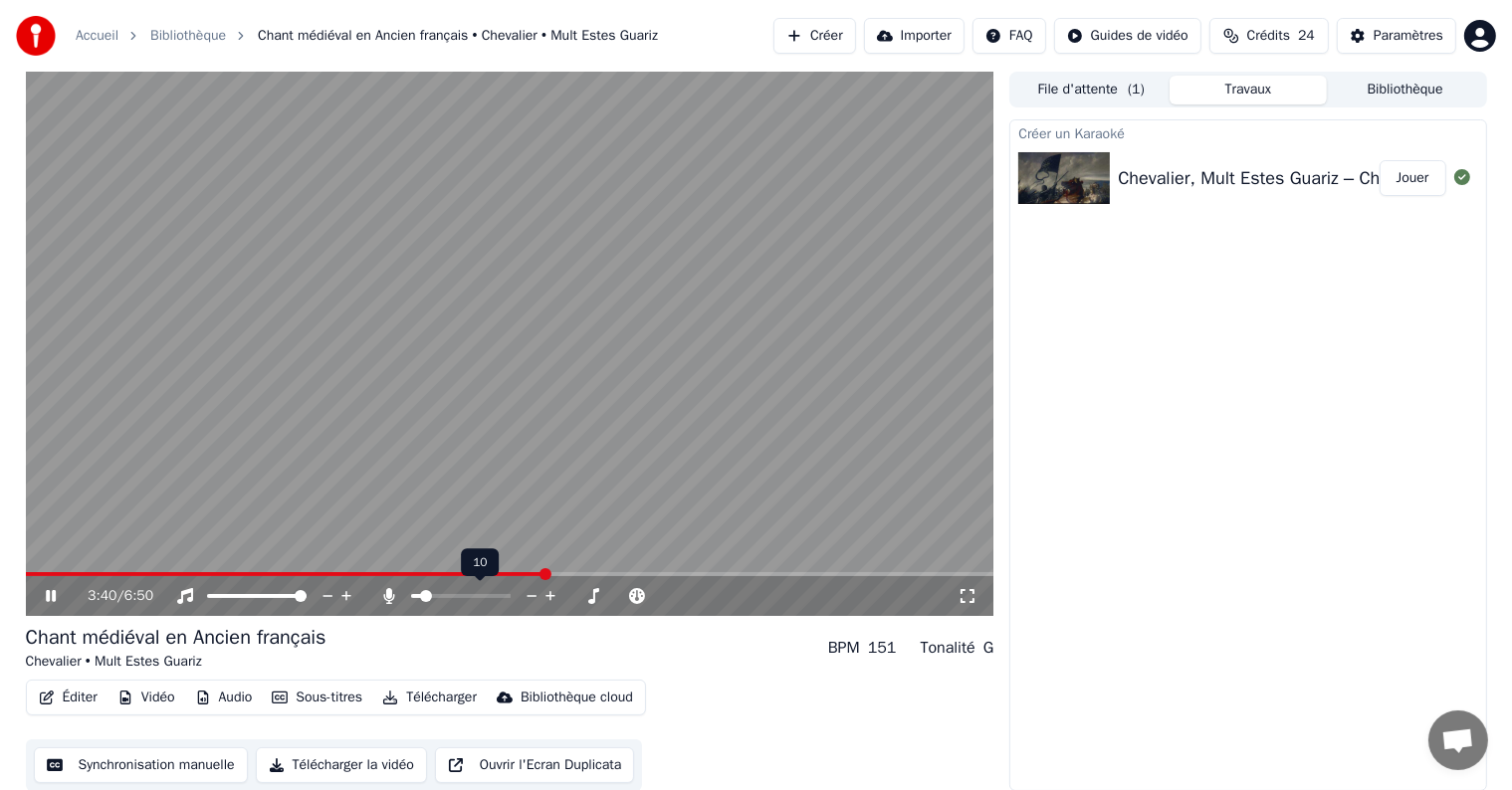 click at bounding box center [426, 596] 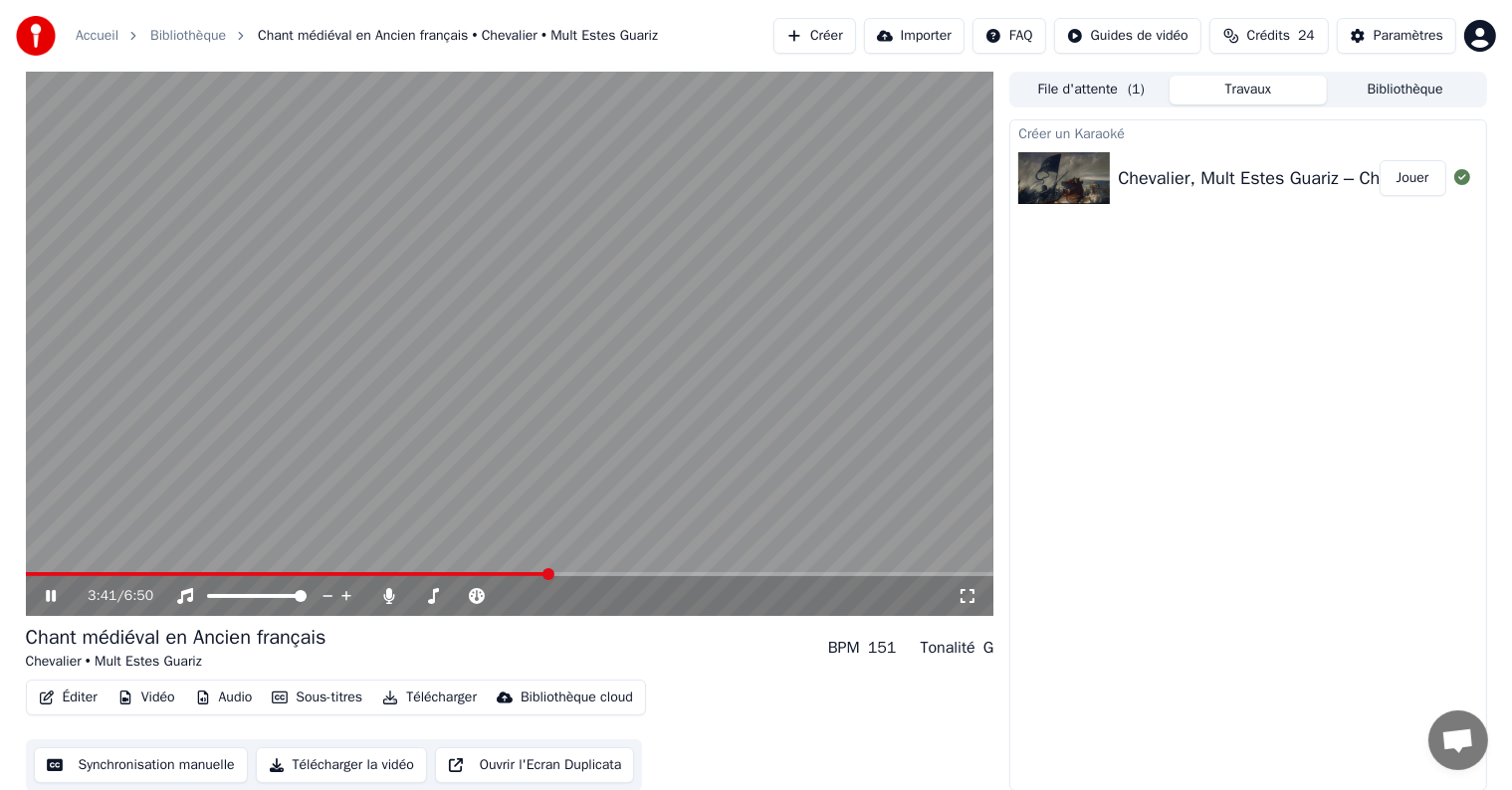 click on "3:41  /  6:50 Chant médiéval en Ancien français Chevalier • Mult Estes Guariz BPM 151 Tonalité G Éditer Vidéo Audio Sous-titres Télécharger Bibliothèque cloud Synchronisation manuelle Télécharger la vidéo Ouvrir l'Écran Duplicata File d'attente ( 1 ) Travaux Bibliothèque Créer un Karaoké Chevalier, Mult Estes Guariz –  Chant médiéval en Ancien français Jouer" at bounding box center [756, 431] 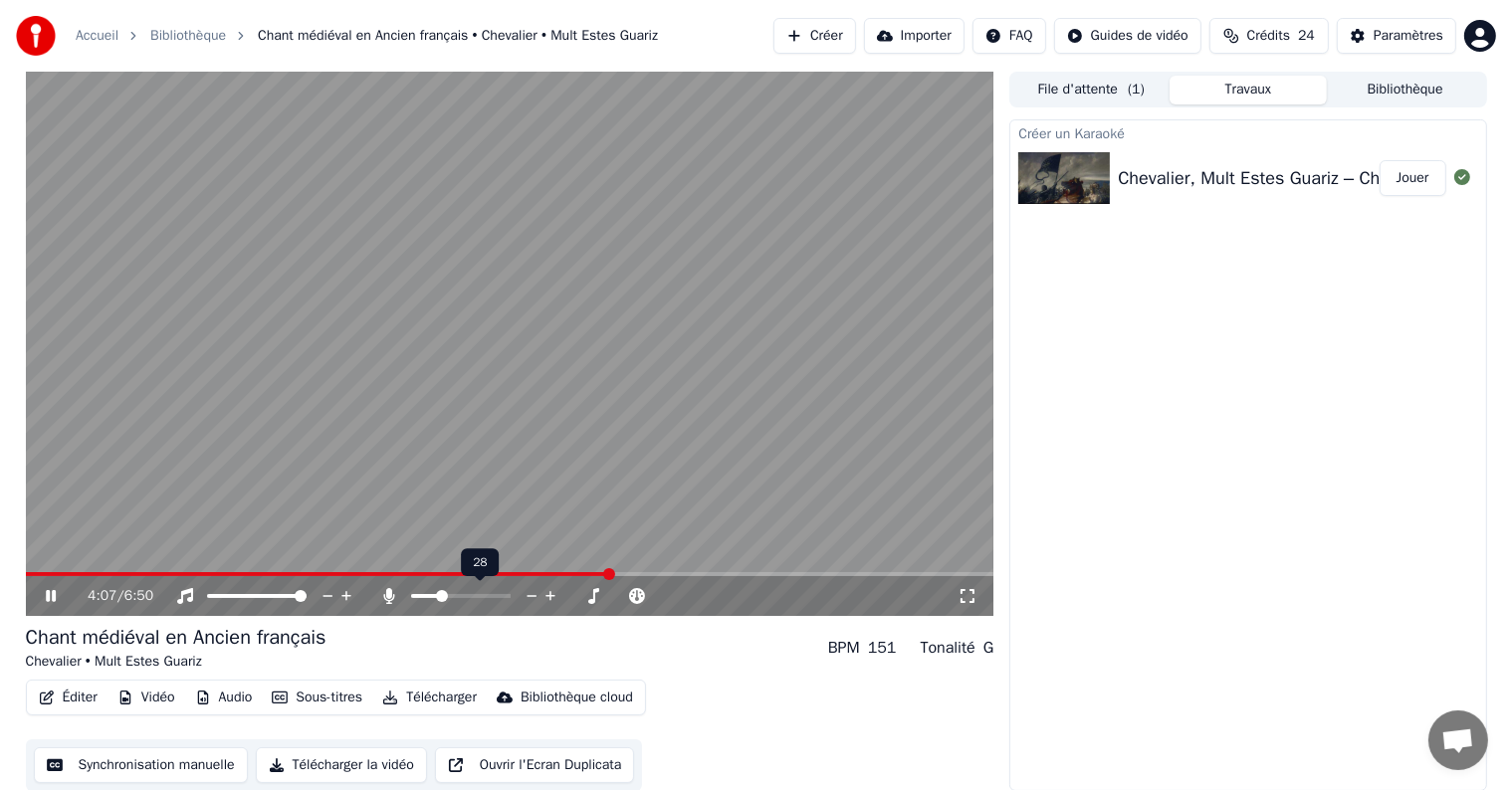 click at bounding box center (442, 596) 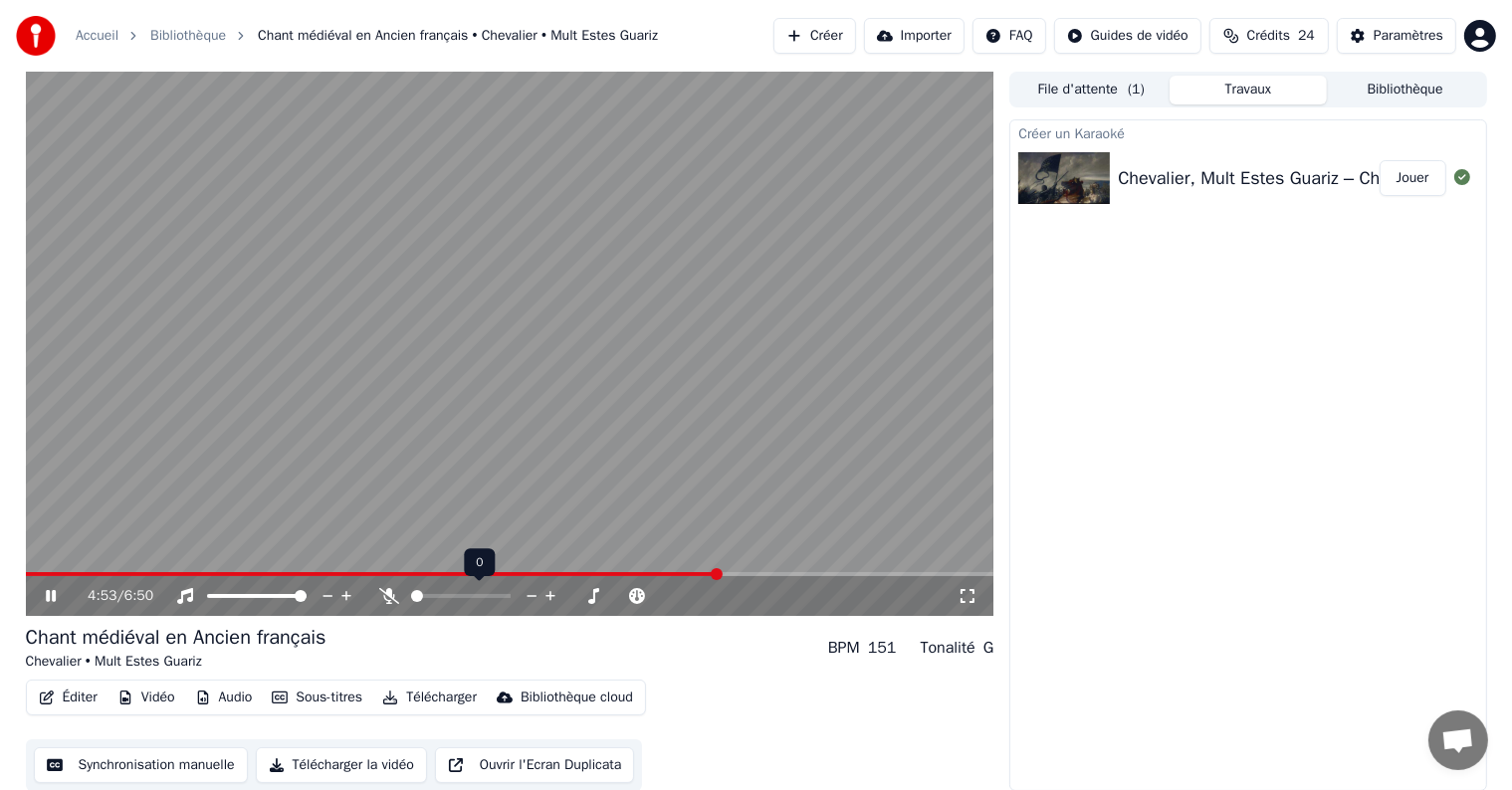 click at bounding box center [417, 596] 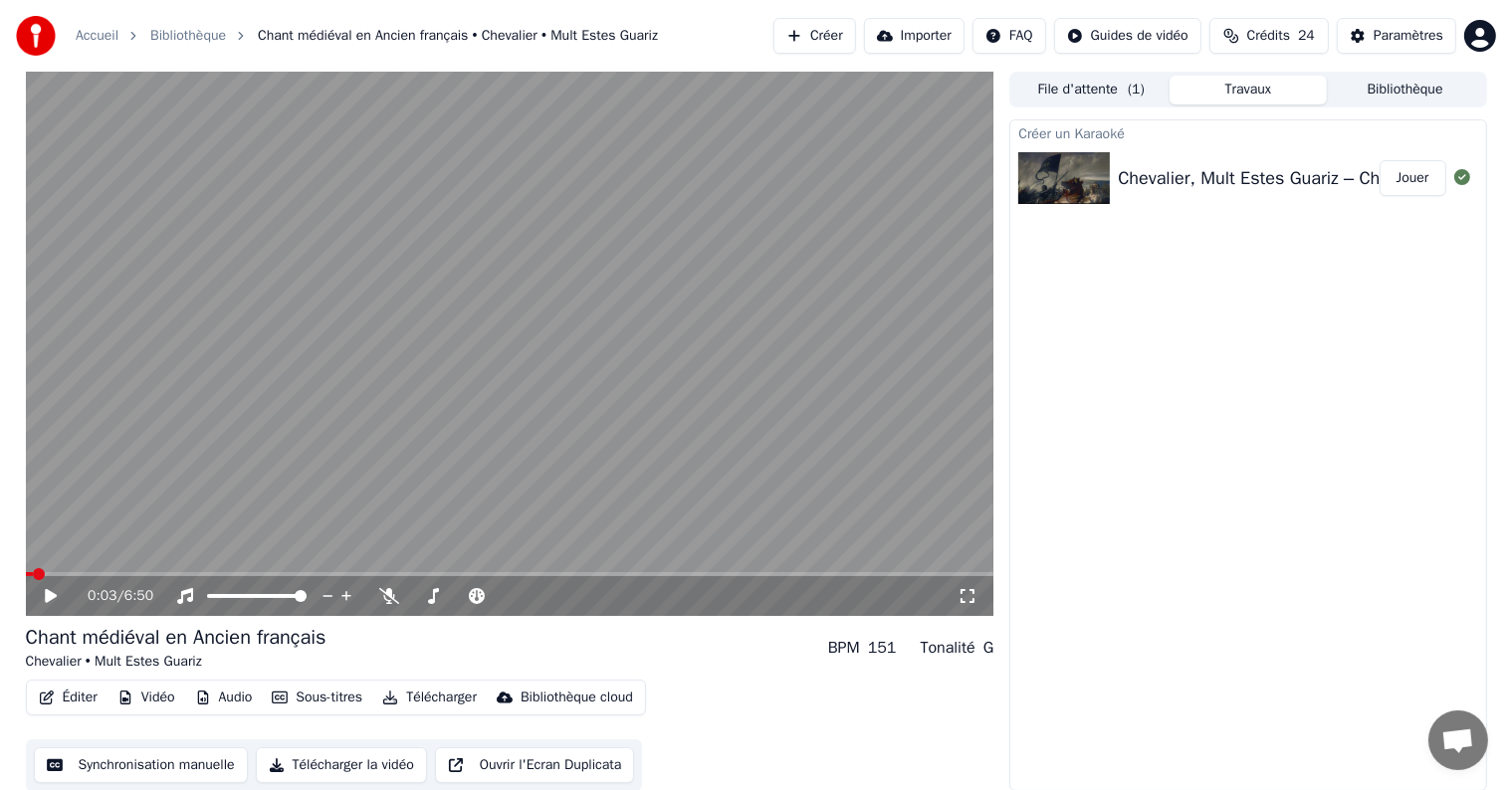 click at bounding box center [29, 574] 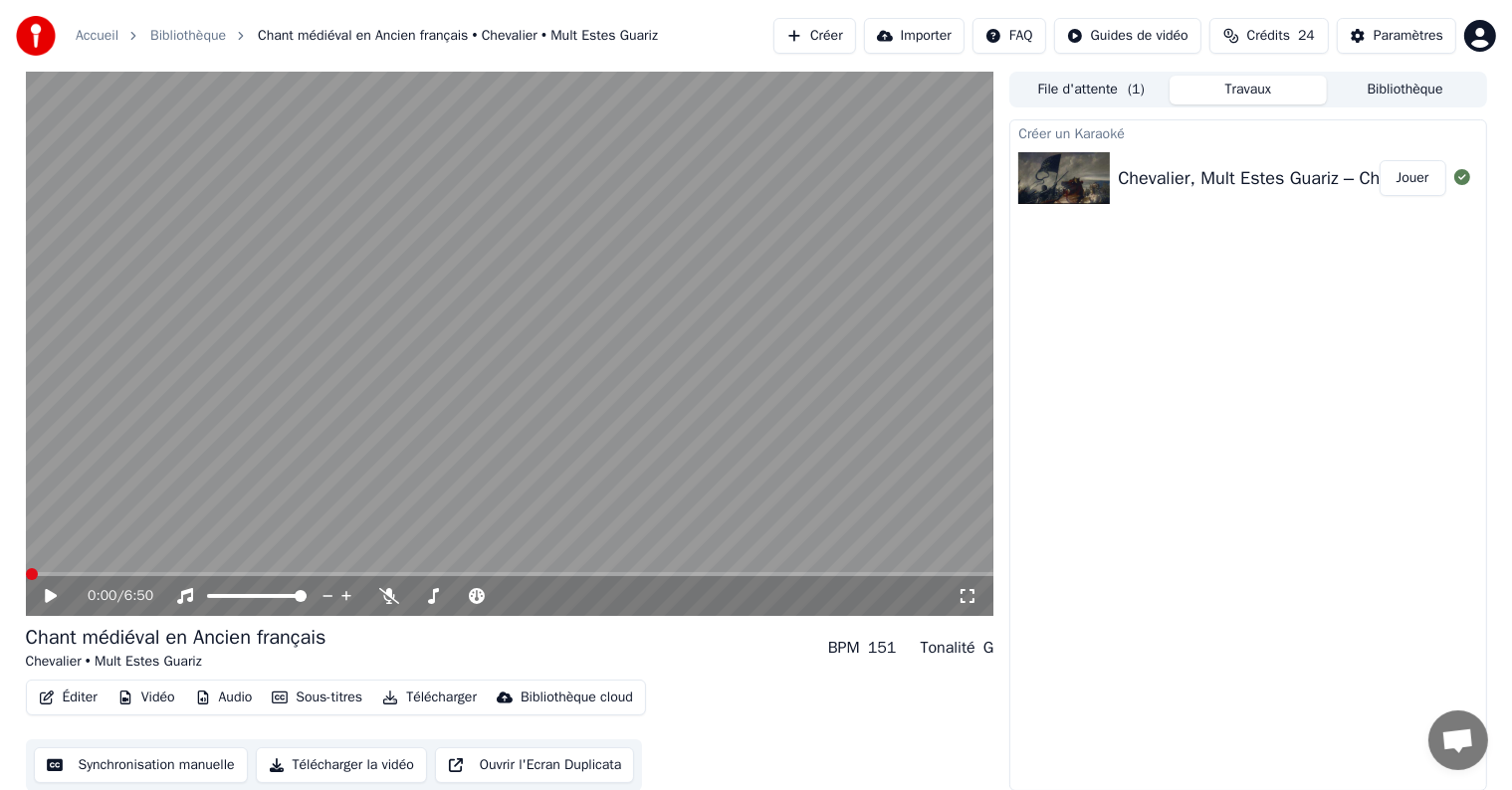 click at bounding box center [32, 574] 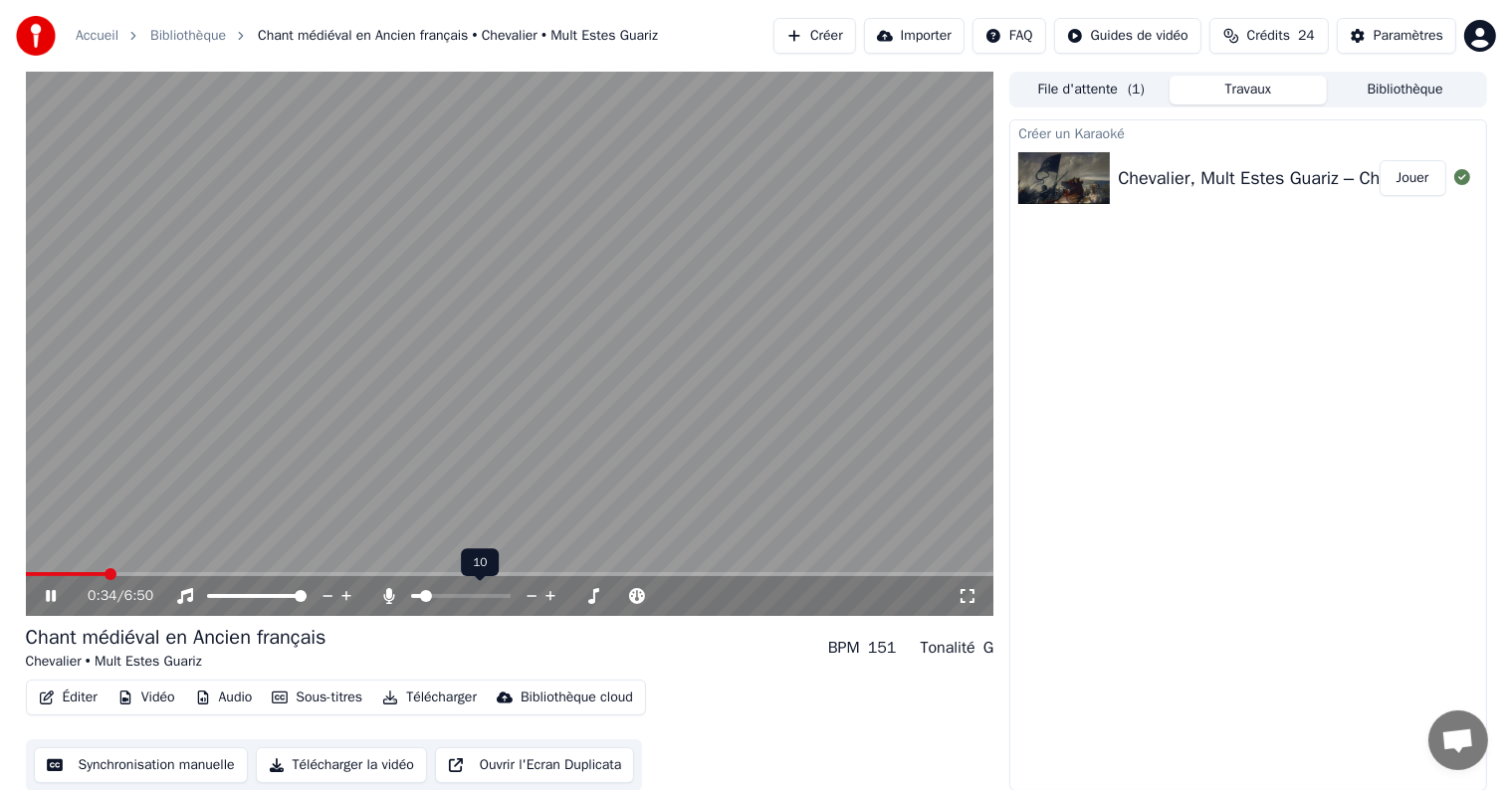 click at bounding box center [426, 596] 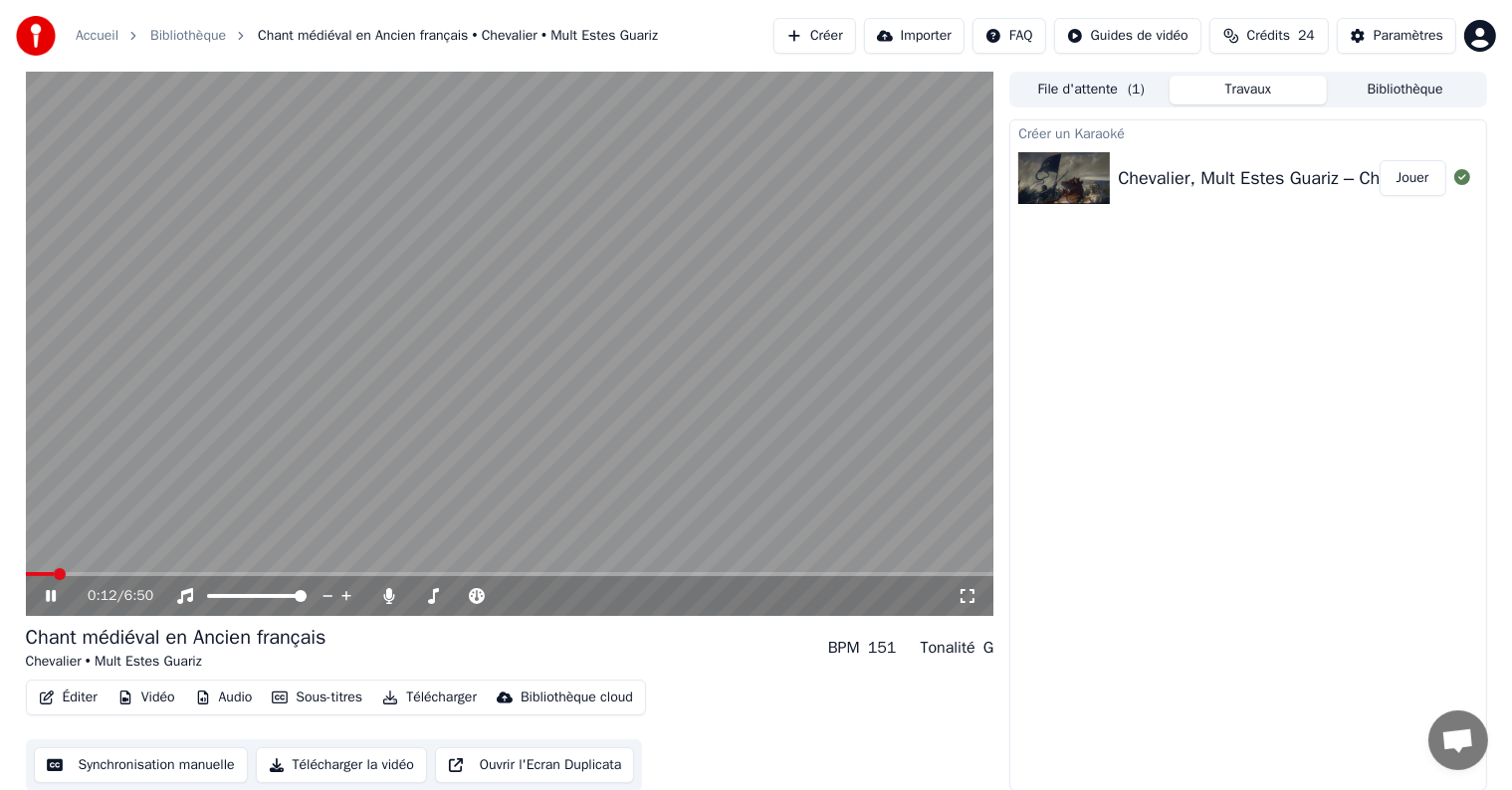 click at bounding box center (60, 574) 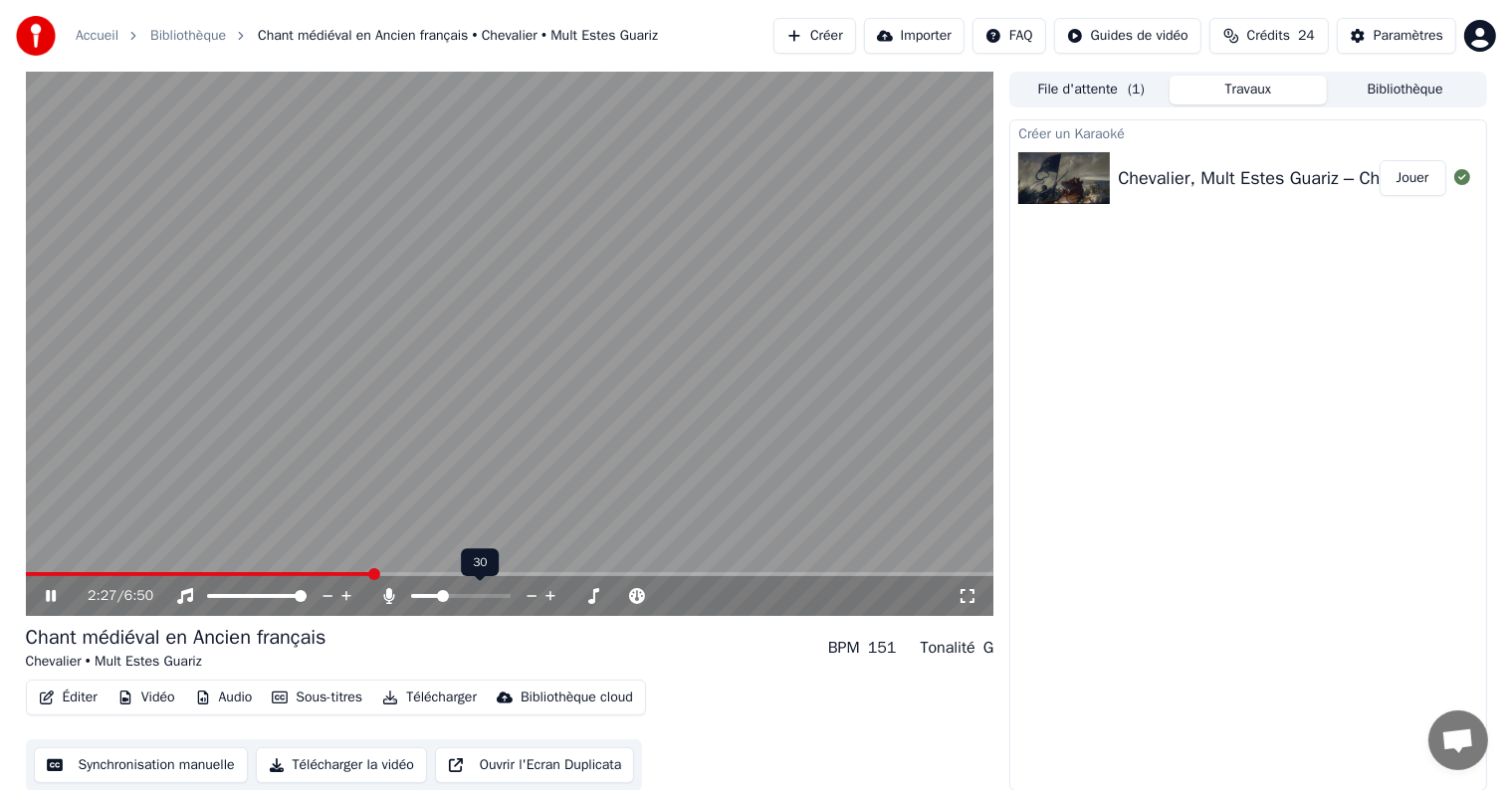 click at bounding box center (443, 596) 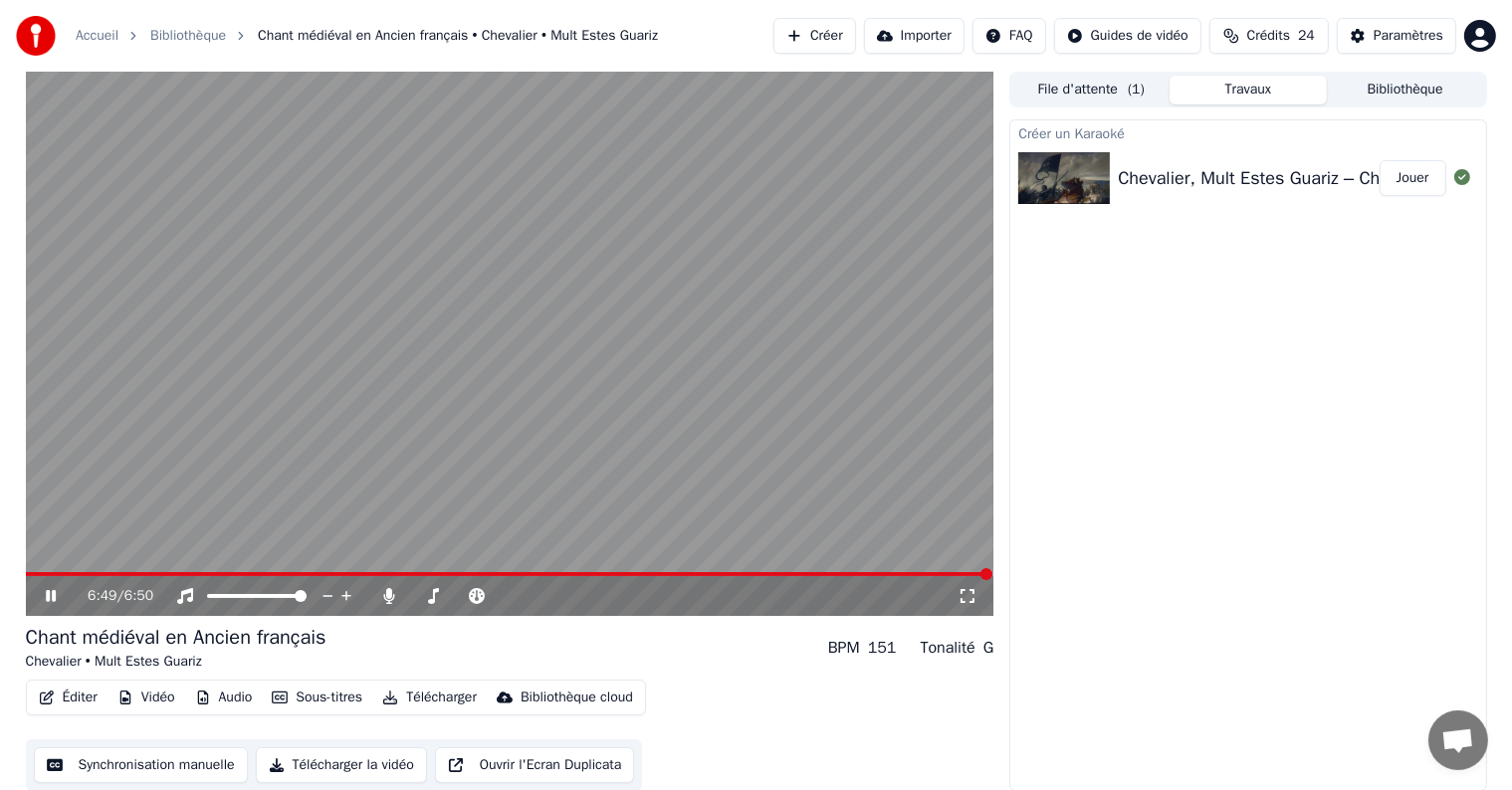 click at bounding box center [510, 343] 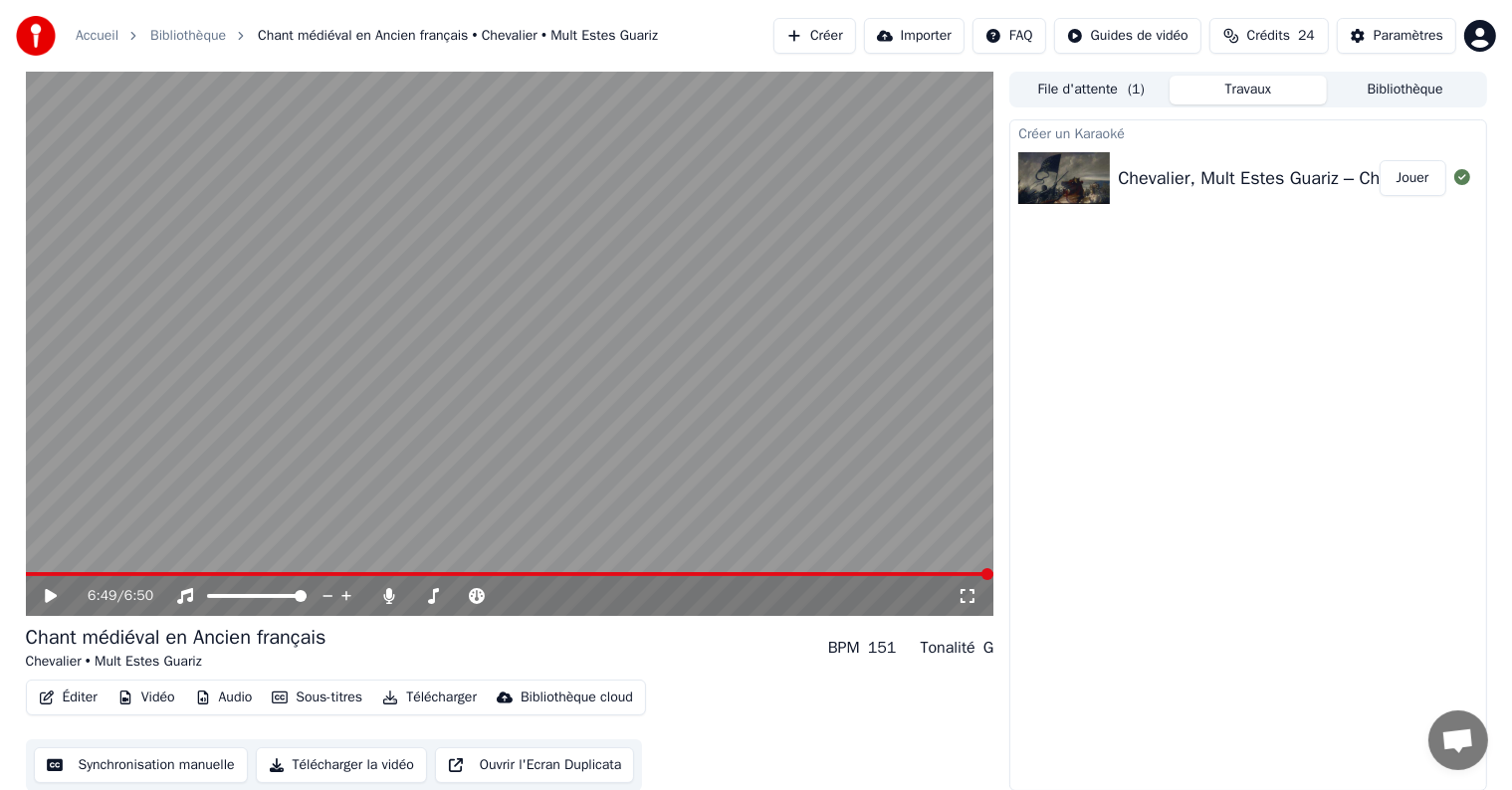 click on "Télécharger" at bounding box center [429, 697] 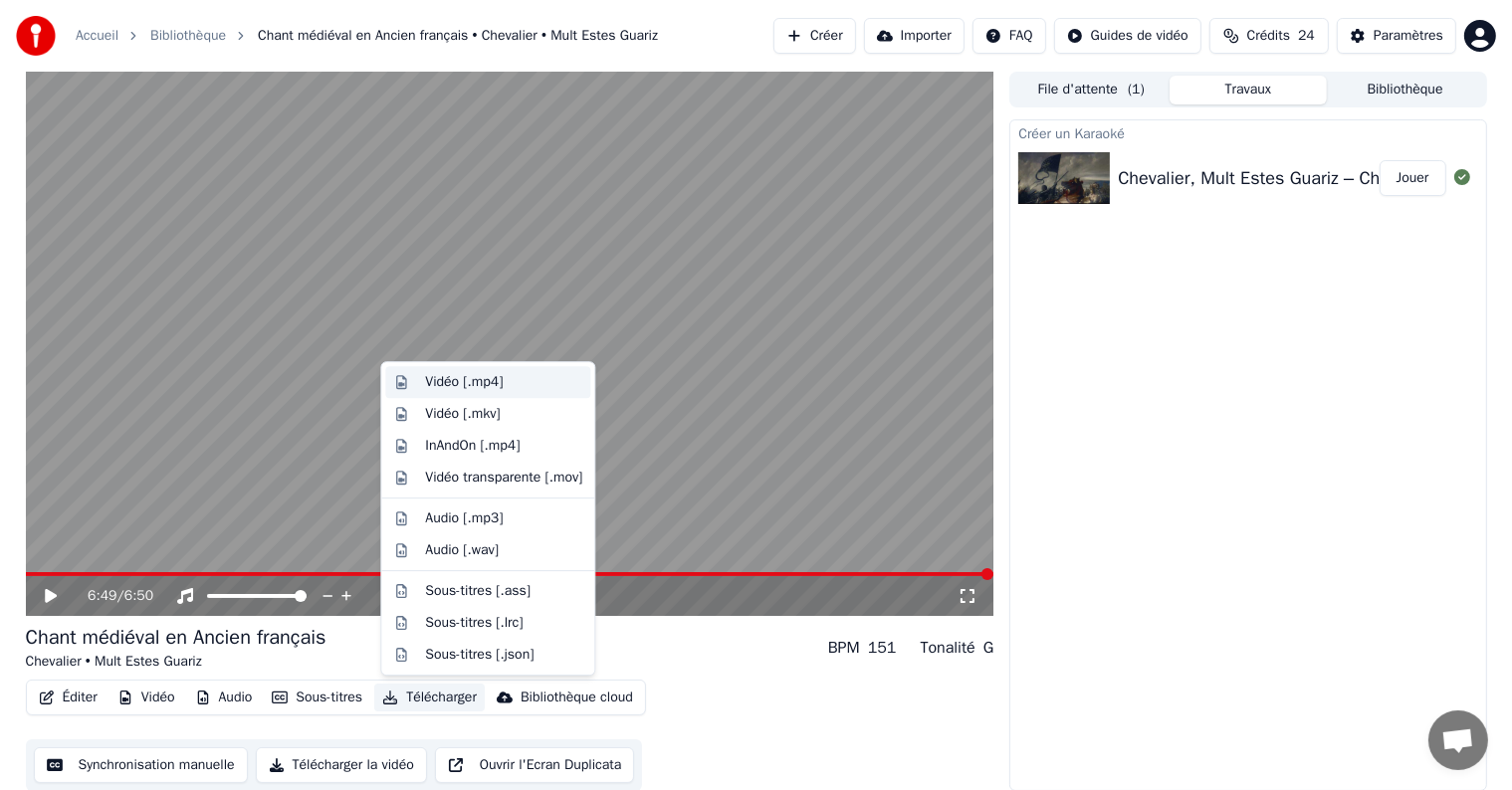 click on "Vidéo [.mp4]" at bounding box center (504, 382) 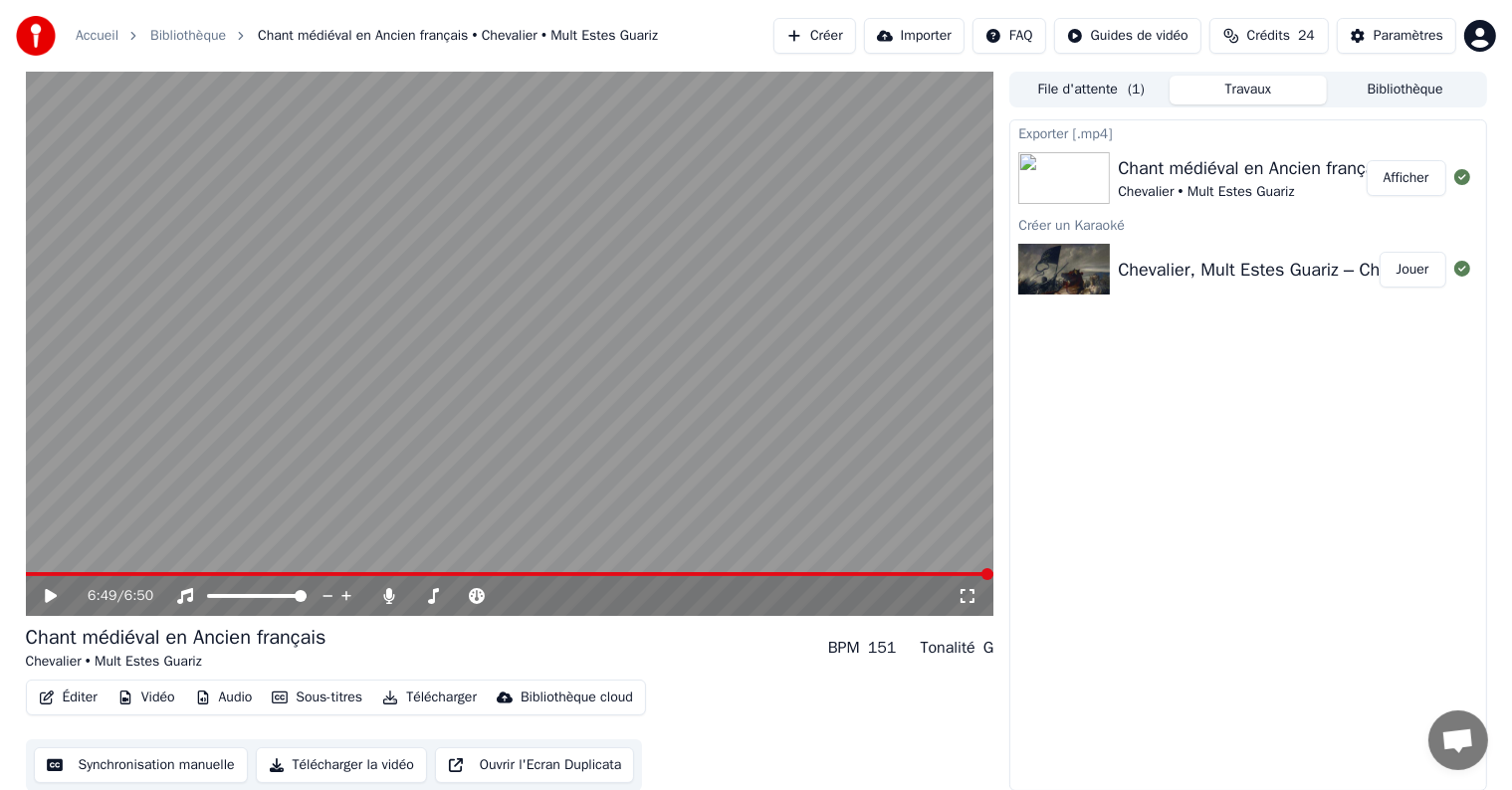 click on "Afficher" at bounding box center (1406, 178) 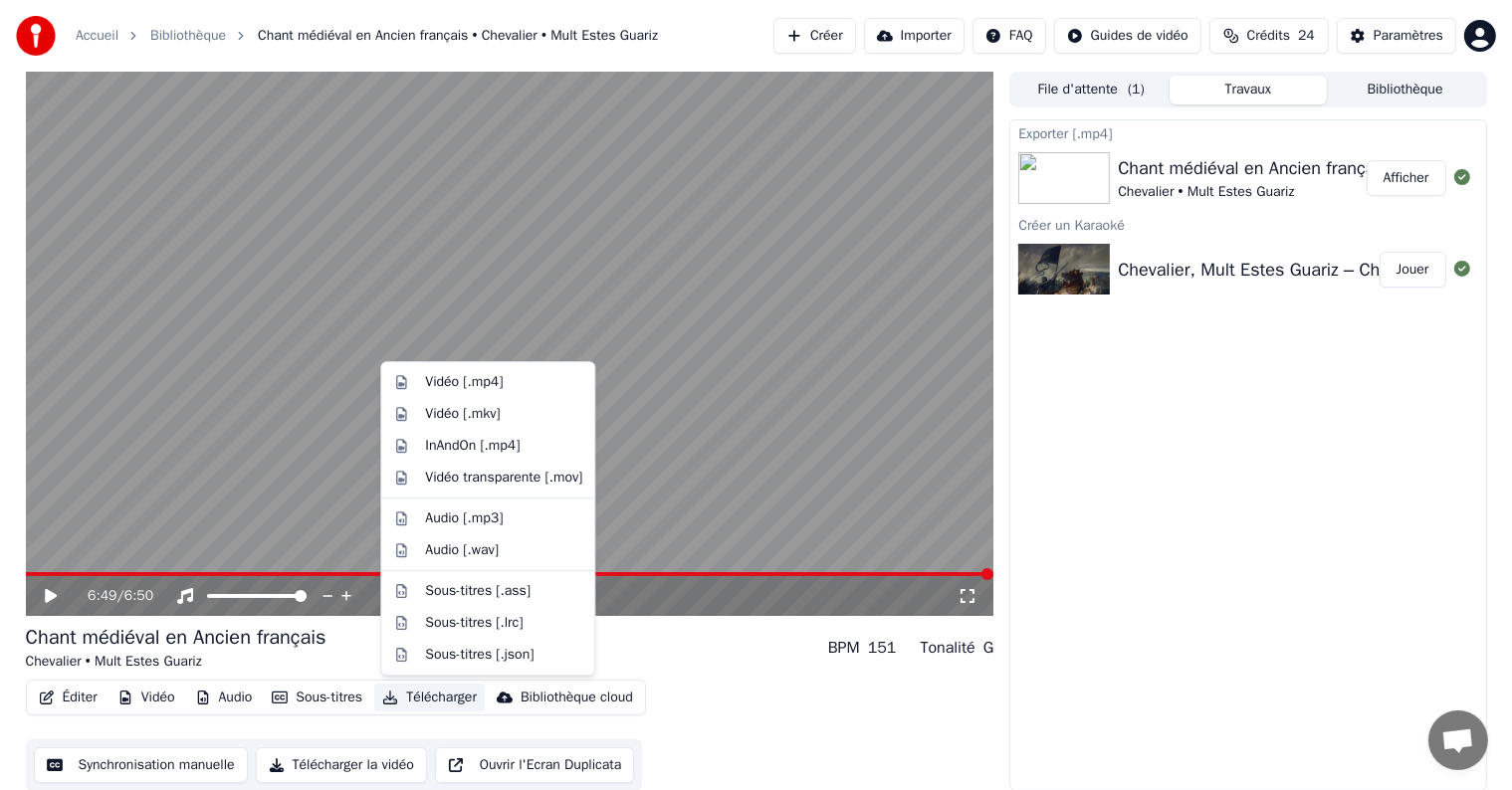 click on "Télécharger" at bounding box center [429, 697] 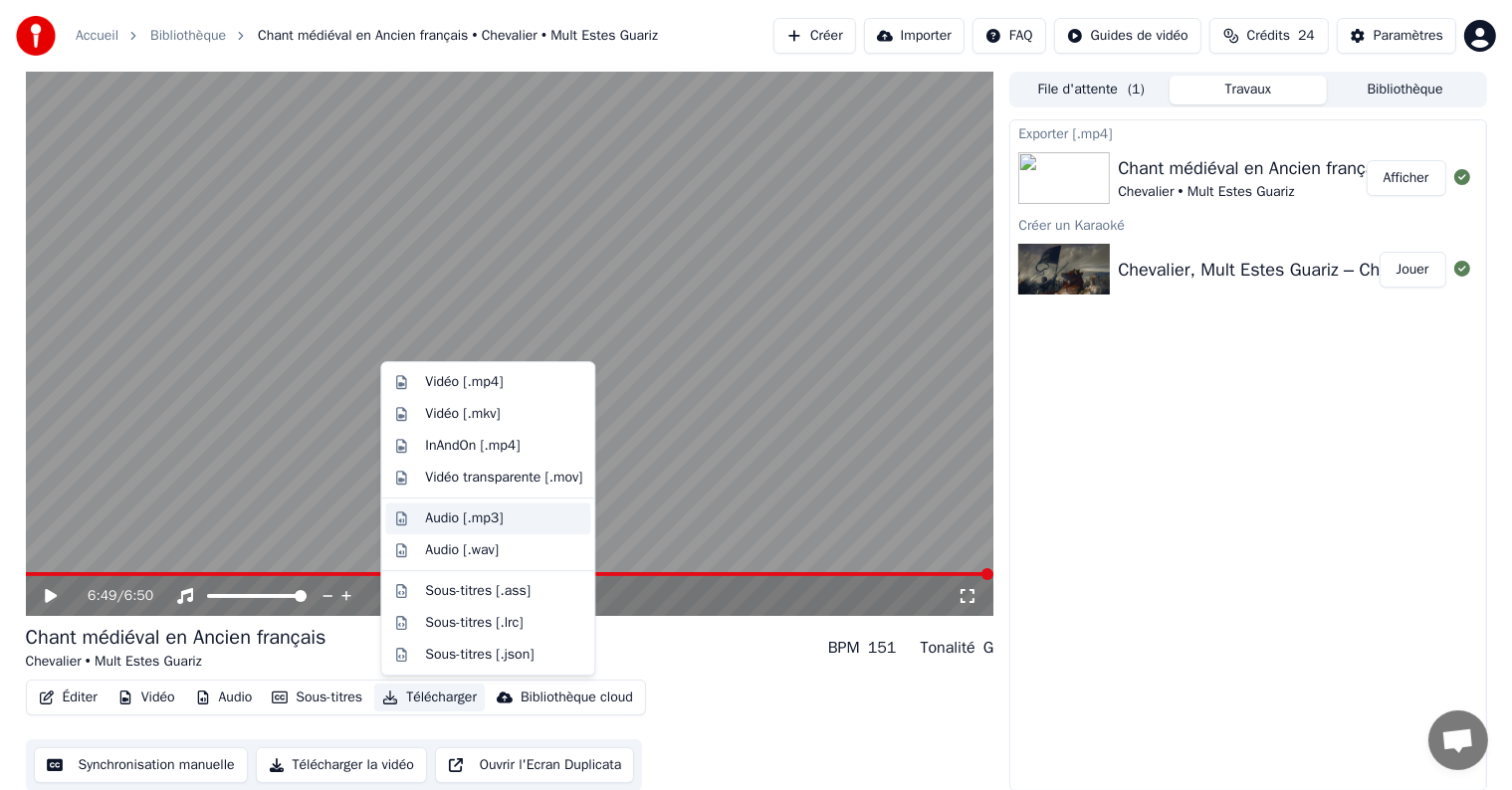 click on "Audio [.mp3]" at bounding box center [504, 518] 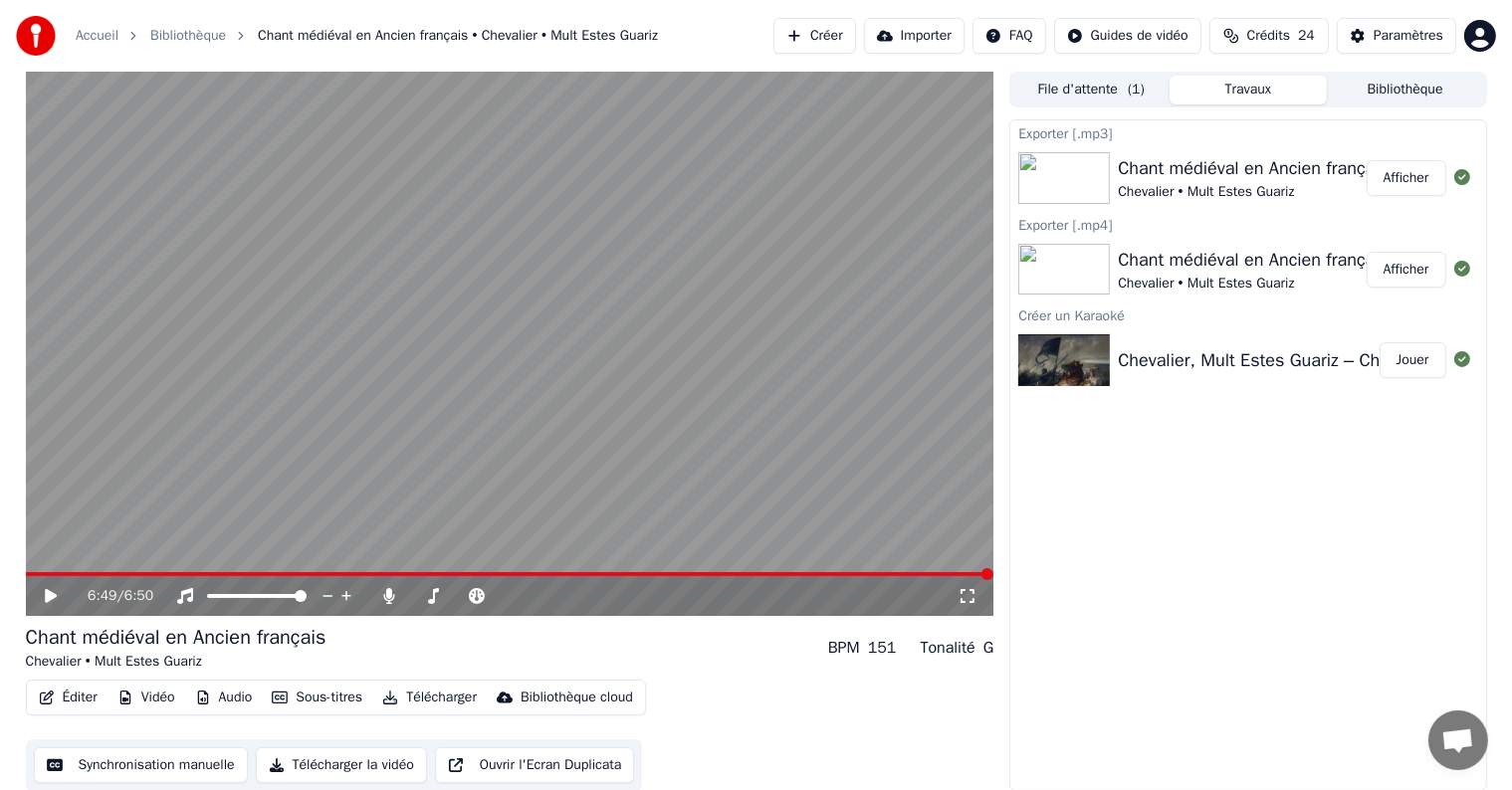 click on "Chant médiéval en Ancien français Chevalier • Mult Estes Guariz Afficher" at bounding box center (1247, 178) 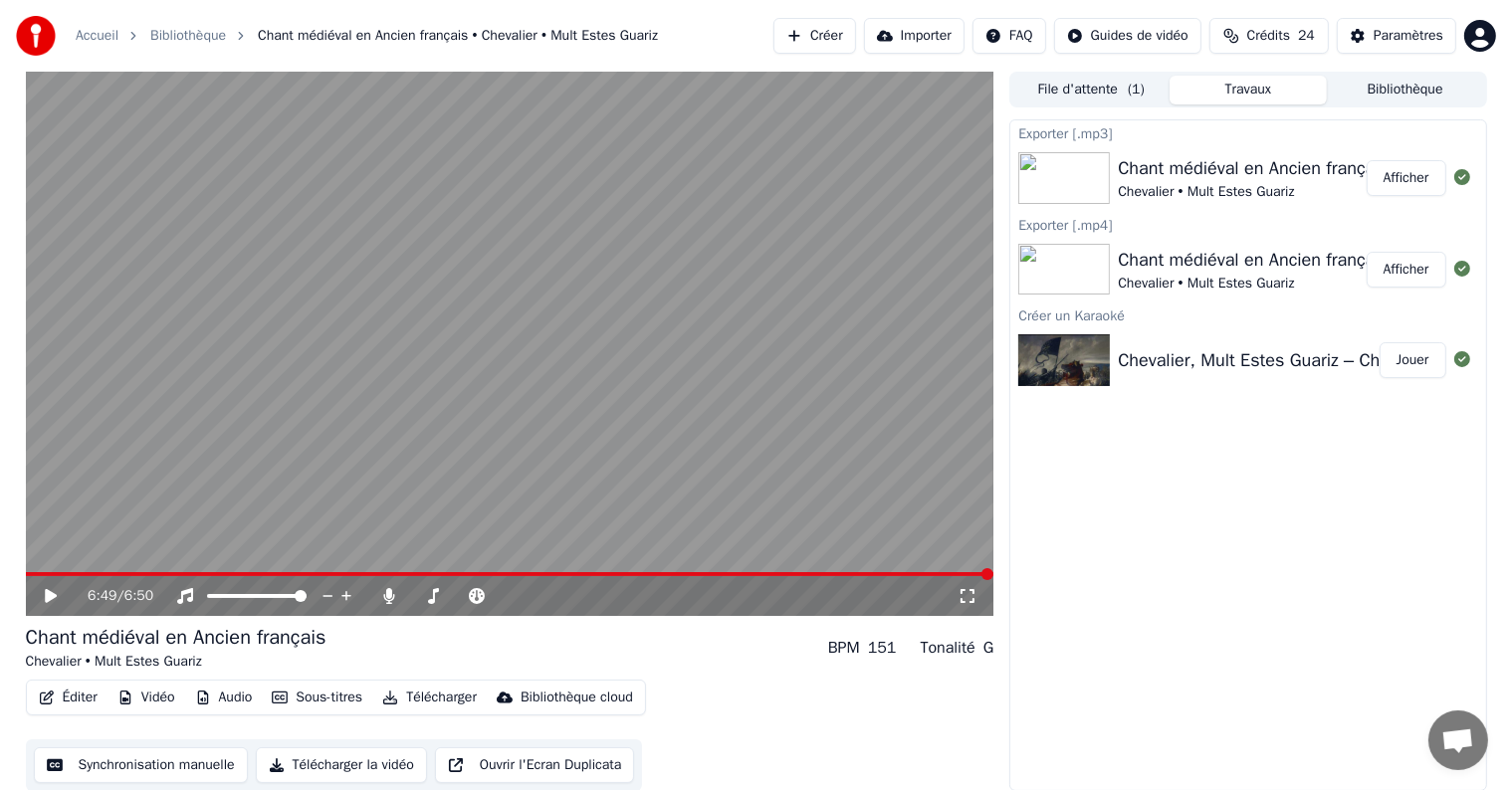 click on "Créer" at bounding box center (814, 36) 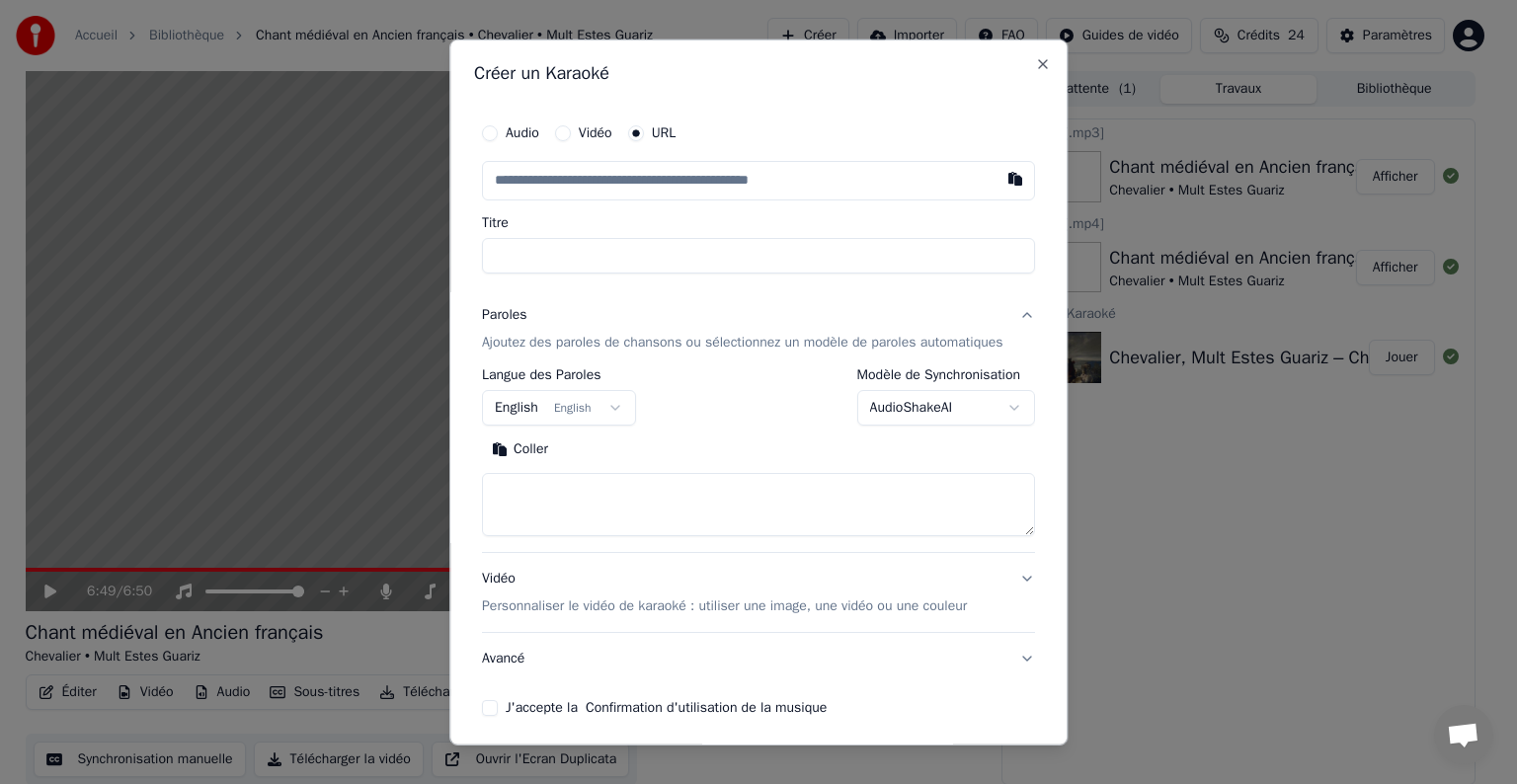 paste on "**********" 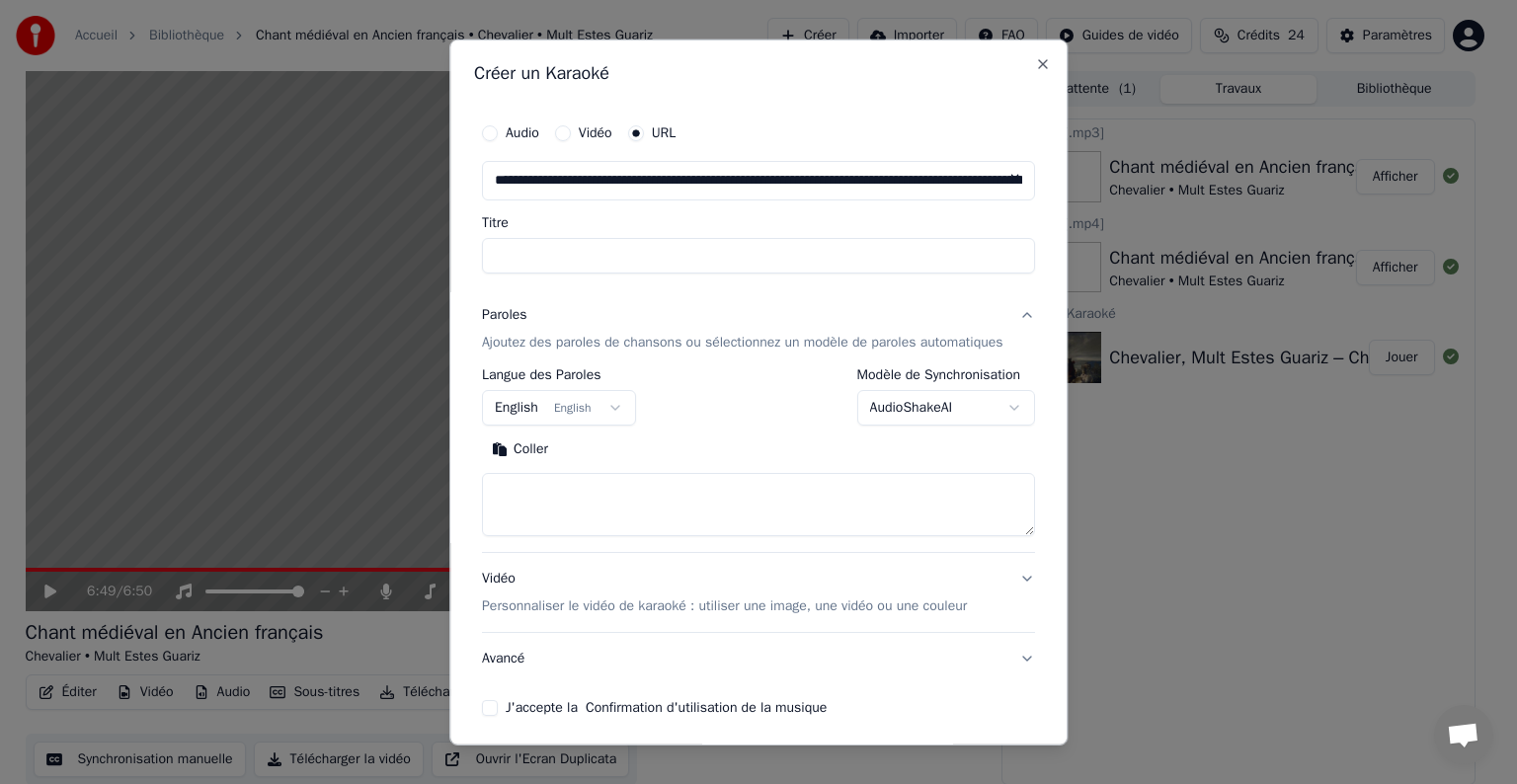 scroll, scrollTop: 0, scrollLeft: 274, axis: horizontal 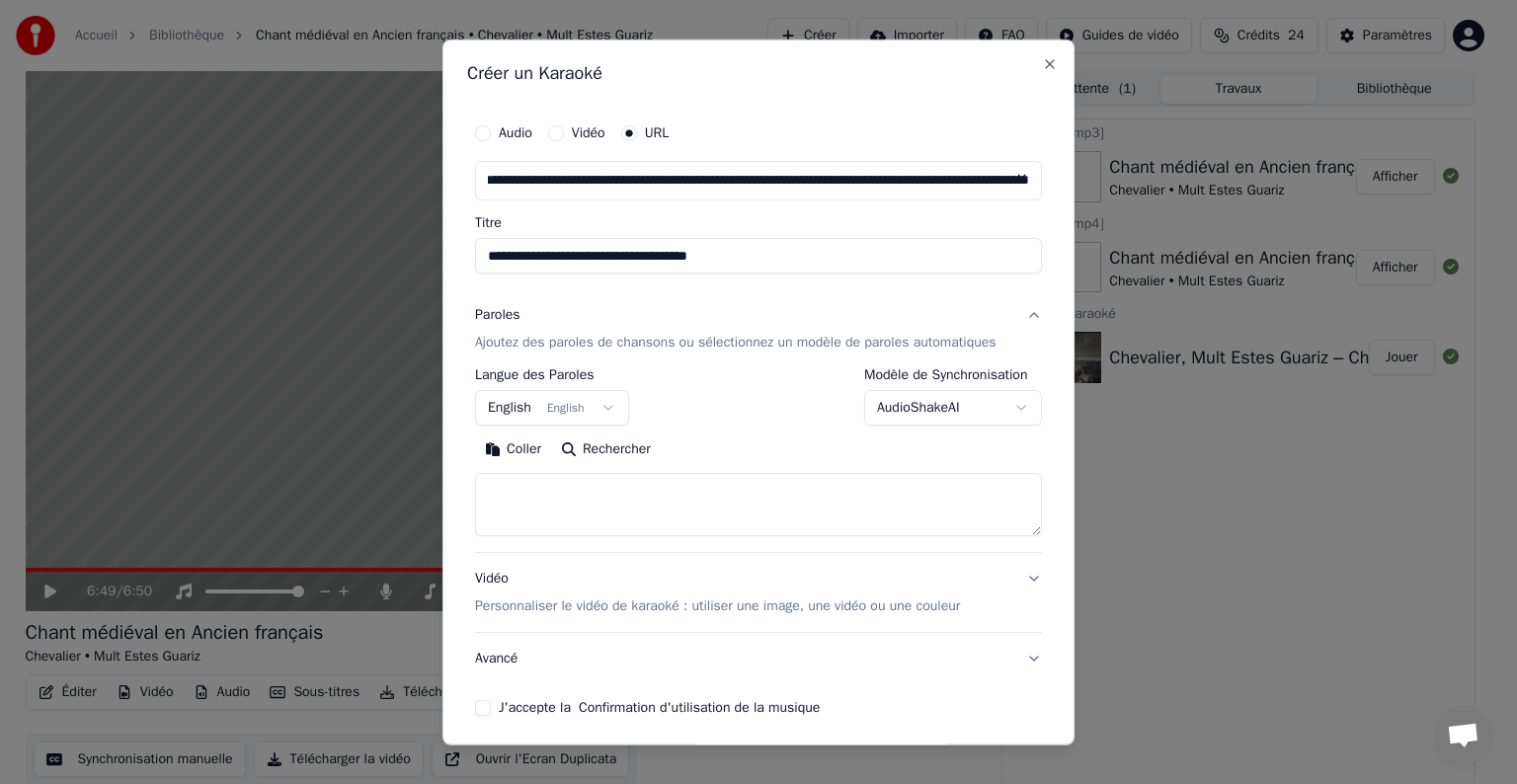 type on "**********" 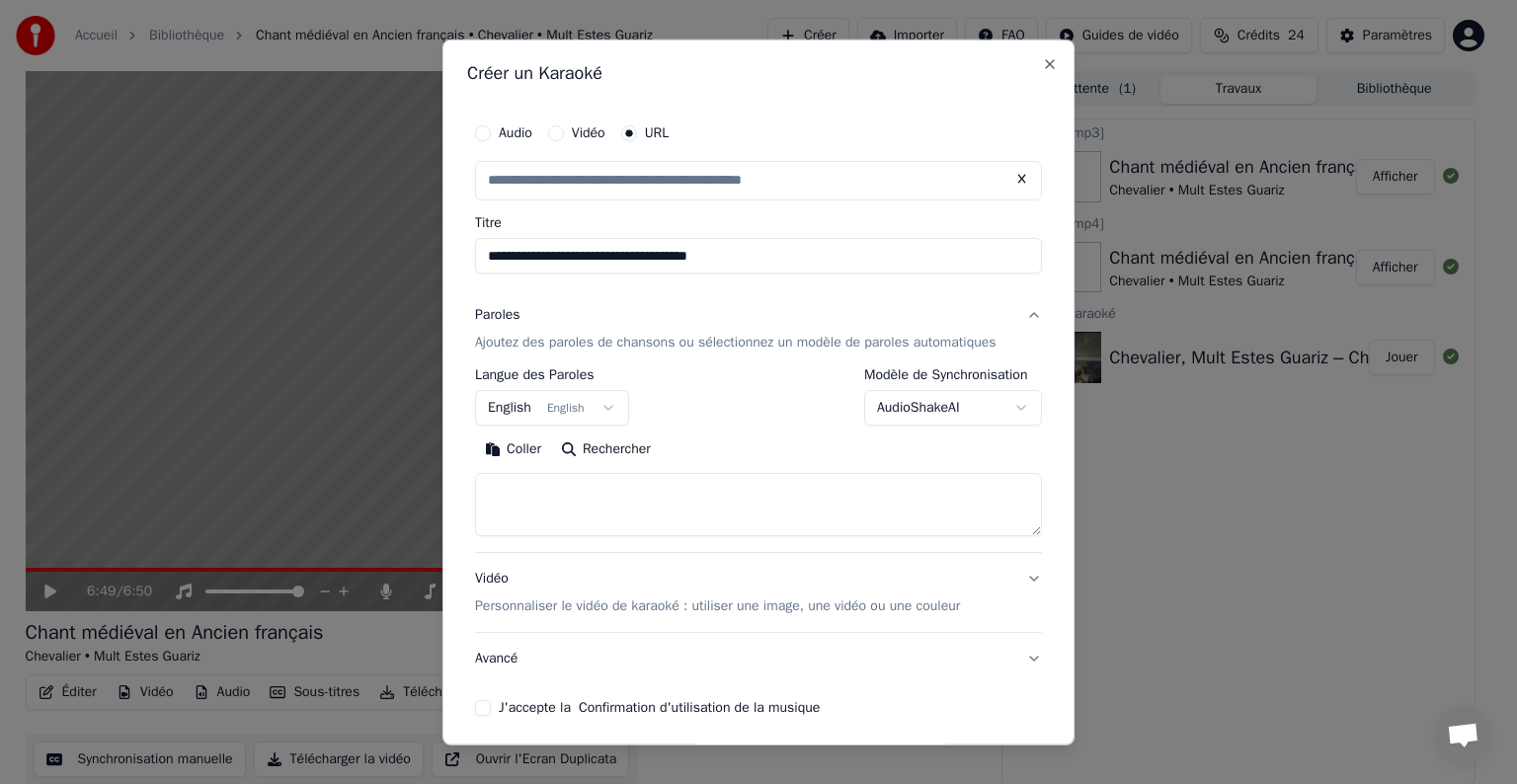 click on "**********" at bounding box center [758, 256] 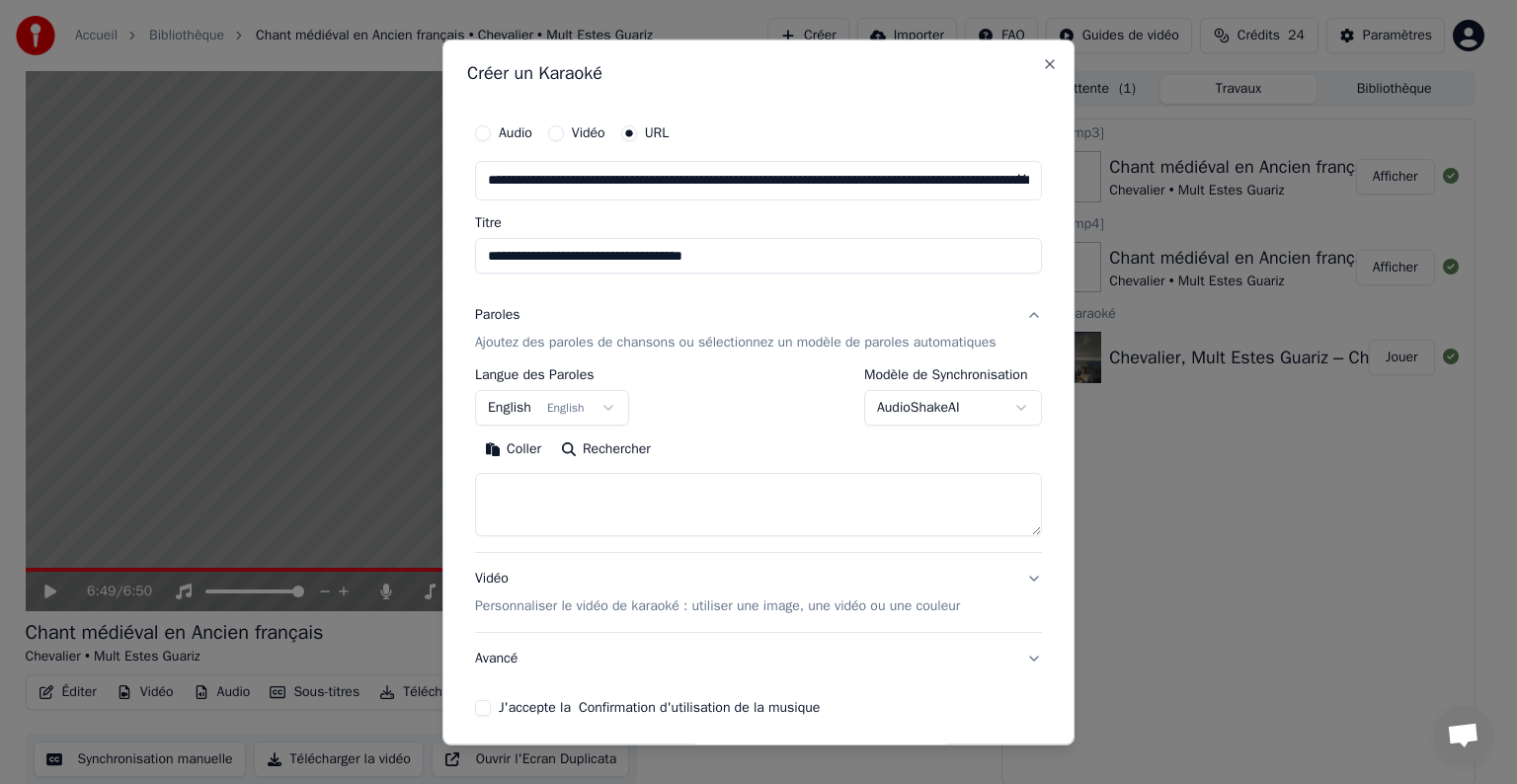 click on "**********" at bounding box center (758, 256) 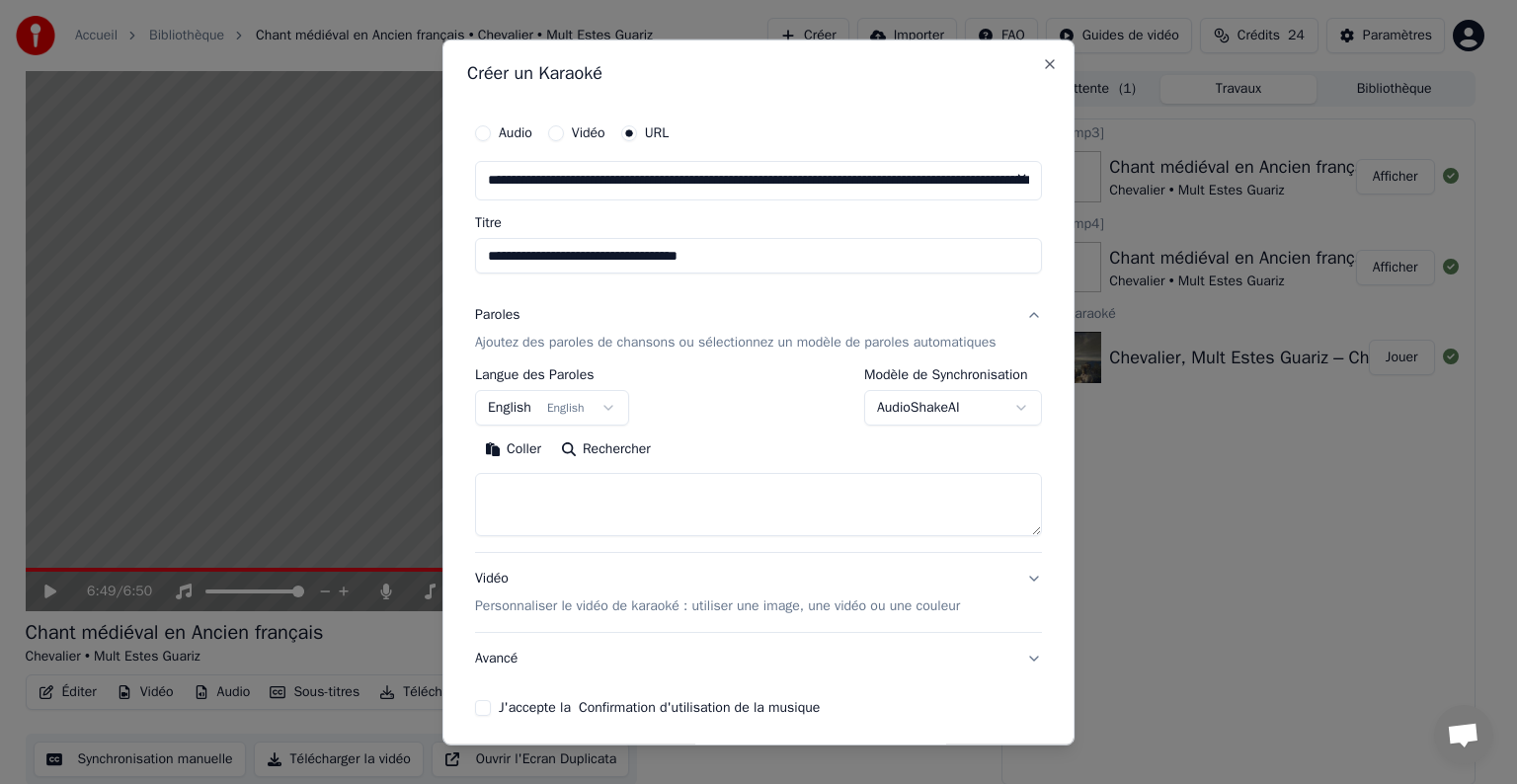 drag, startPoint x: 771, startPoint y: 248, endPoint x: 596, endPoint y: 255, distance: 175.13994 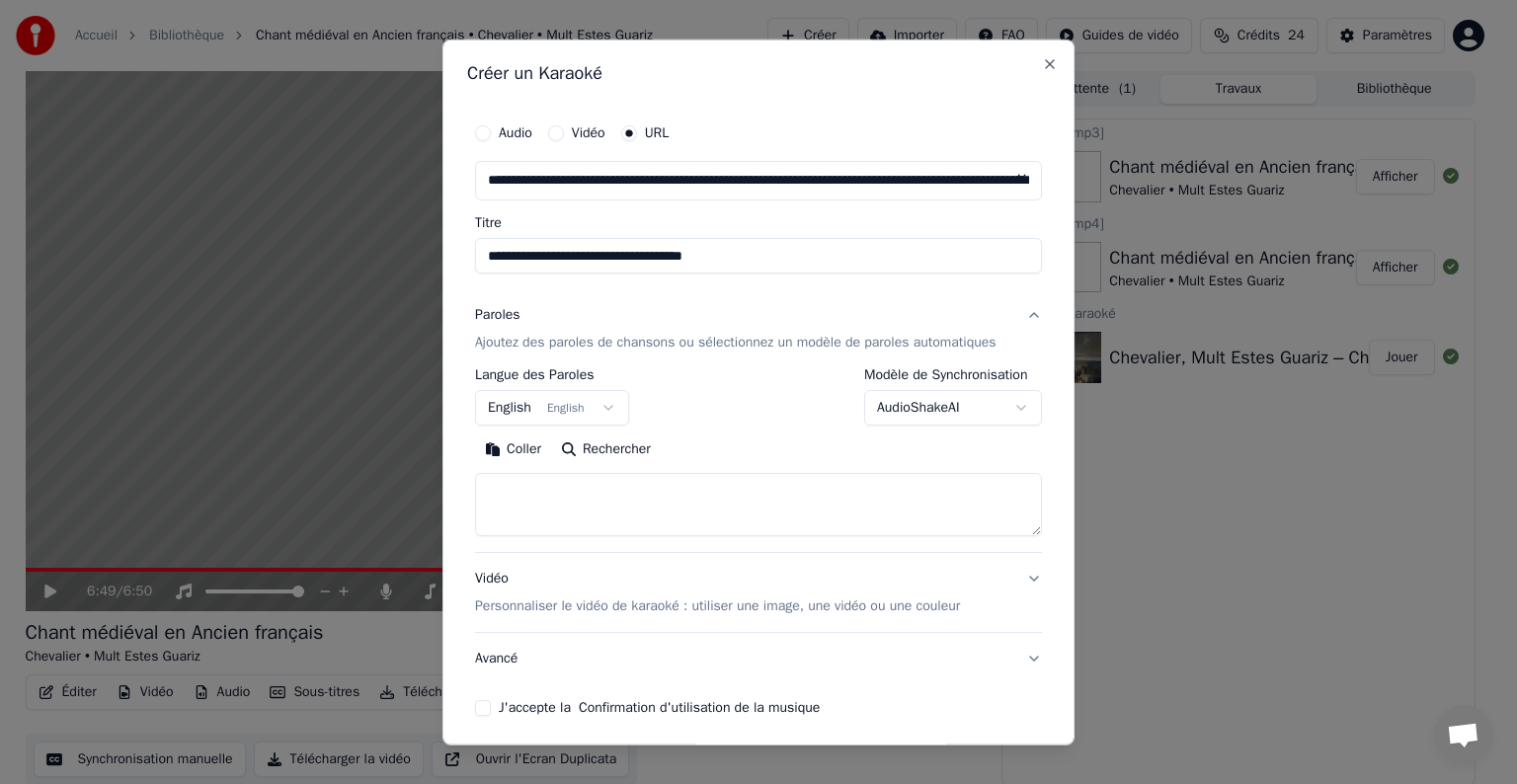 click on "**********" at bounding box center (758, 256) 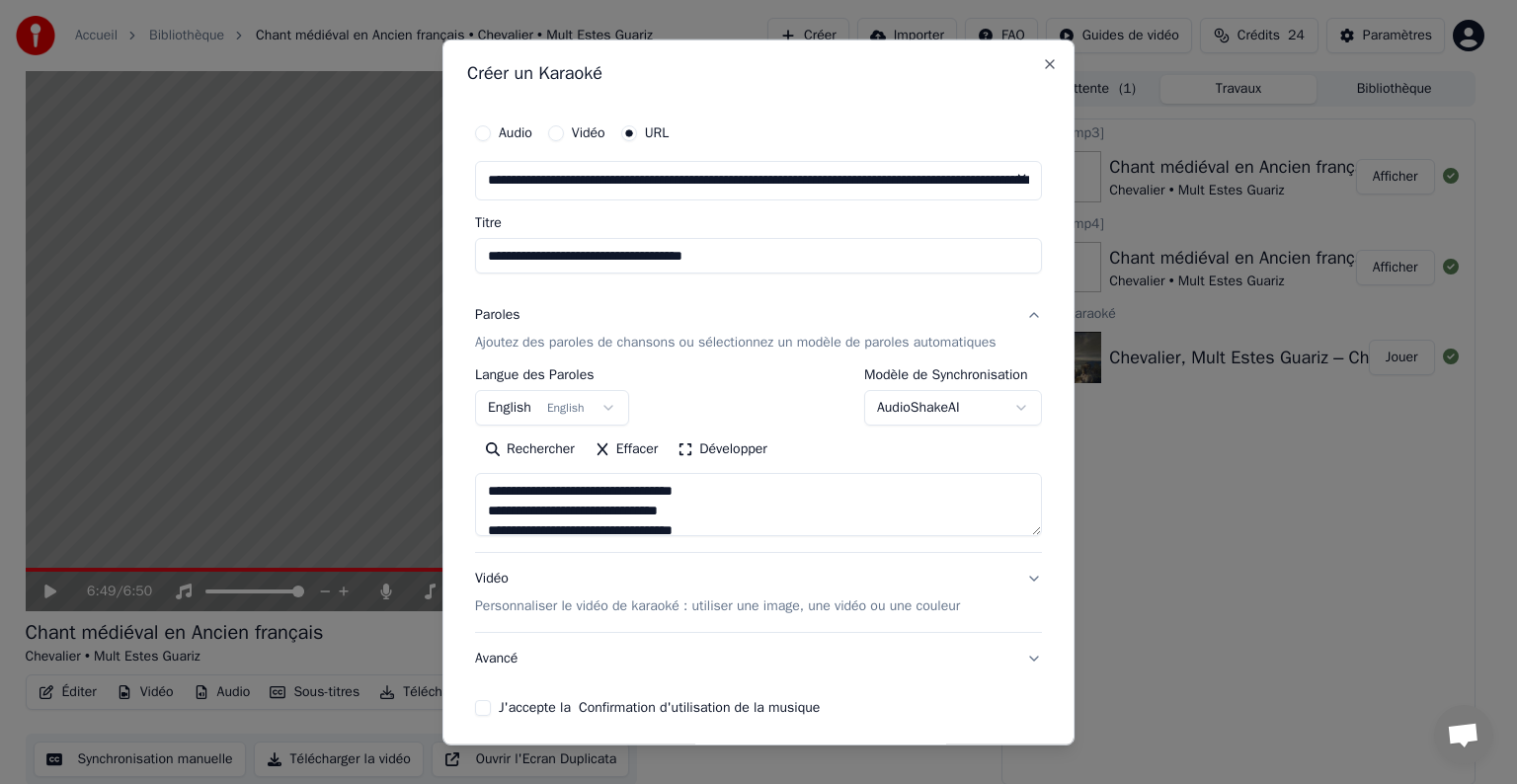 scroll, scrollTop: 656, scrollLeft: 0, axis: vertical 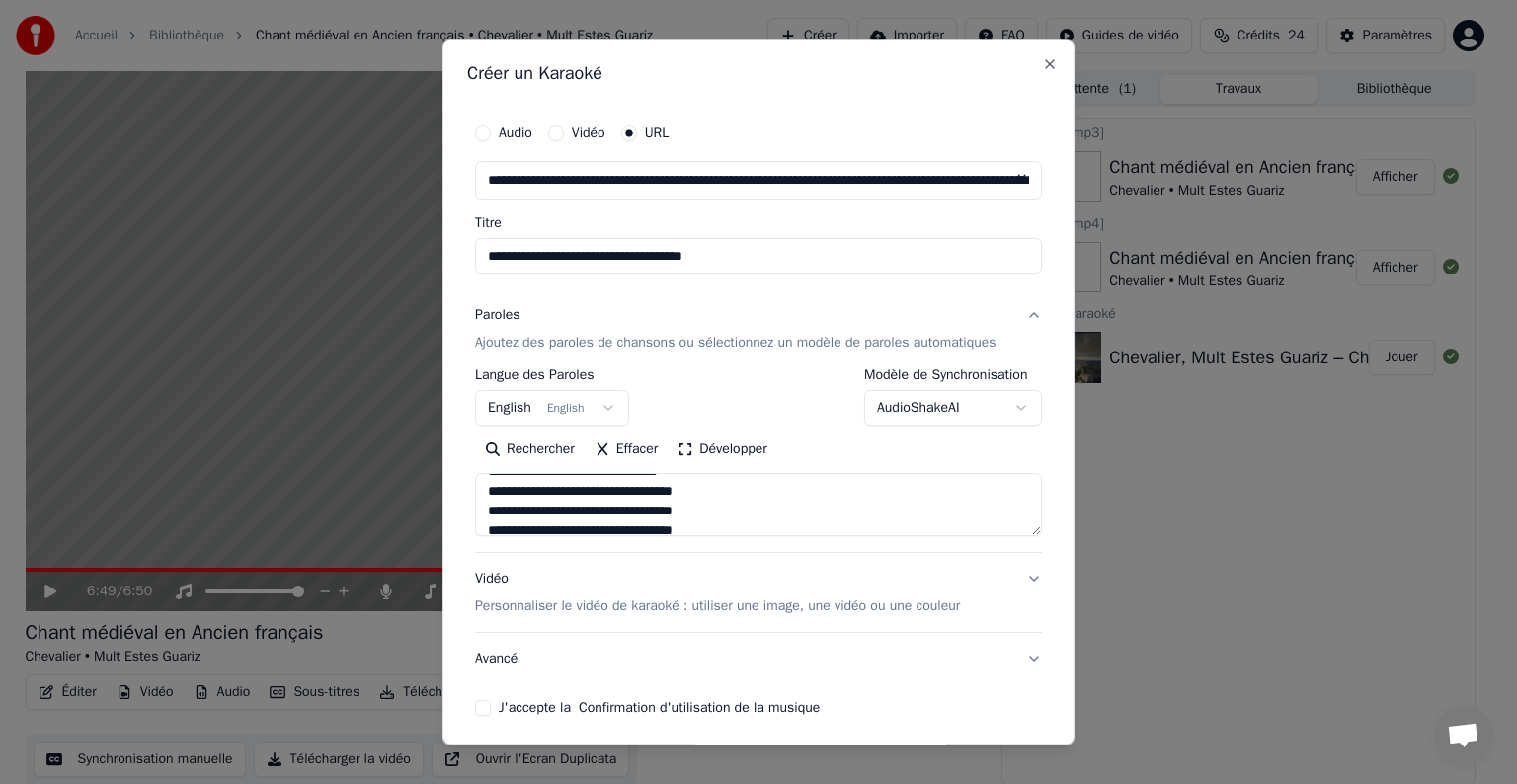 type on "**********" 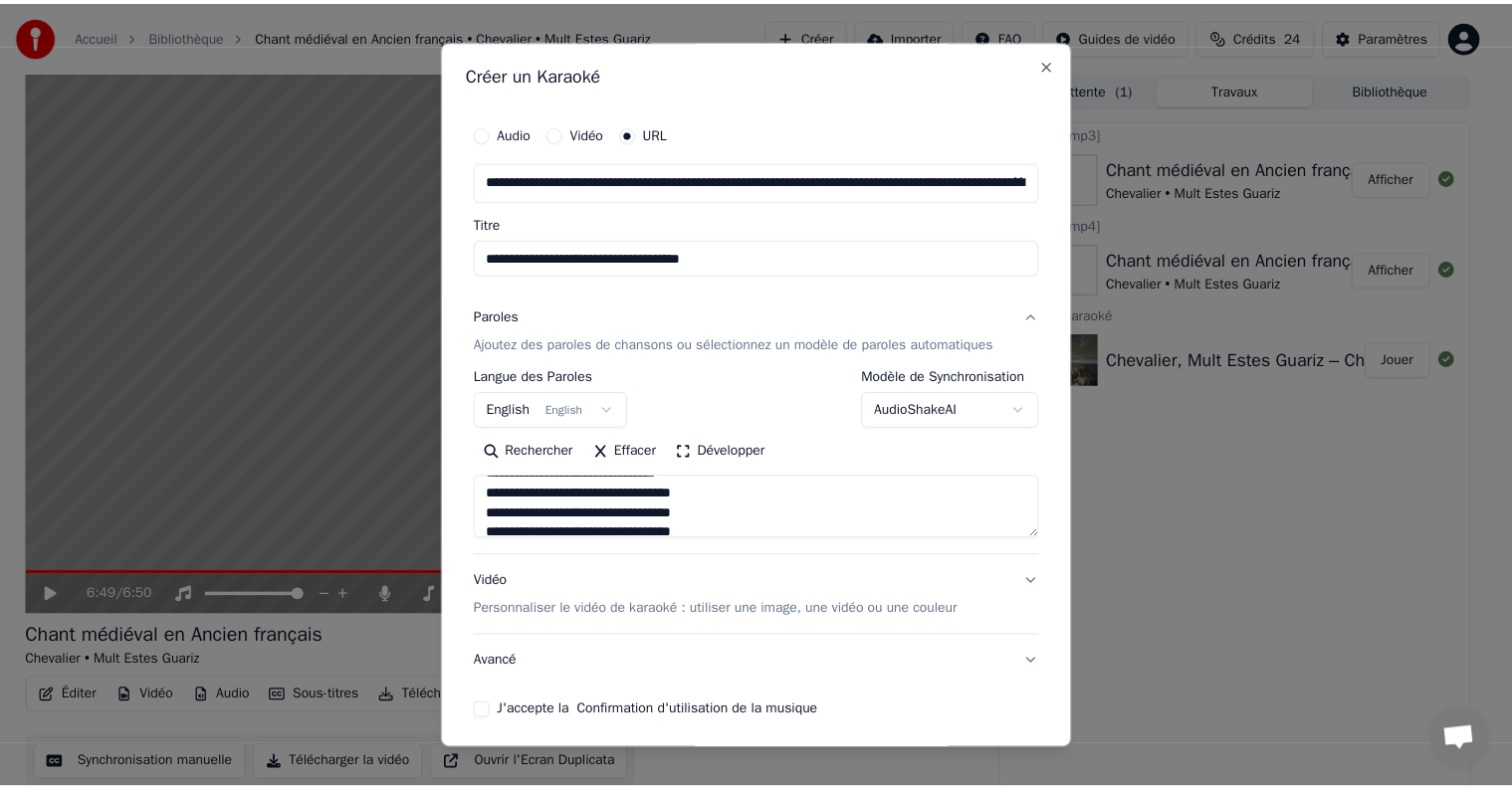 scroll, scrollTop: 79, scrollLeft: 0, axis: vertical 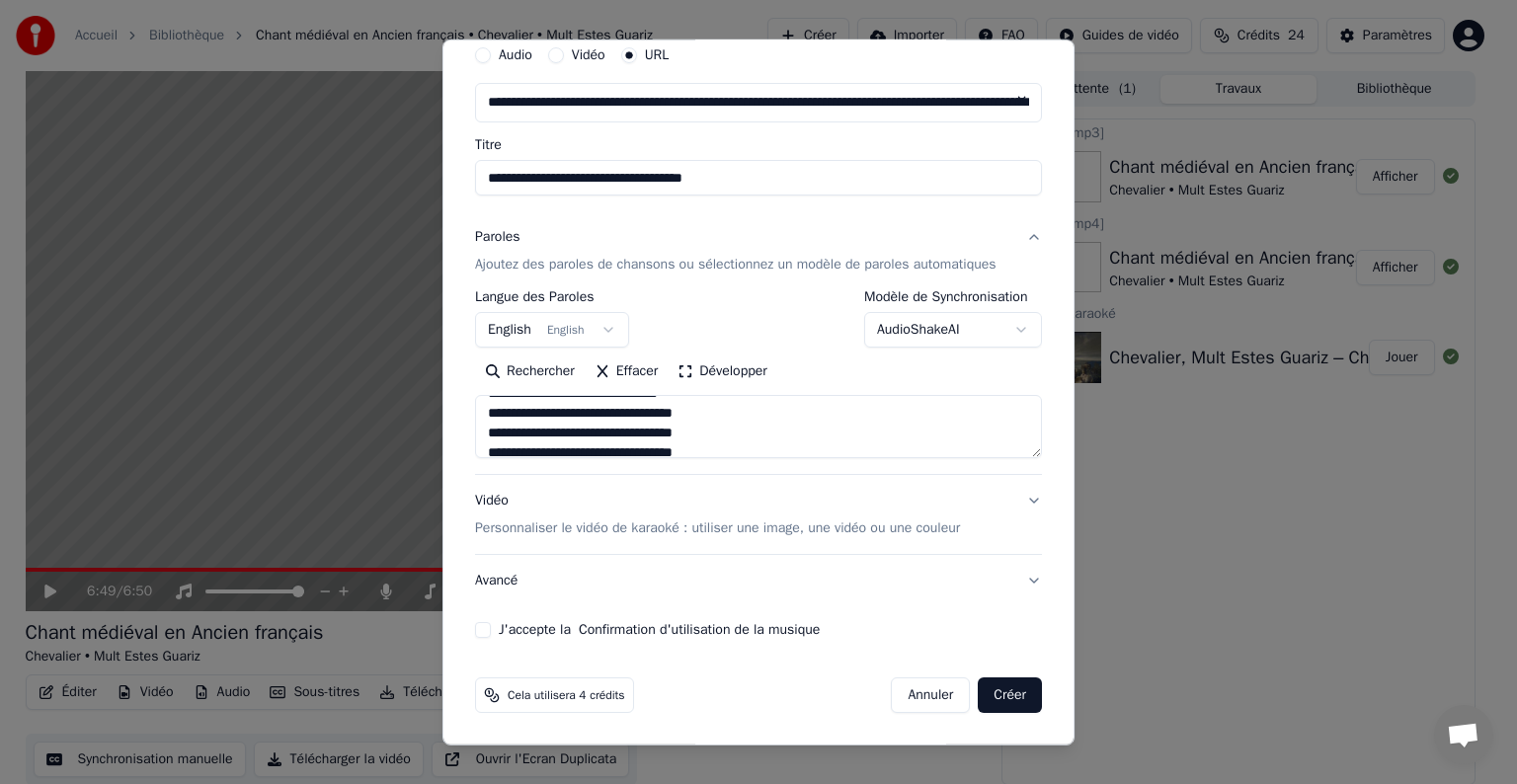 click on "J'accepte la   Confirmation d'utilisation de la musique" at bounding box center [483, 630] 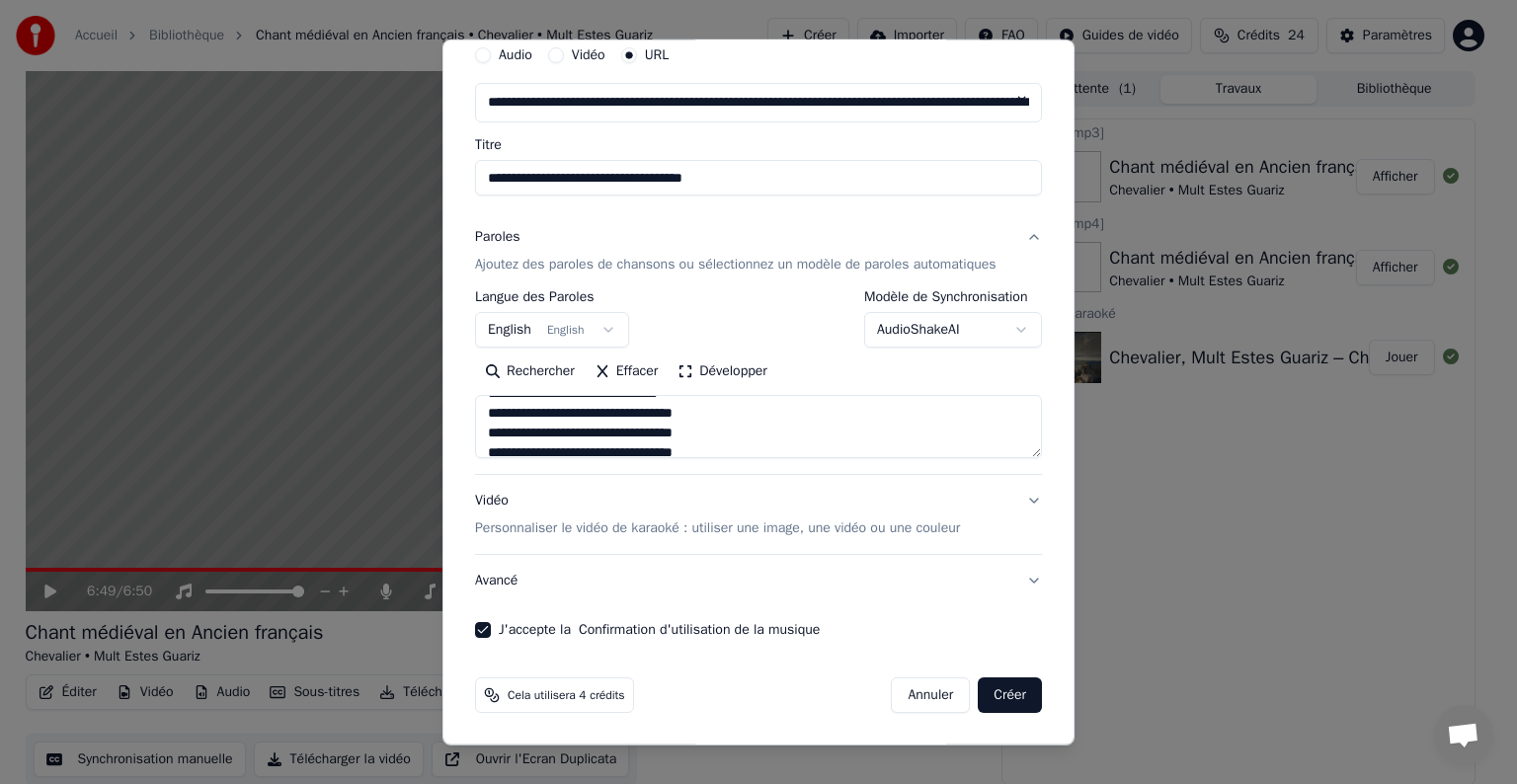 click on "Créer" at bounding box center (1009, 695) 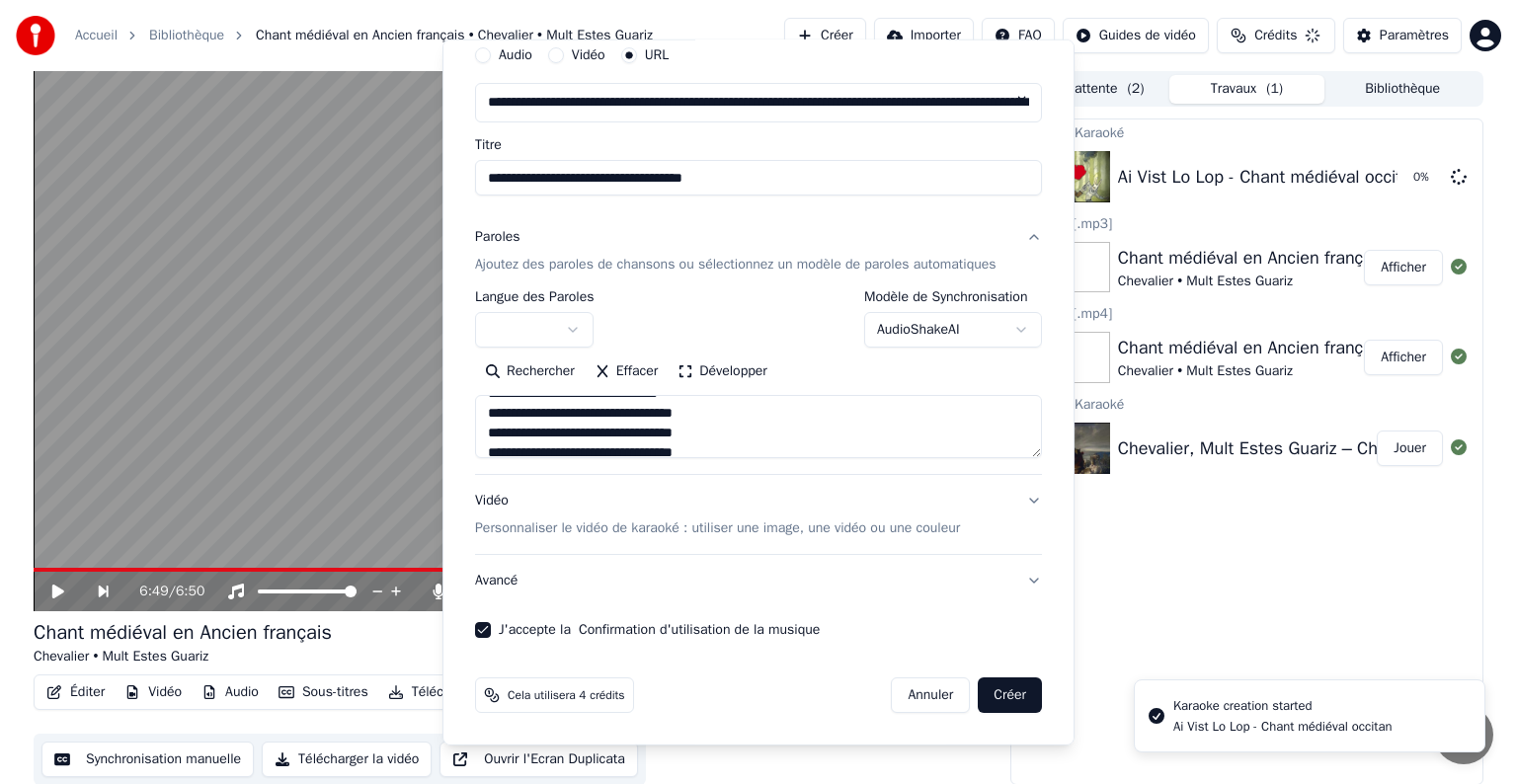 type 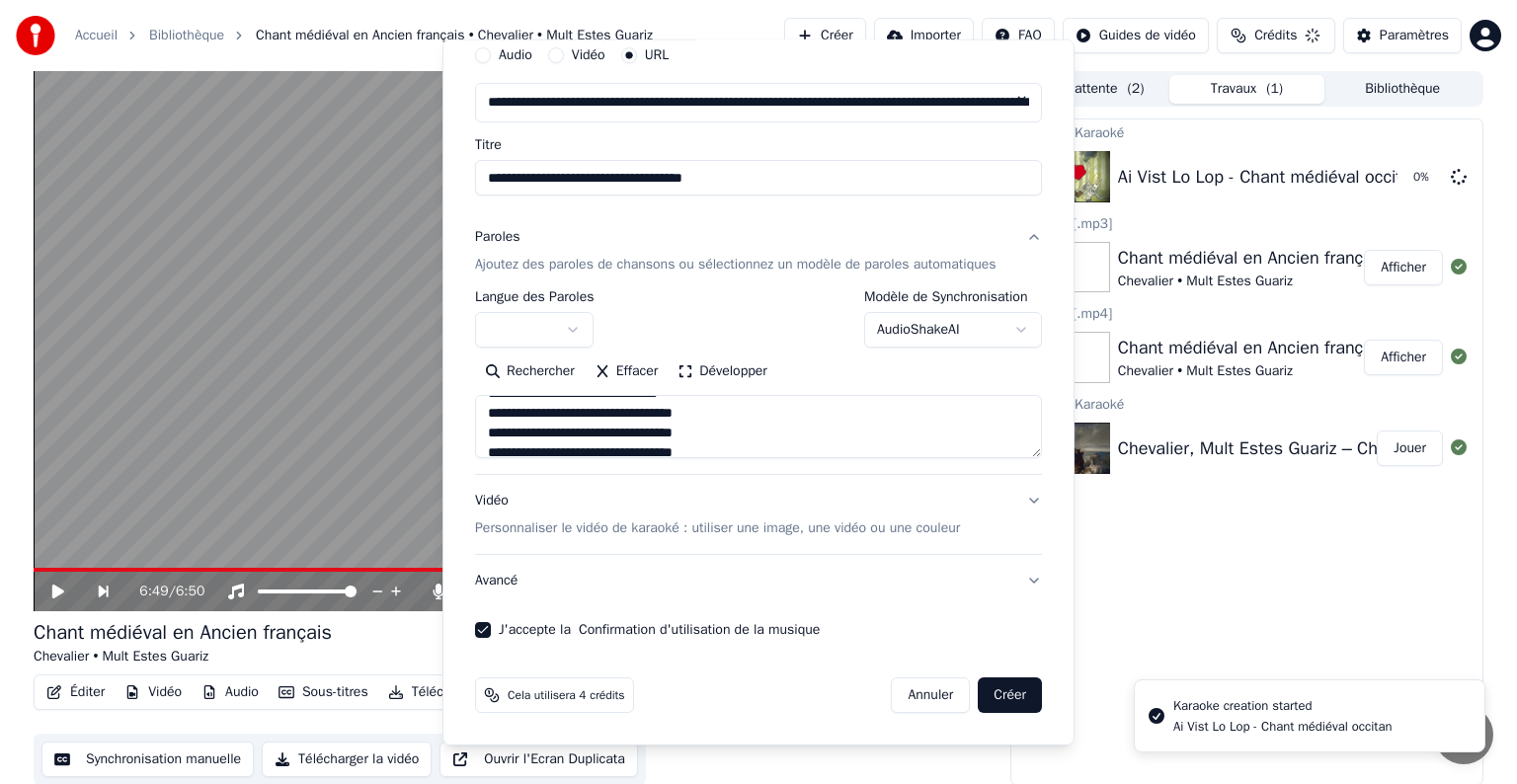 select 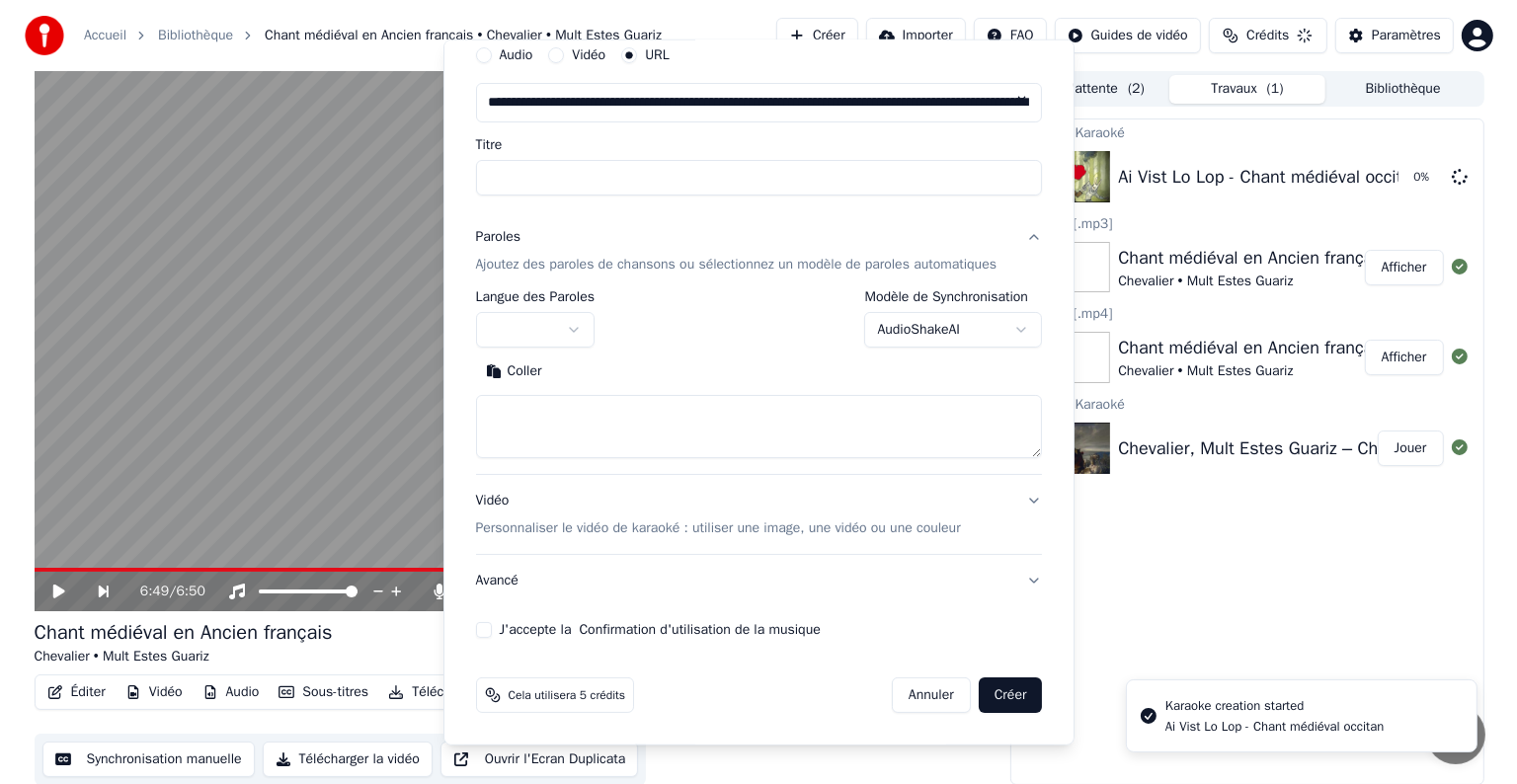 scroll, scrollTop: 0, scrollLeft: 0, axis: both 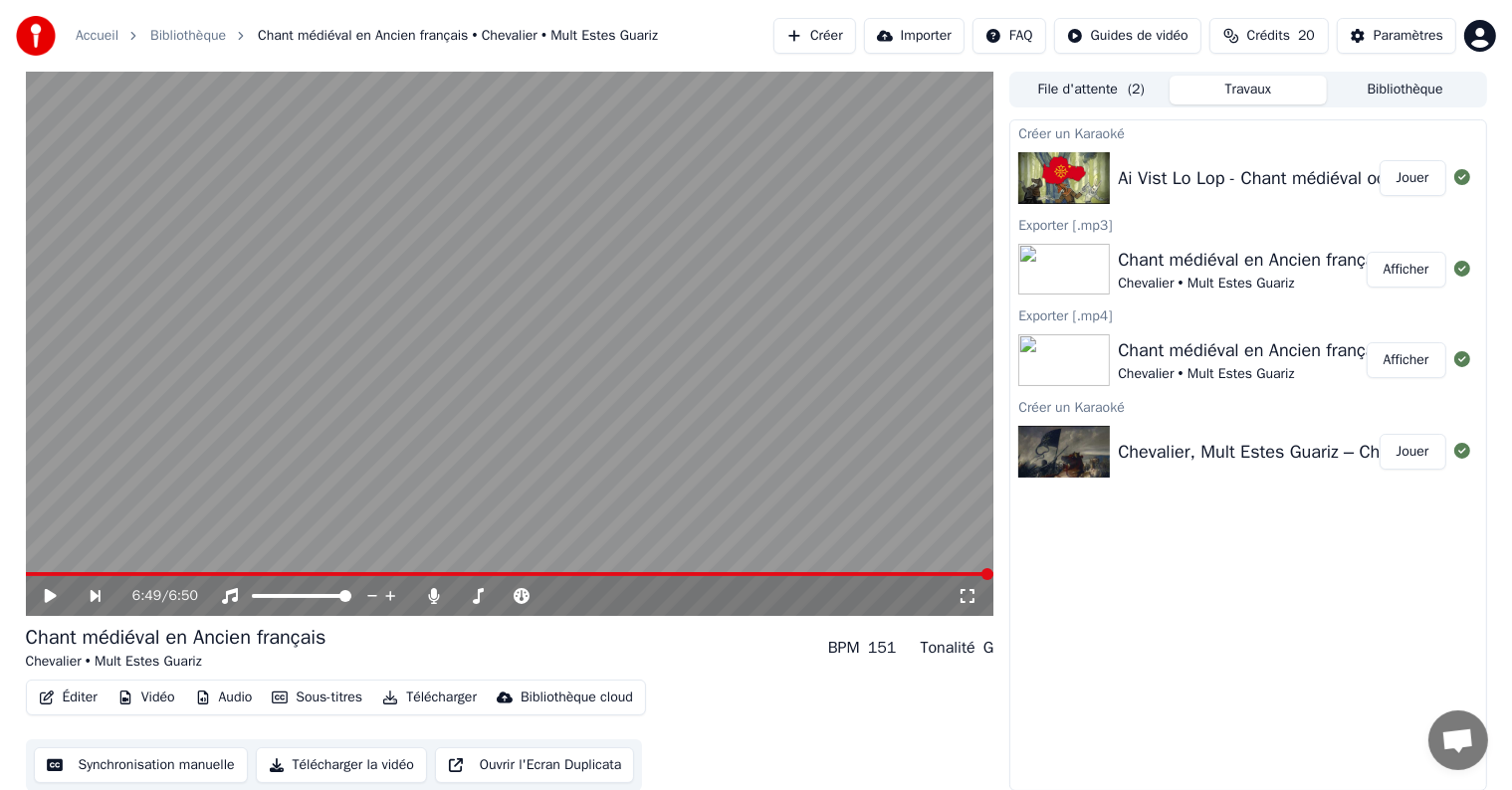 click at bounding box center (1064, 178) 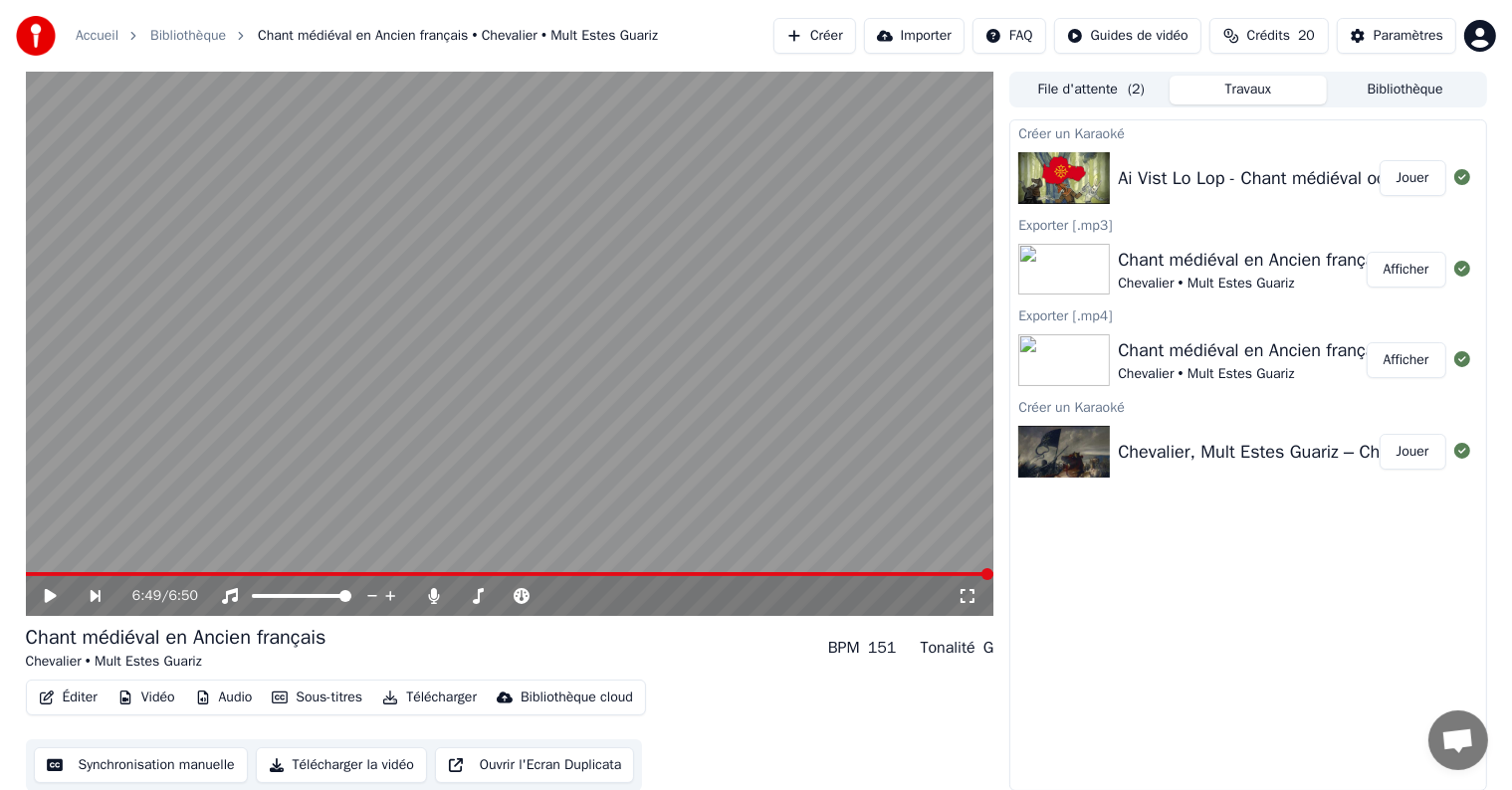 click at bounding box center (1064, 178) 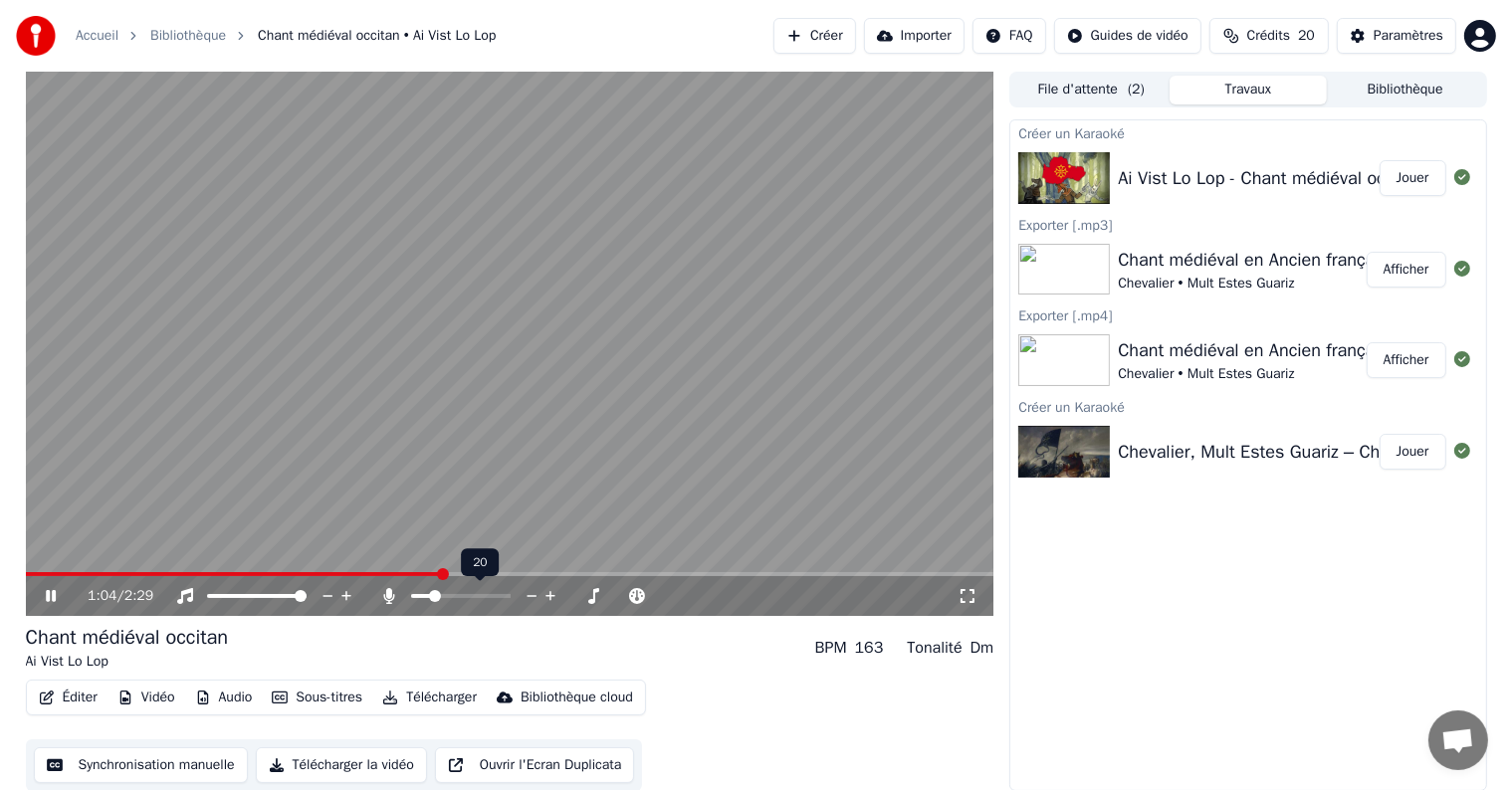 click at bounding box center (435, 596) 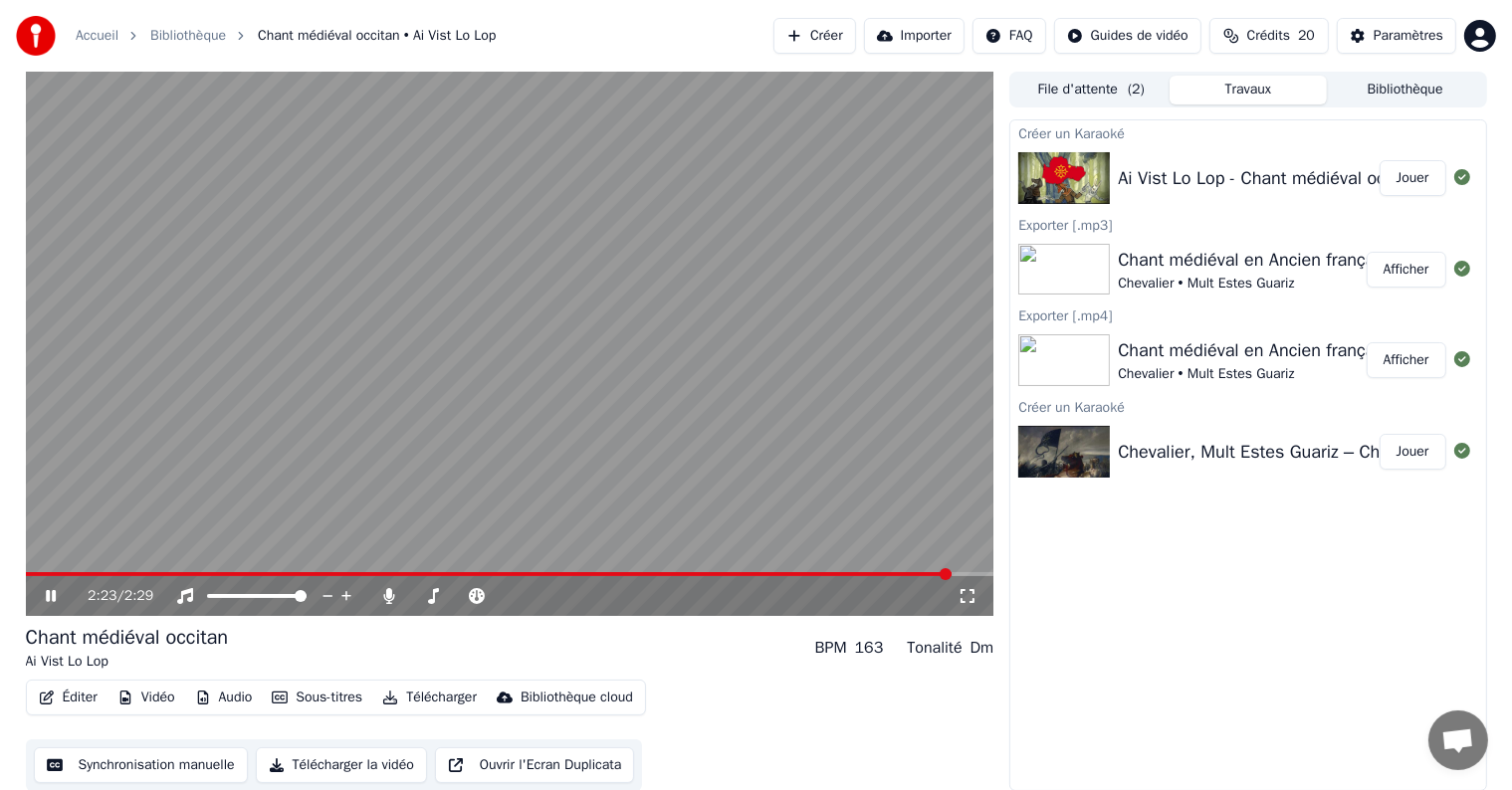 click at bounding box center (510, 343) 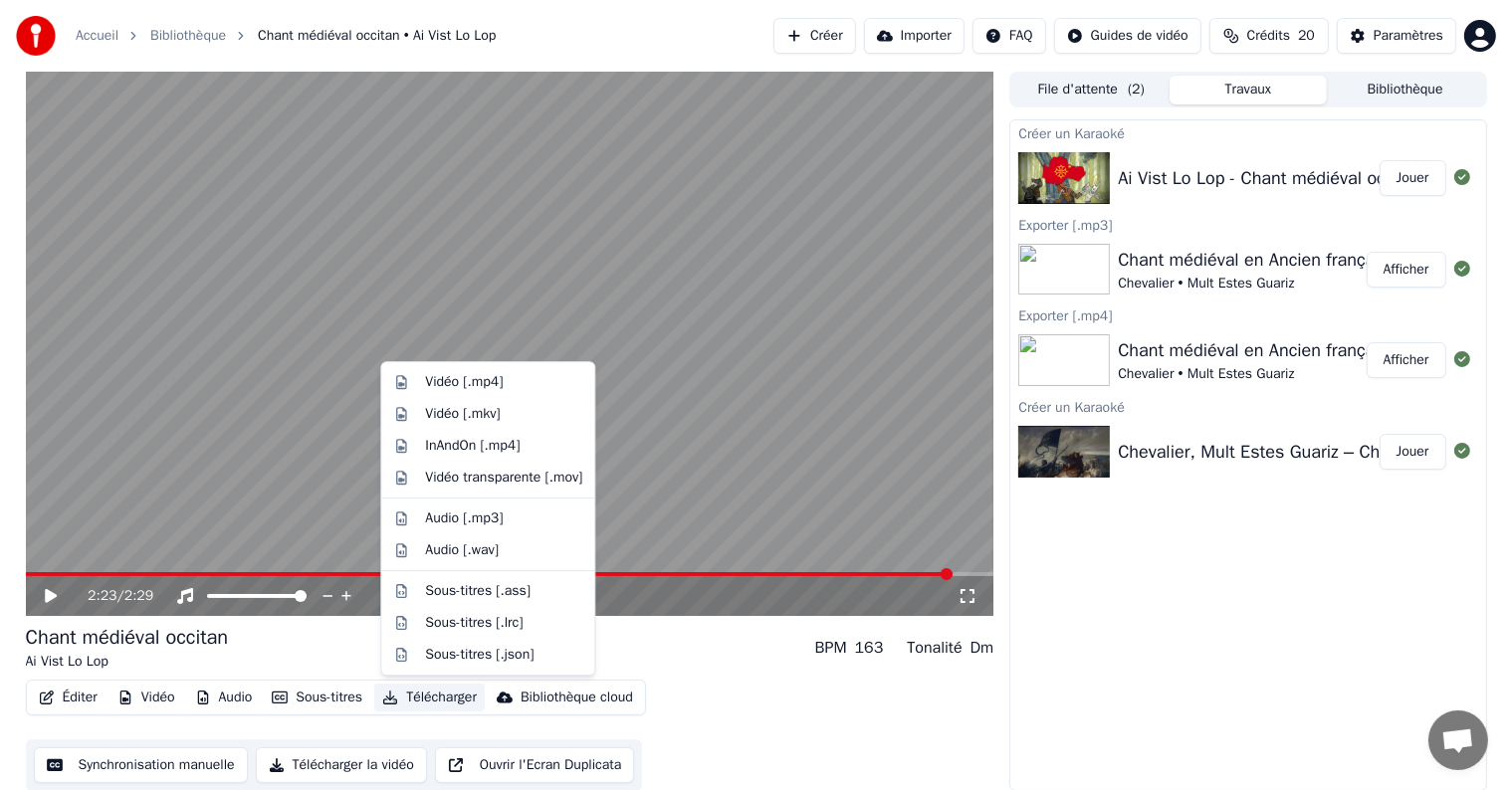 click on "Télécharger" at bounding box center [429, 697] 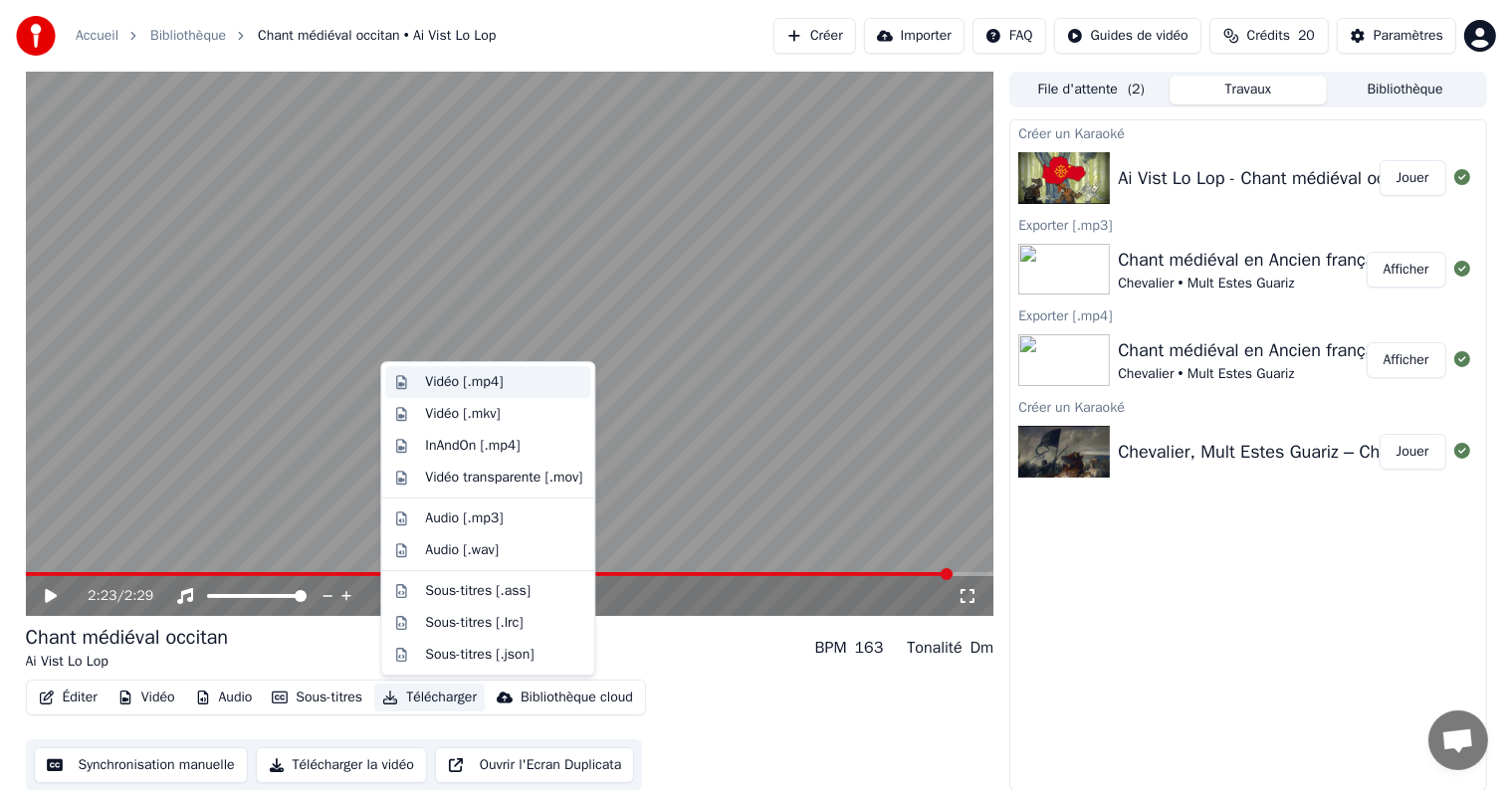click on "Vidéo [.mp4]" at bounding box center (504, 382) 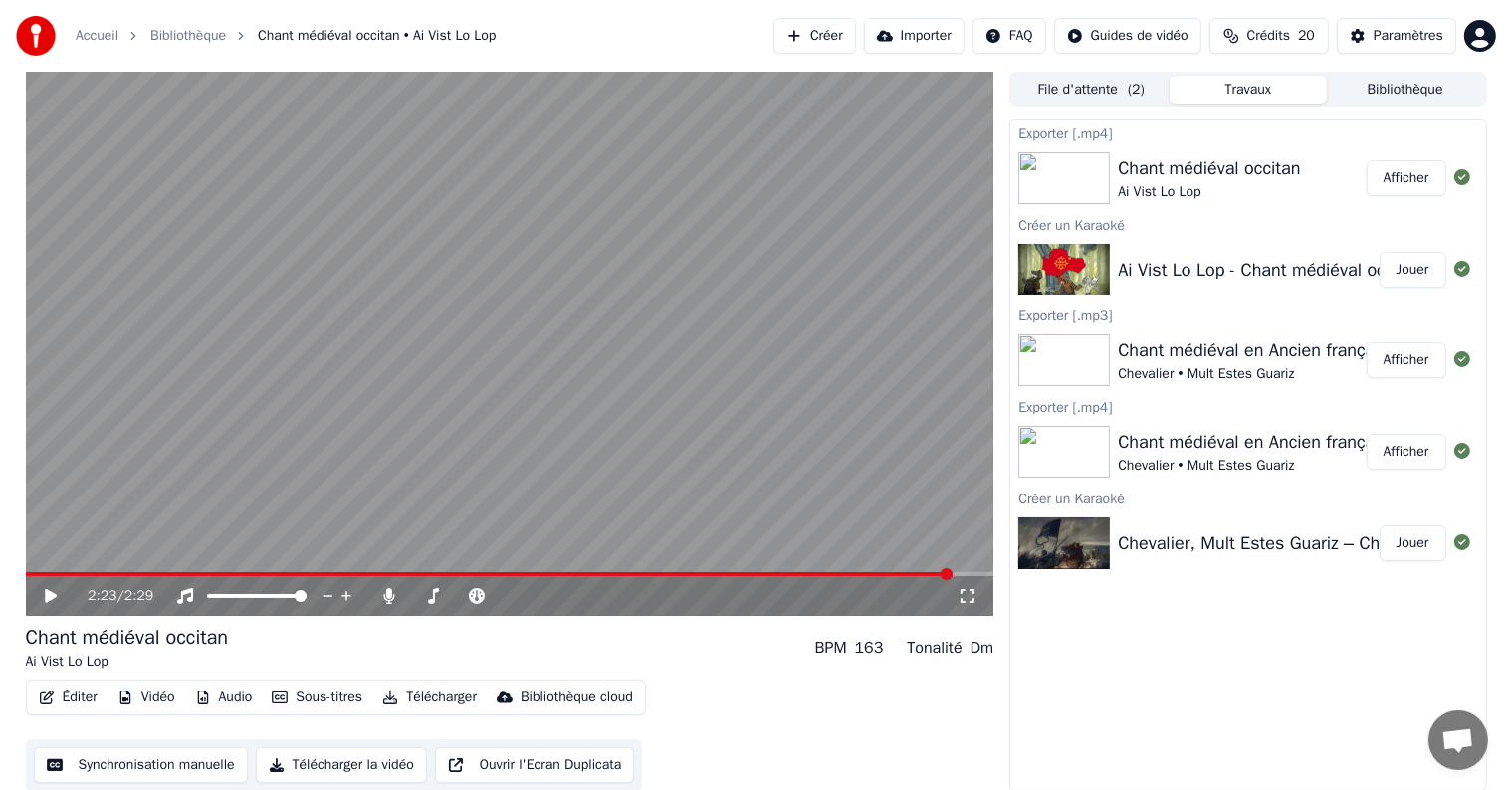 click on "Afficher" at bounding box center (1406, 178) 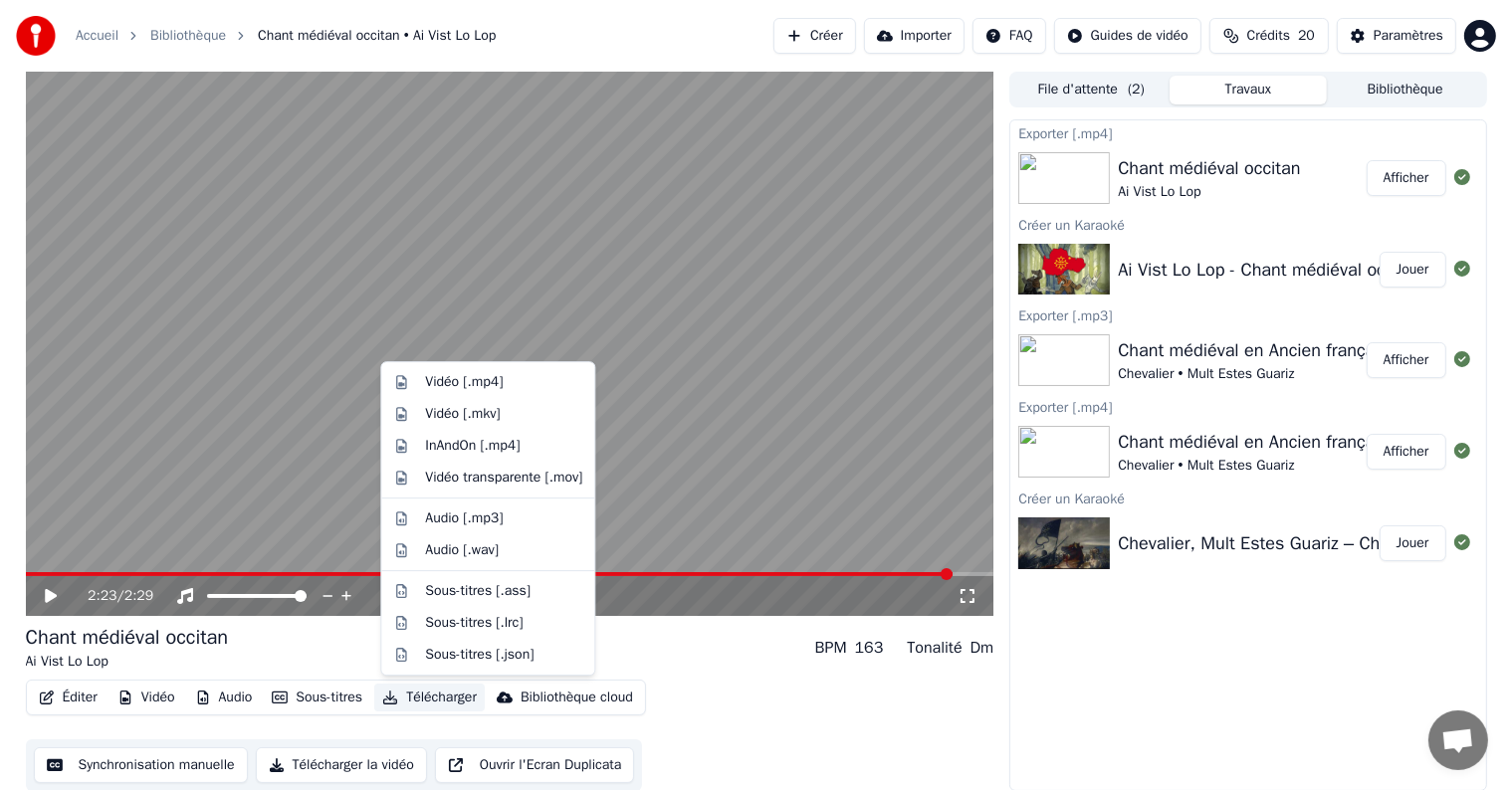 click on "Télécharger" at bounding box center (429, 697) 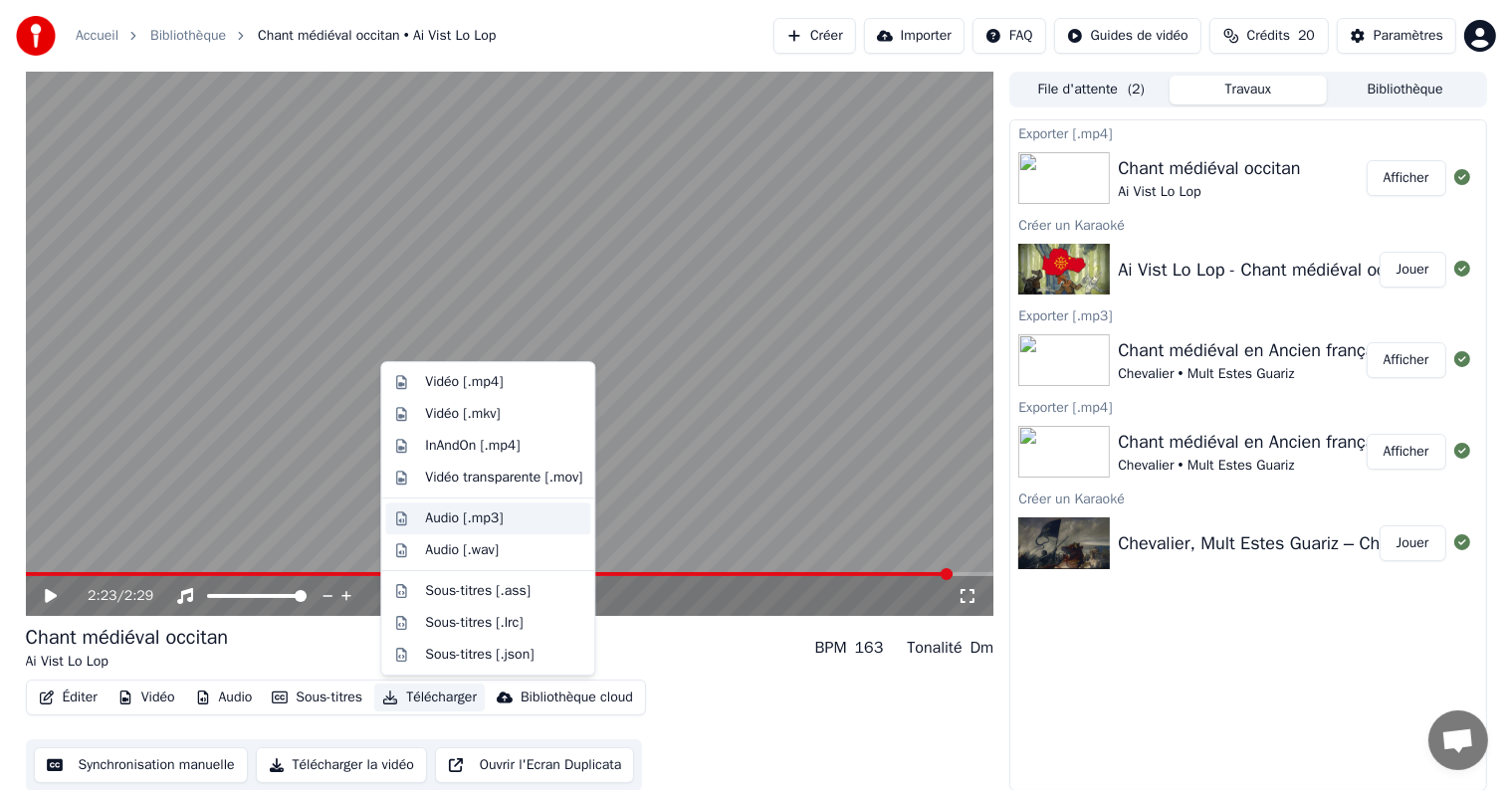 click on "Audio [.mp3]" at bounding box center (464, 518) 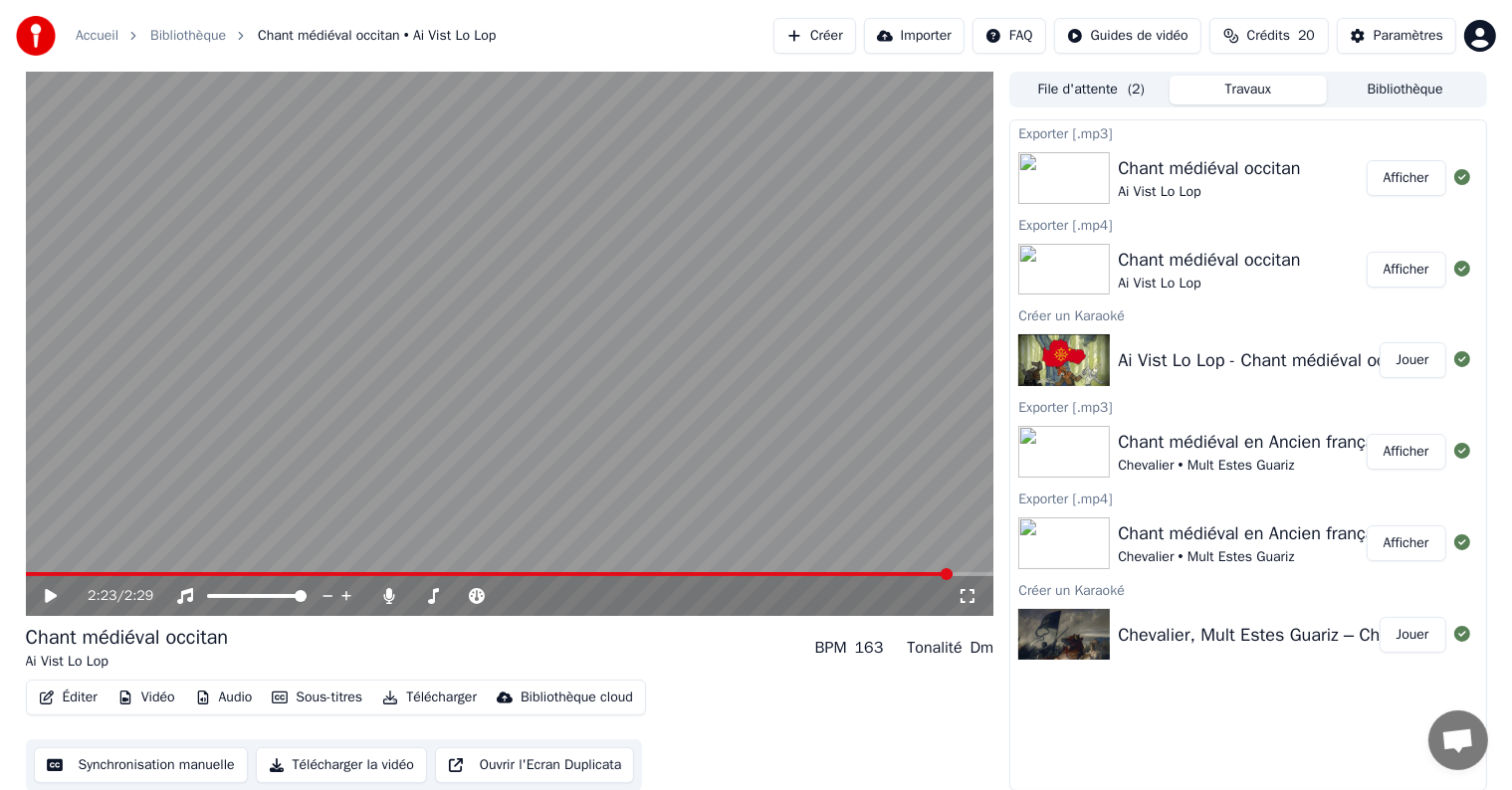 click on "Afficher" at bounding box center (1406, 178) 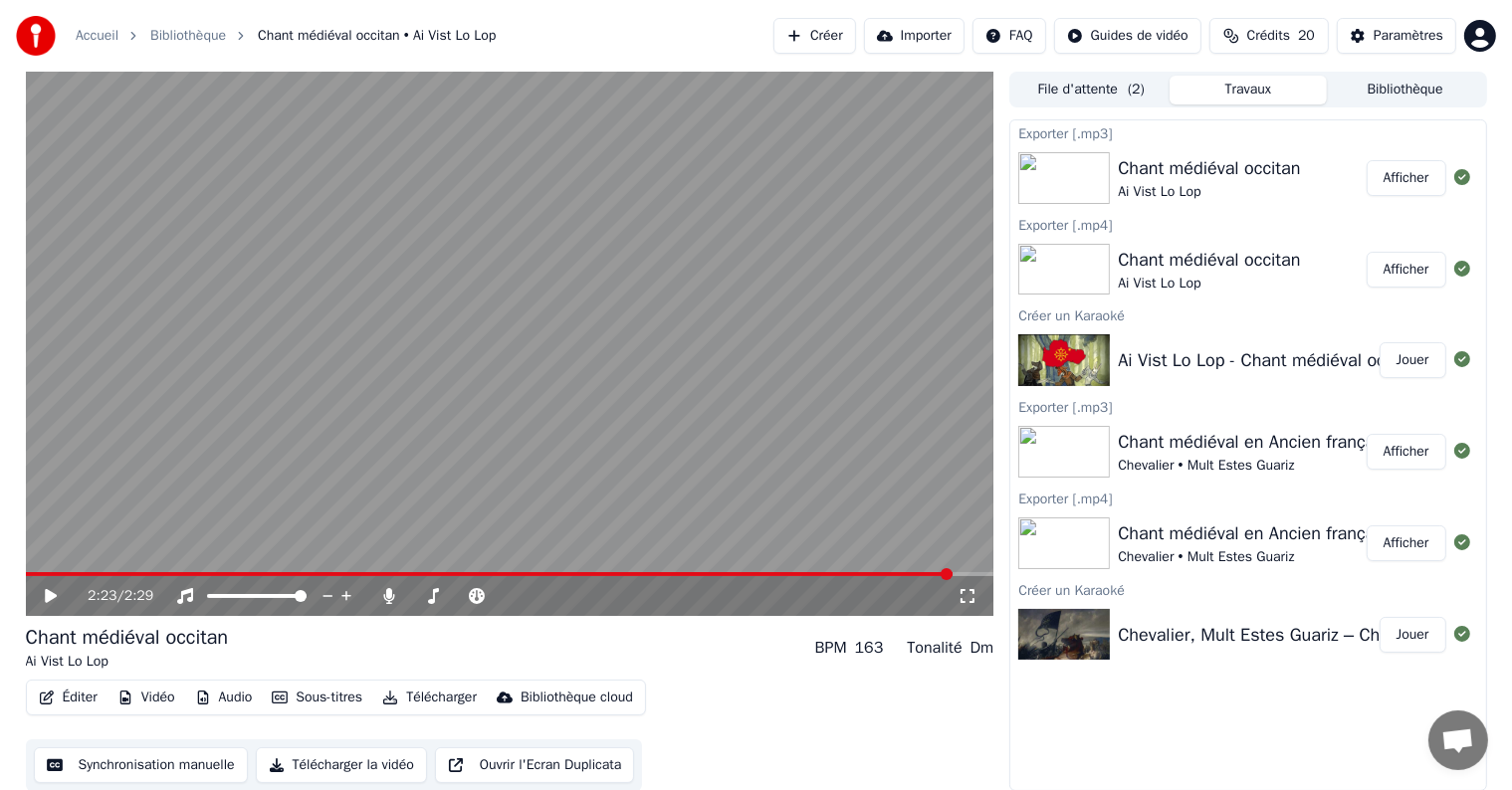 click on "Créer" at bounding box center (814, 36) 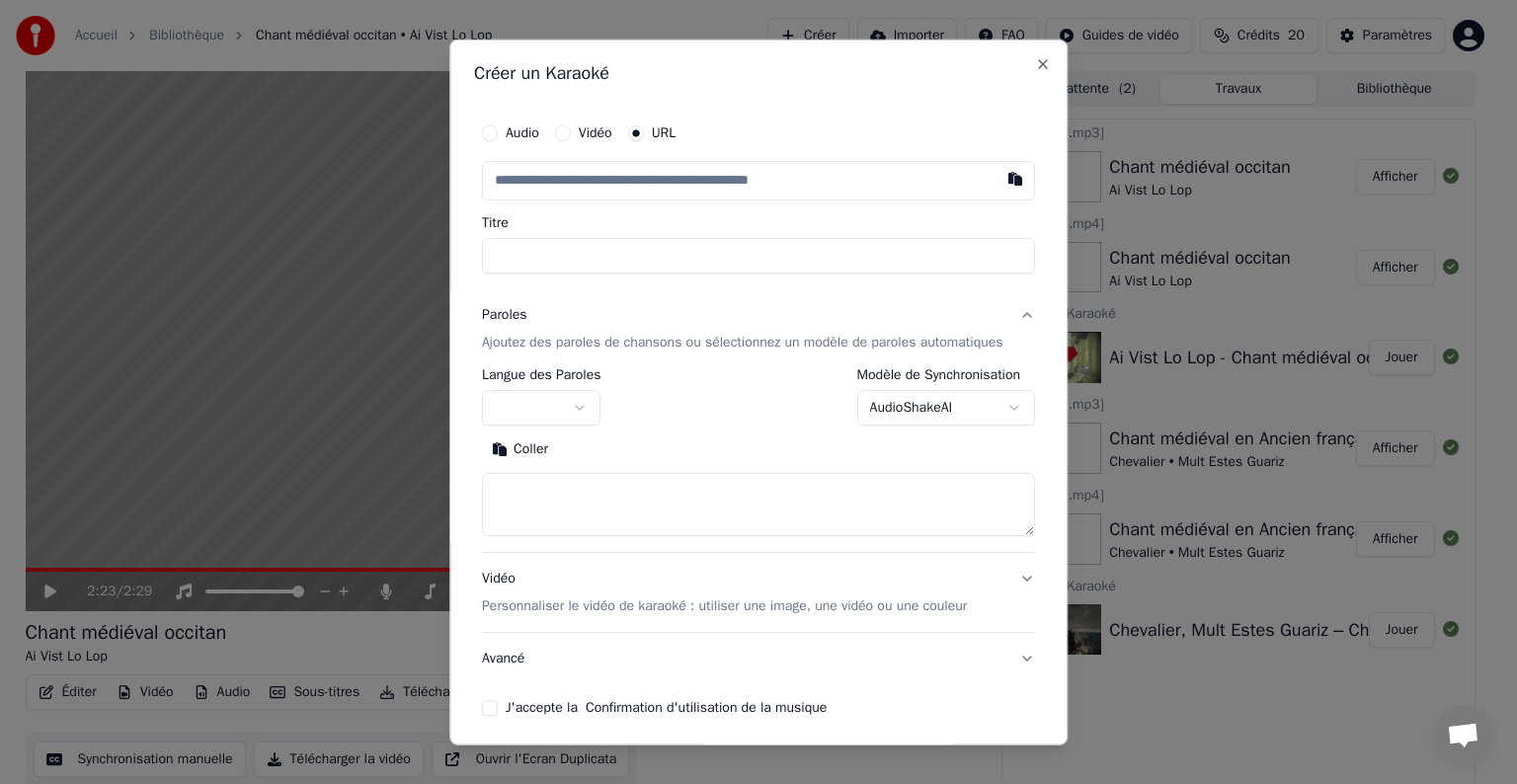 paste on "**********" 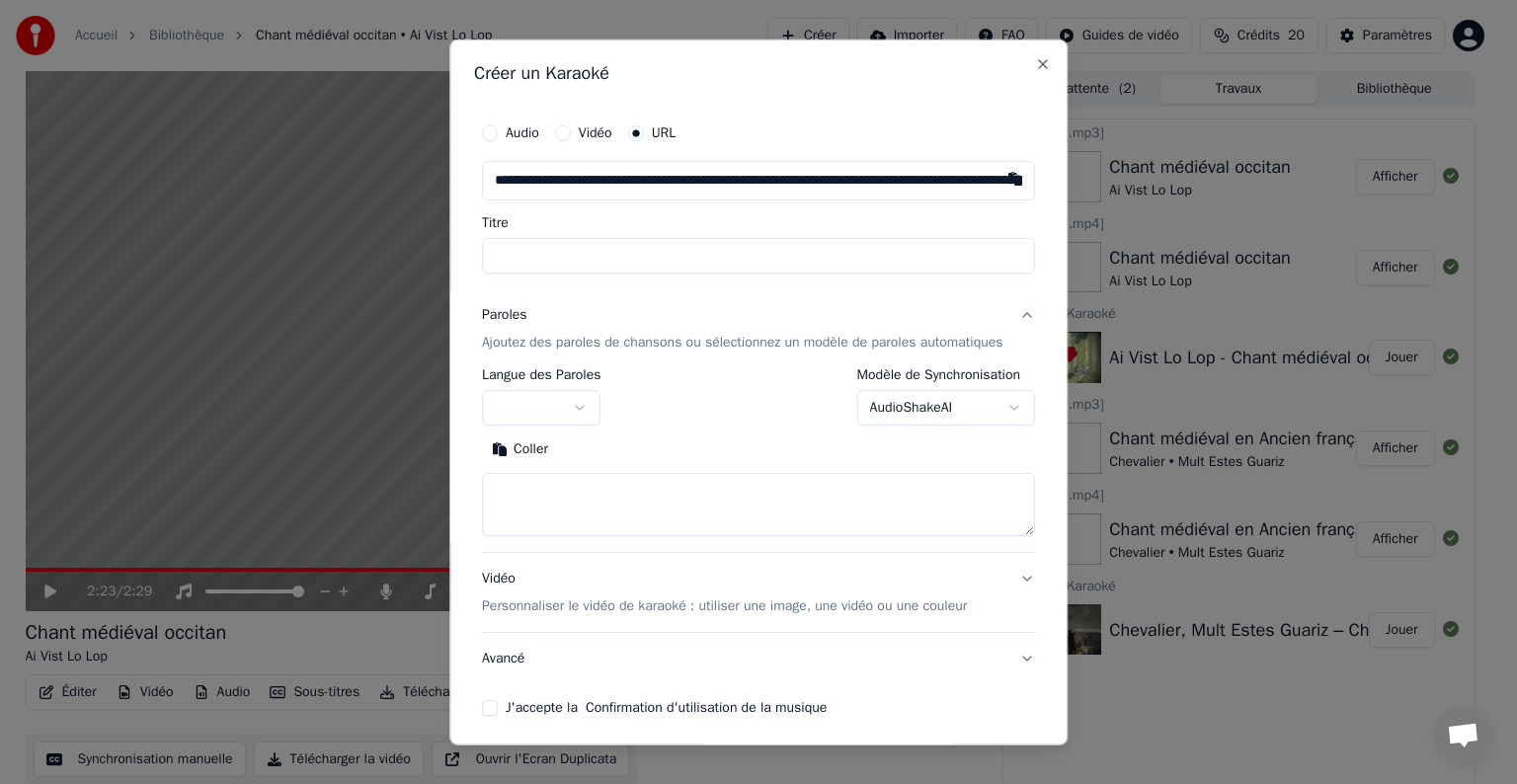 scroll, scrollTop: 0, scrollLeft: 288, axis: horizontal 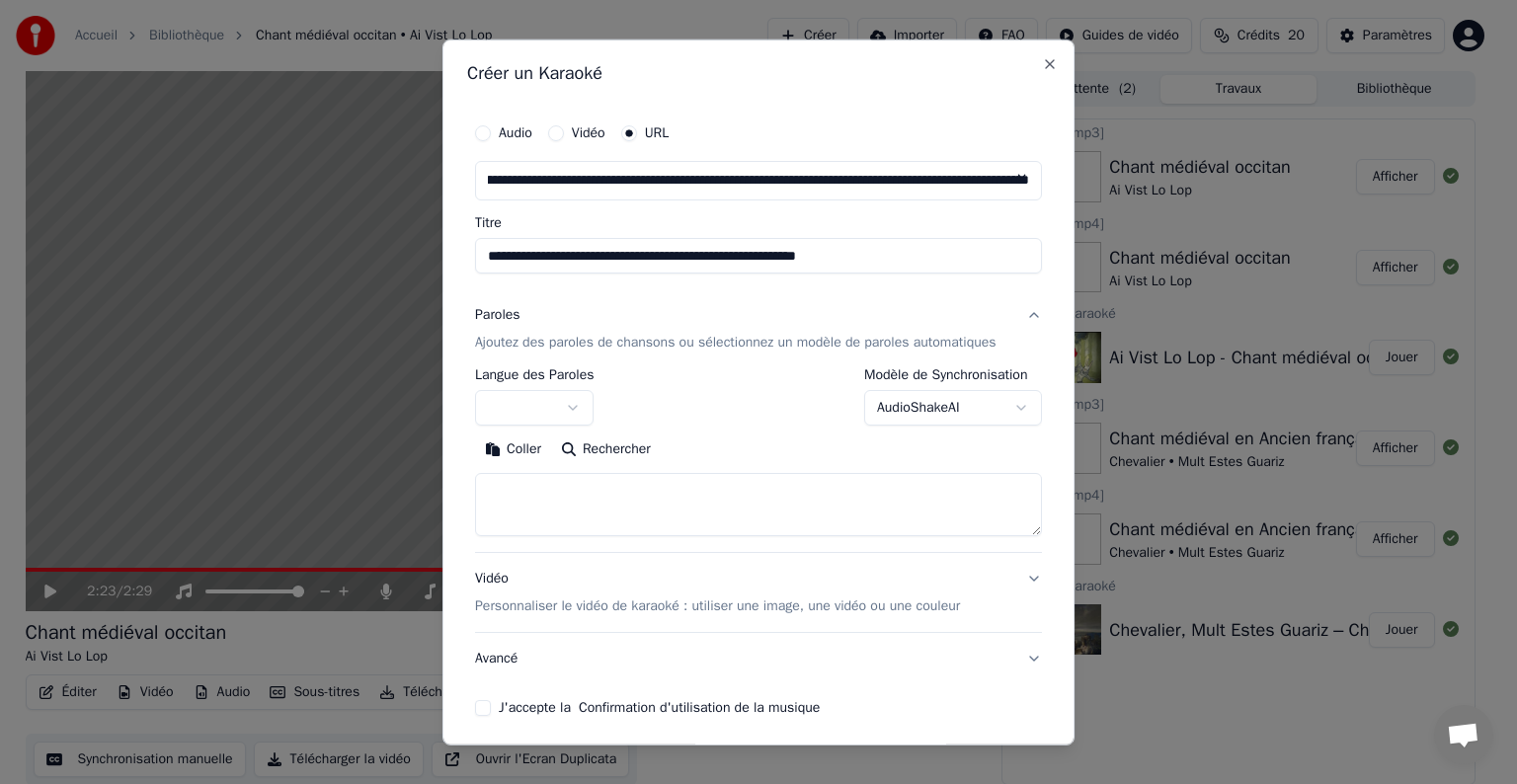 type on "**********" 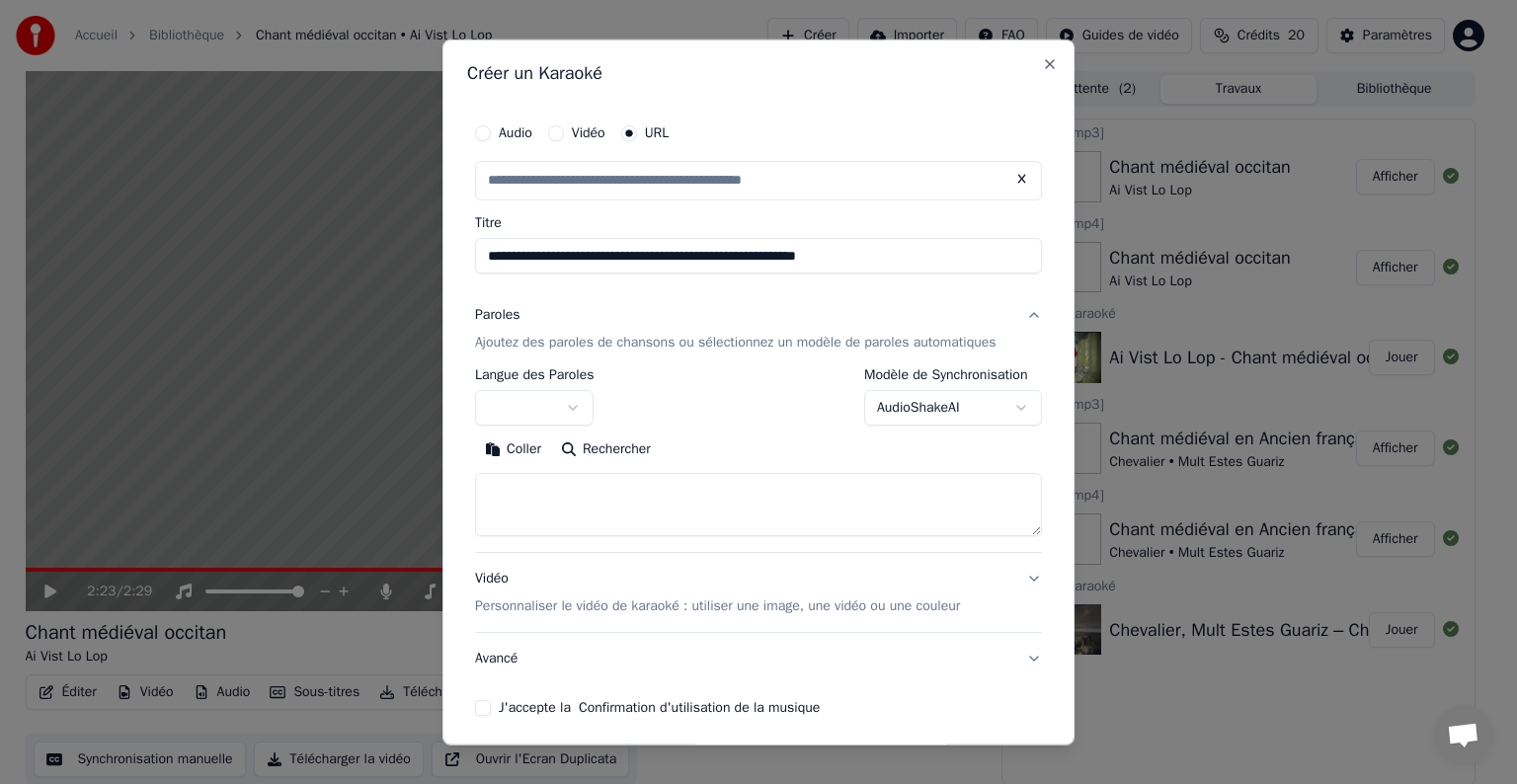 scroll, scrollTop: 0, scrollLeft: 0, axis: both 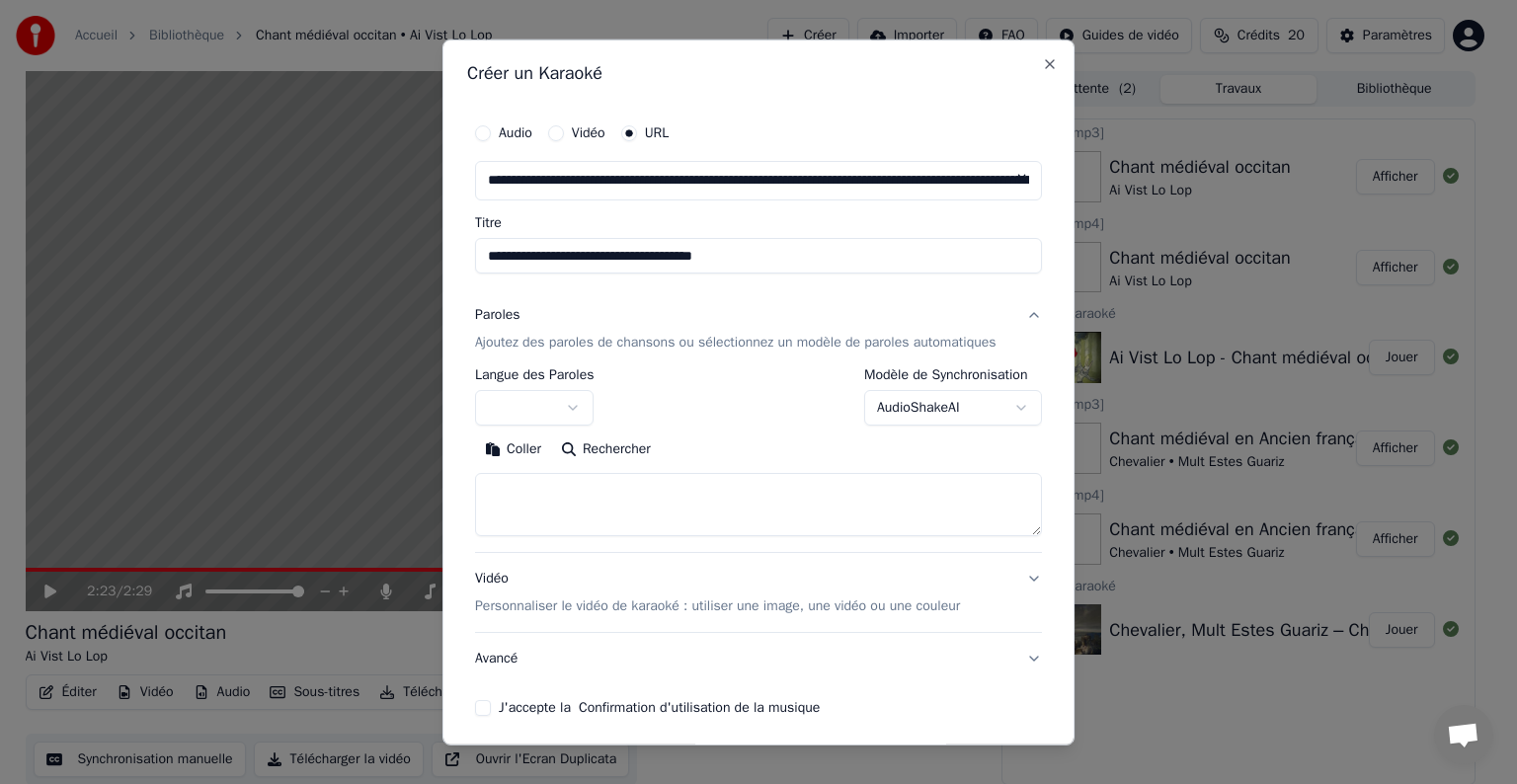 click on "**********" at bounding box center [758, 256] 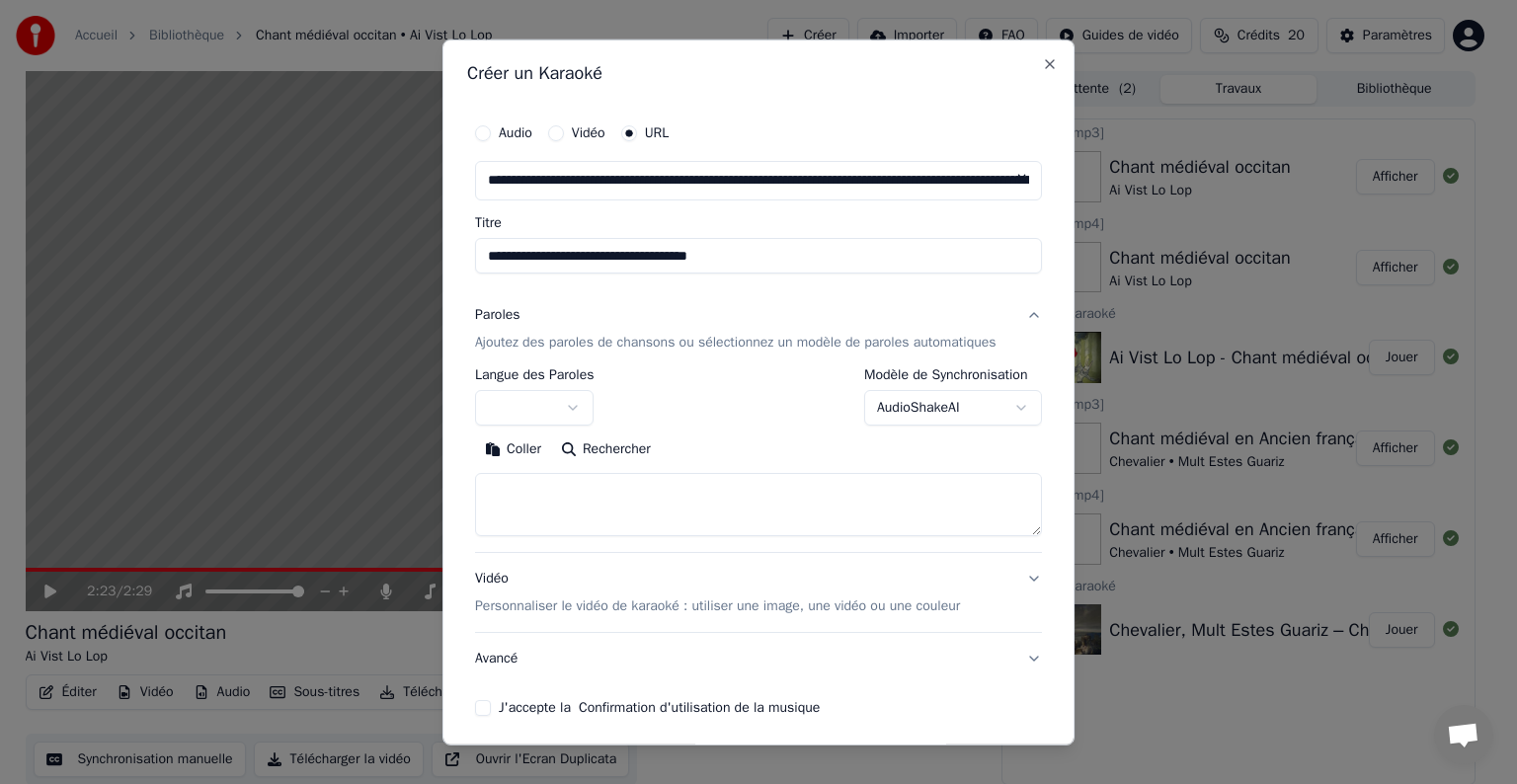 click on "**********" at bounding box center [758, 256] 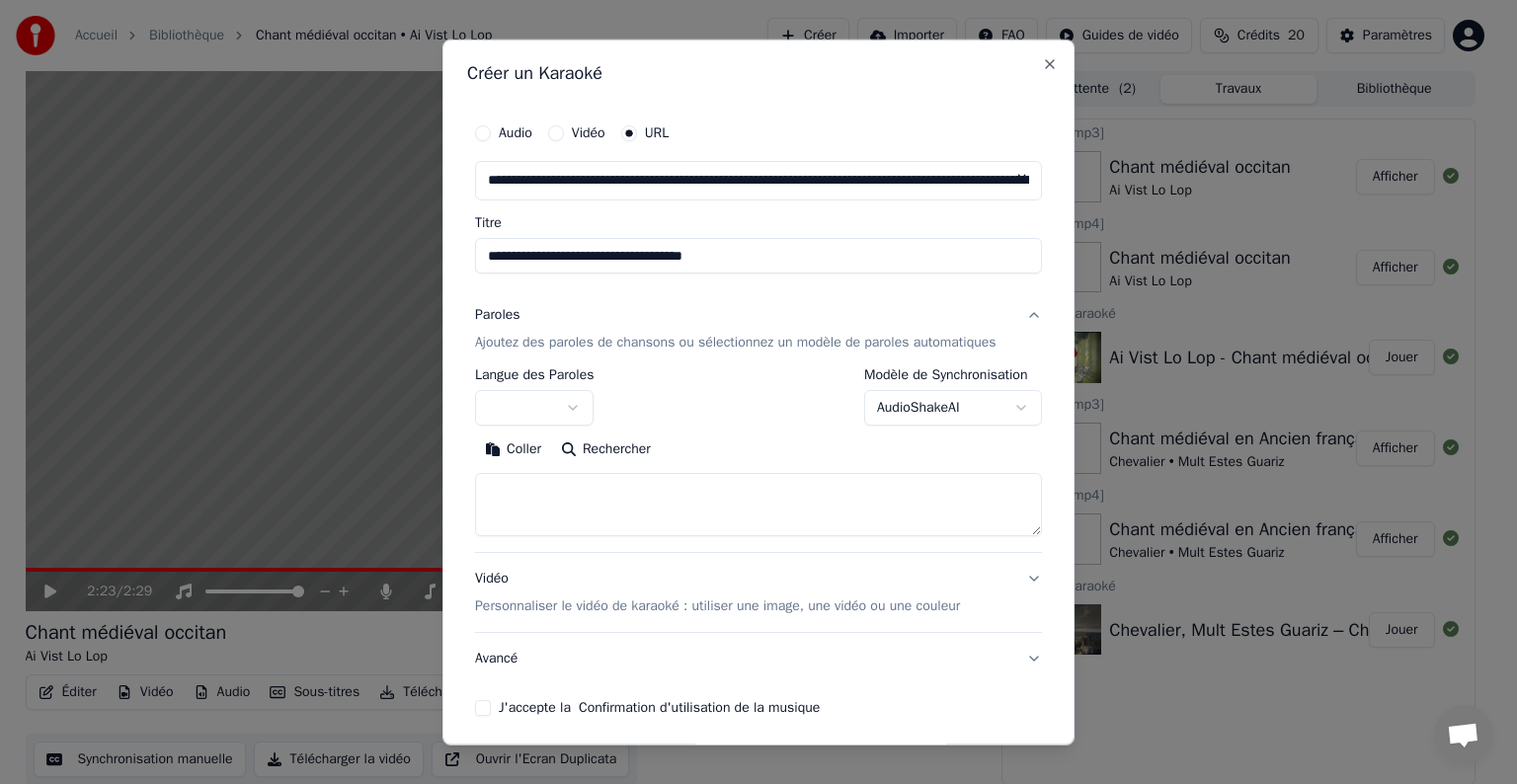 click on "**********" at bounding box center (758, 256) 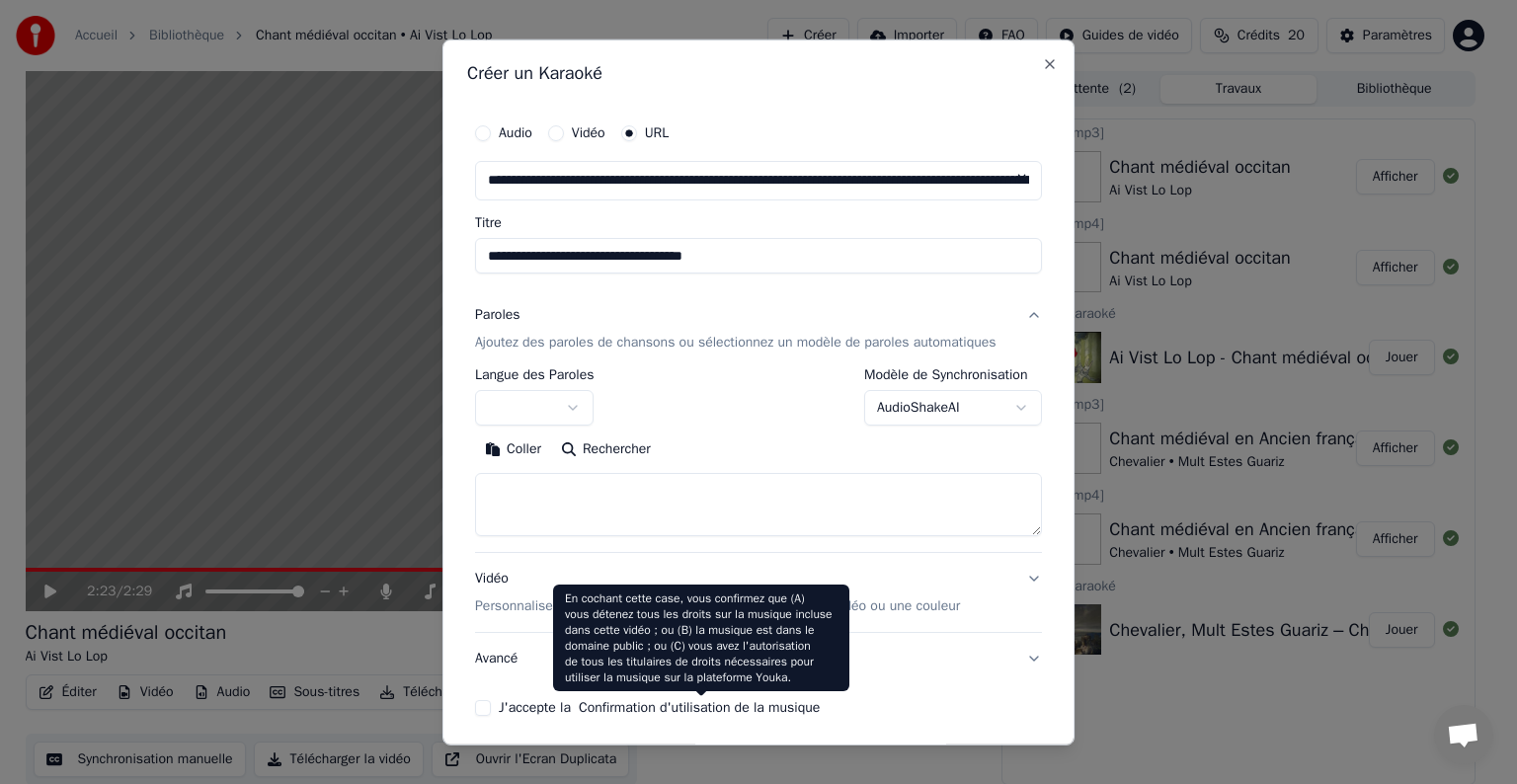 type on "**********" 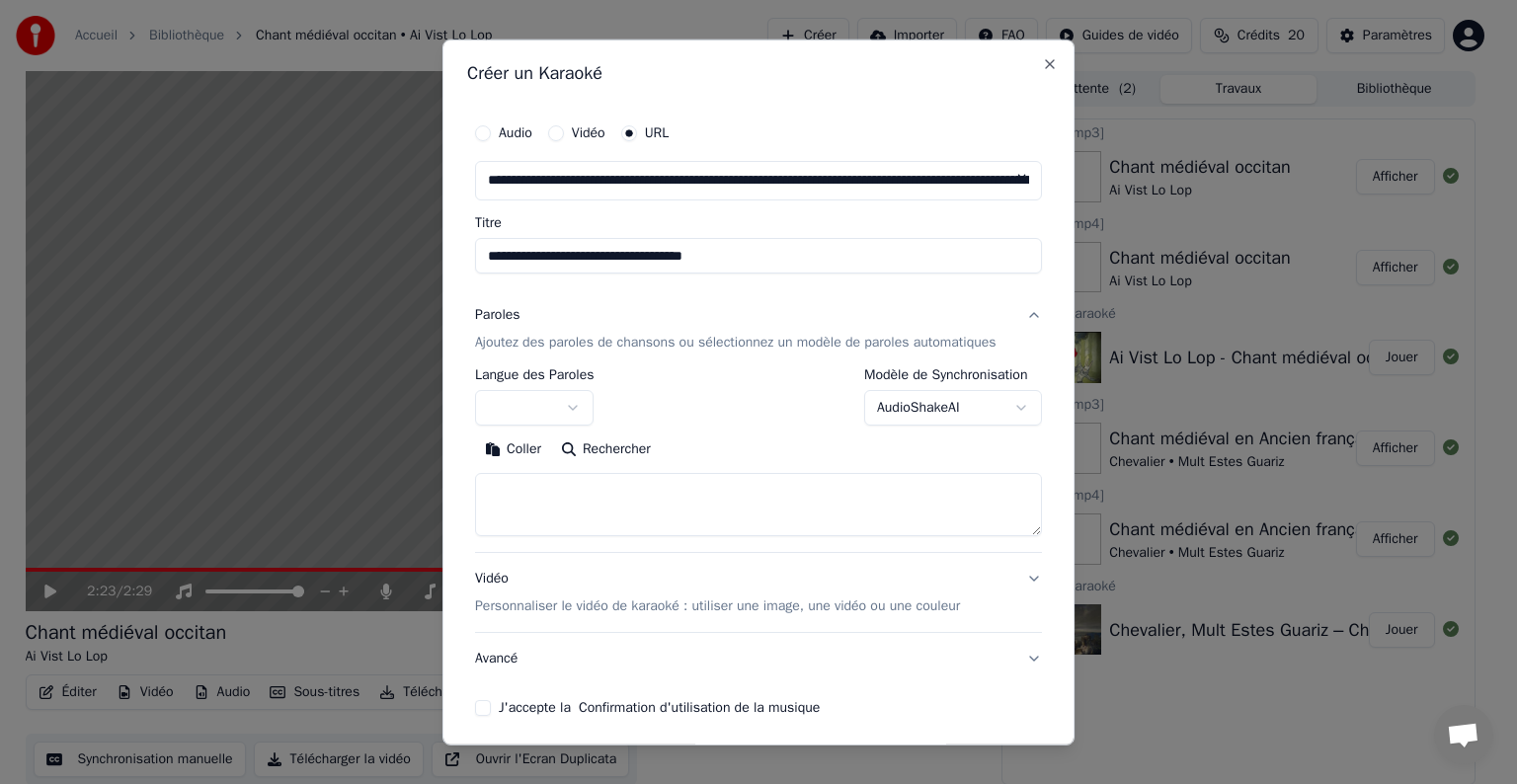 click at bounding box center (758, 505) 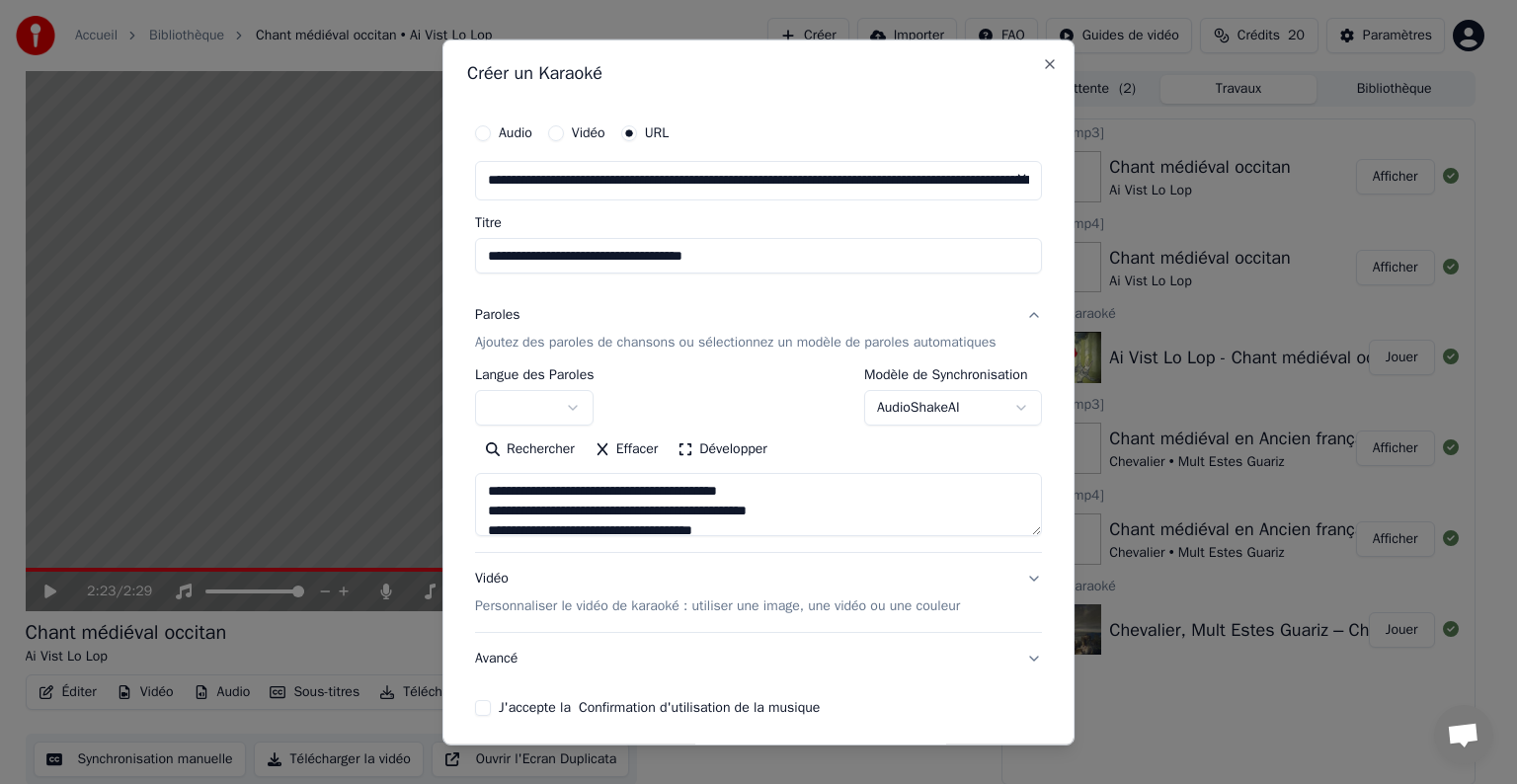 scroll, scrollTop: 893, scrollLeft: 0, axis: vertical 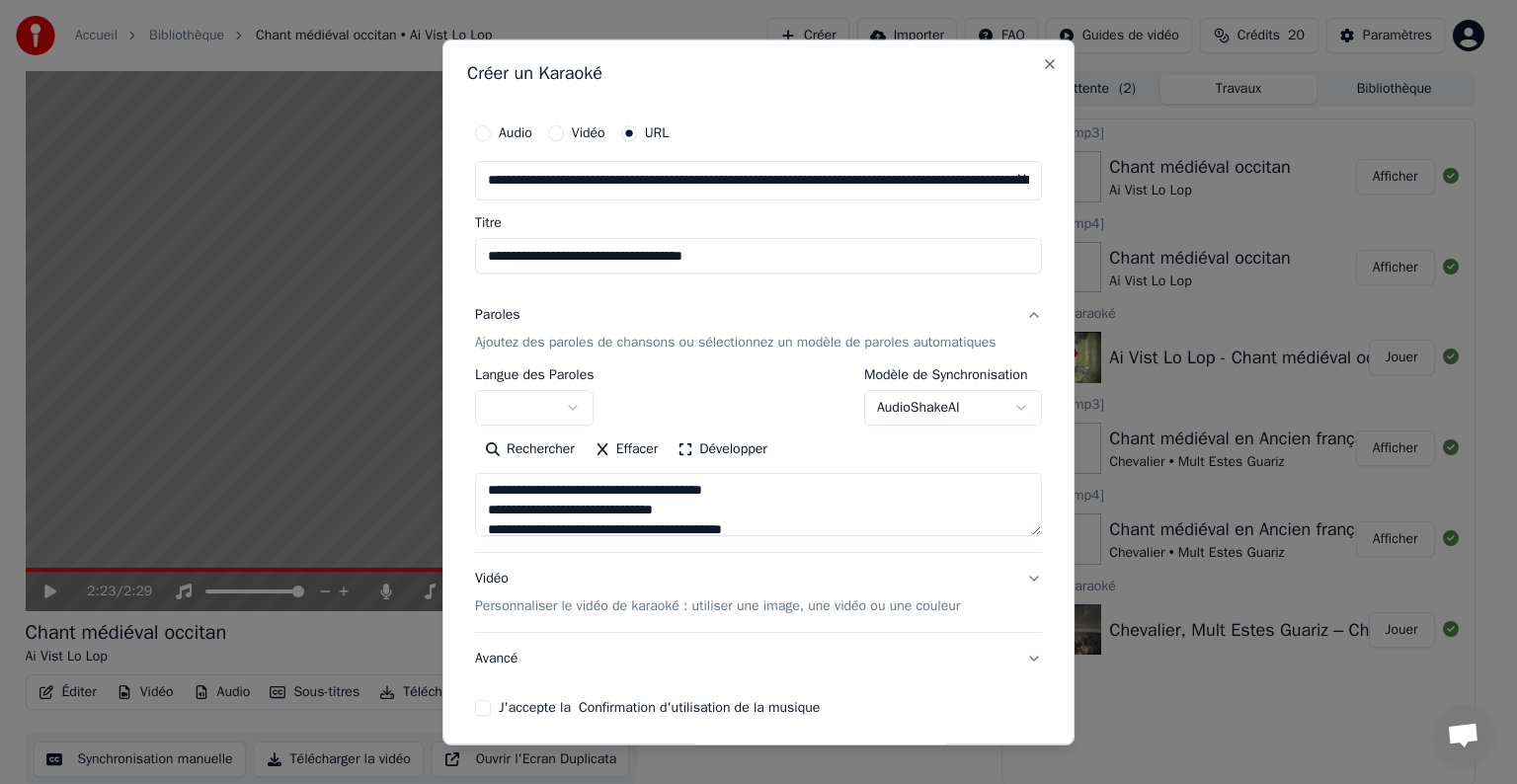 click at bounding box center (758, 505) 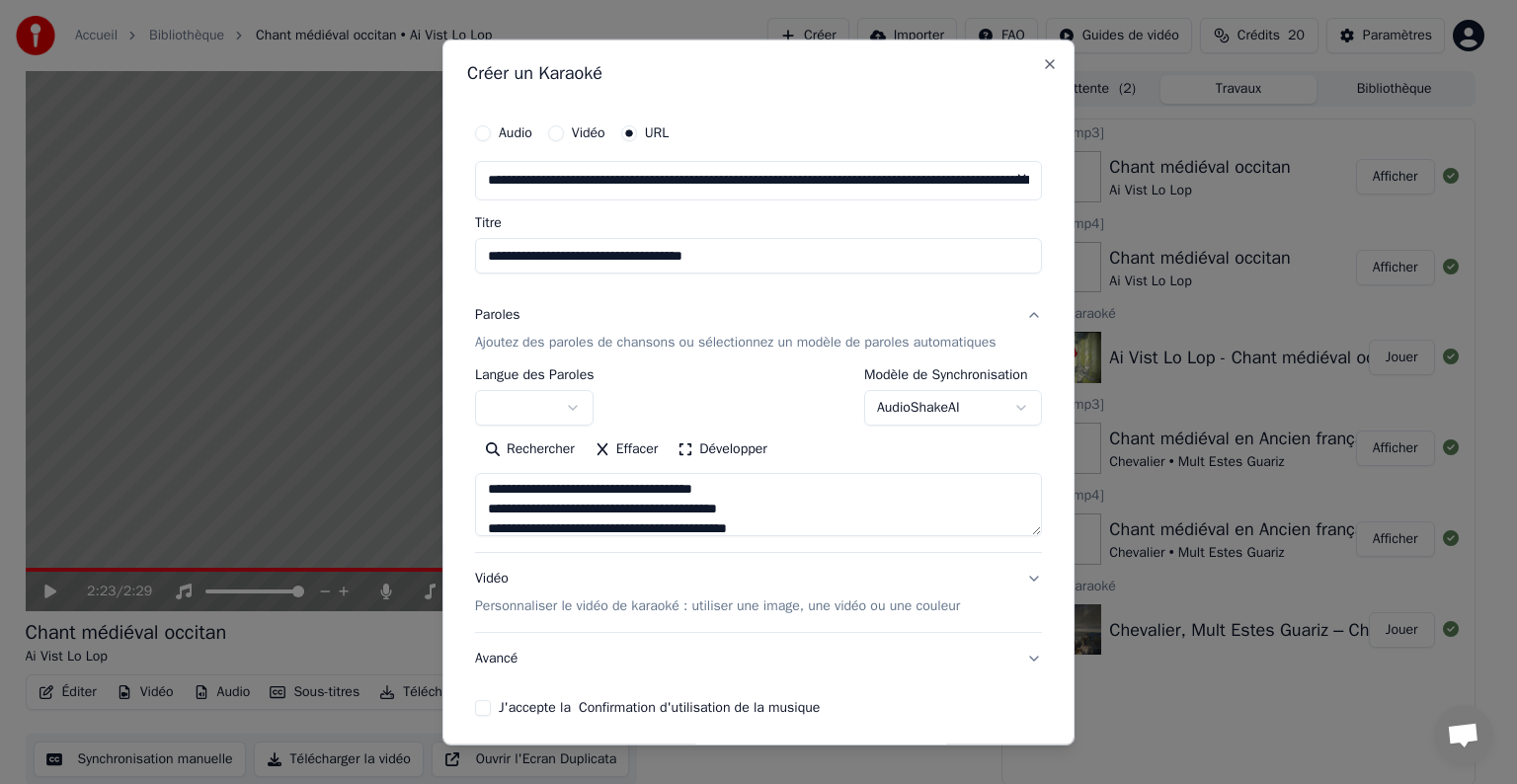 scroll, scrollTop: 0, scrollLeft: 0, axis: both 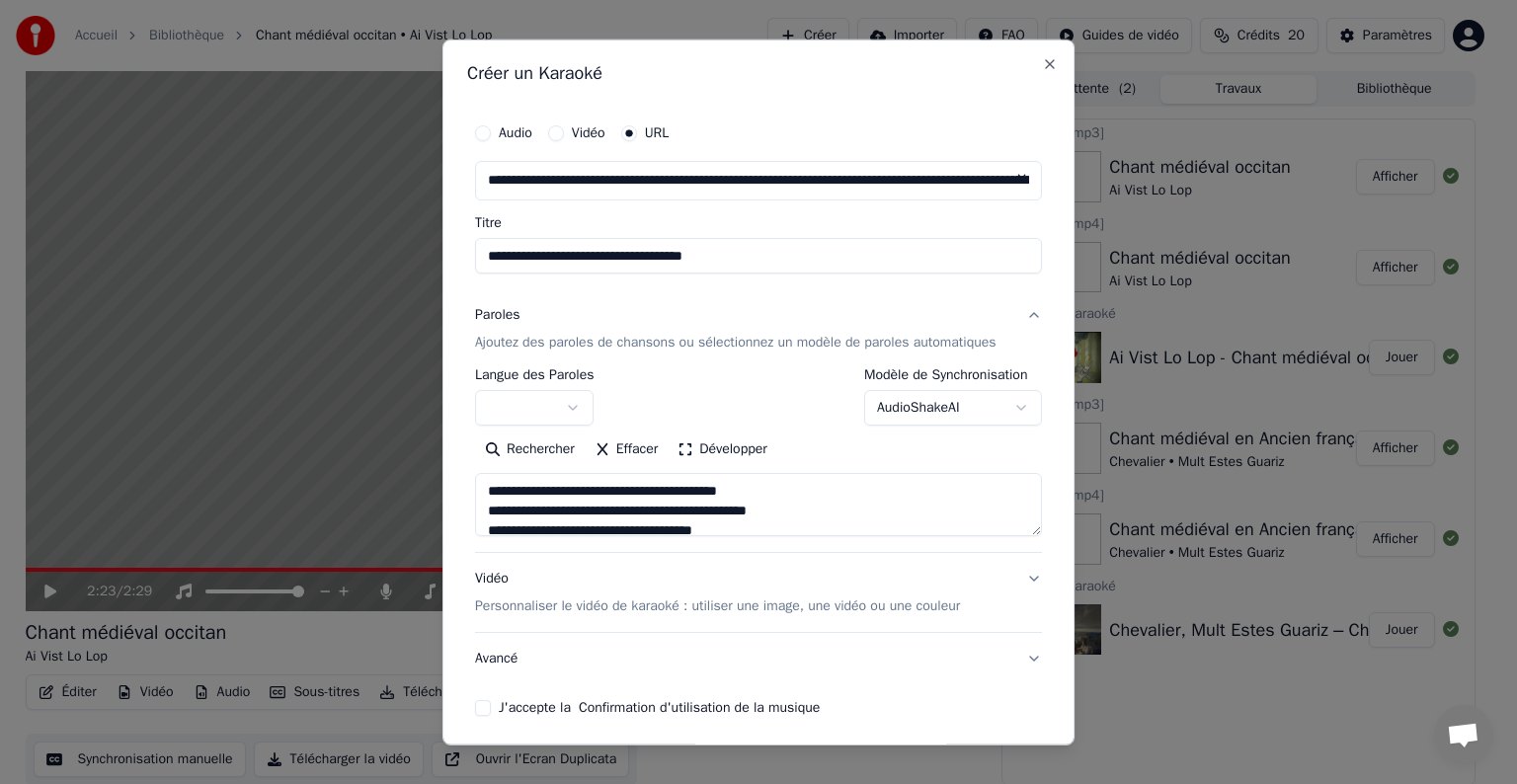 type on "**********" 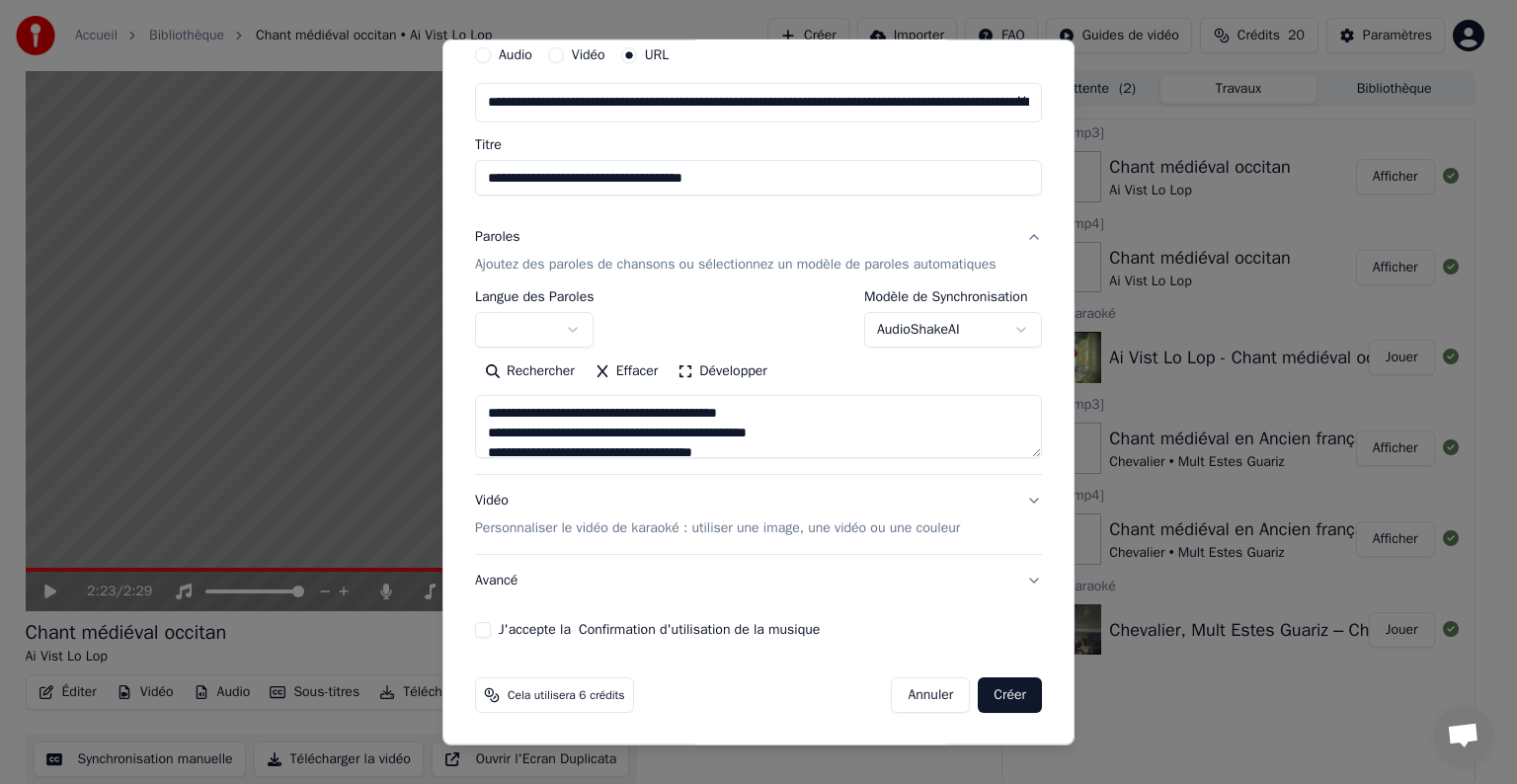 click on "J'accepte la   Confirmation d'utilisation de la musique" at bounding box center [483, 630] 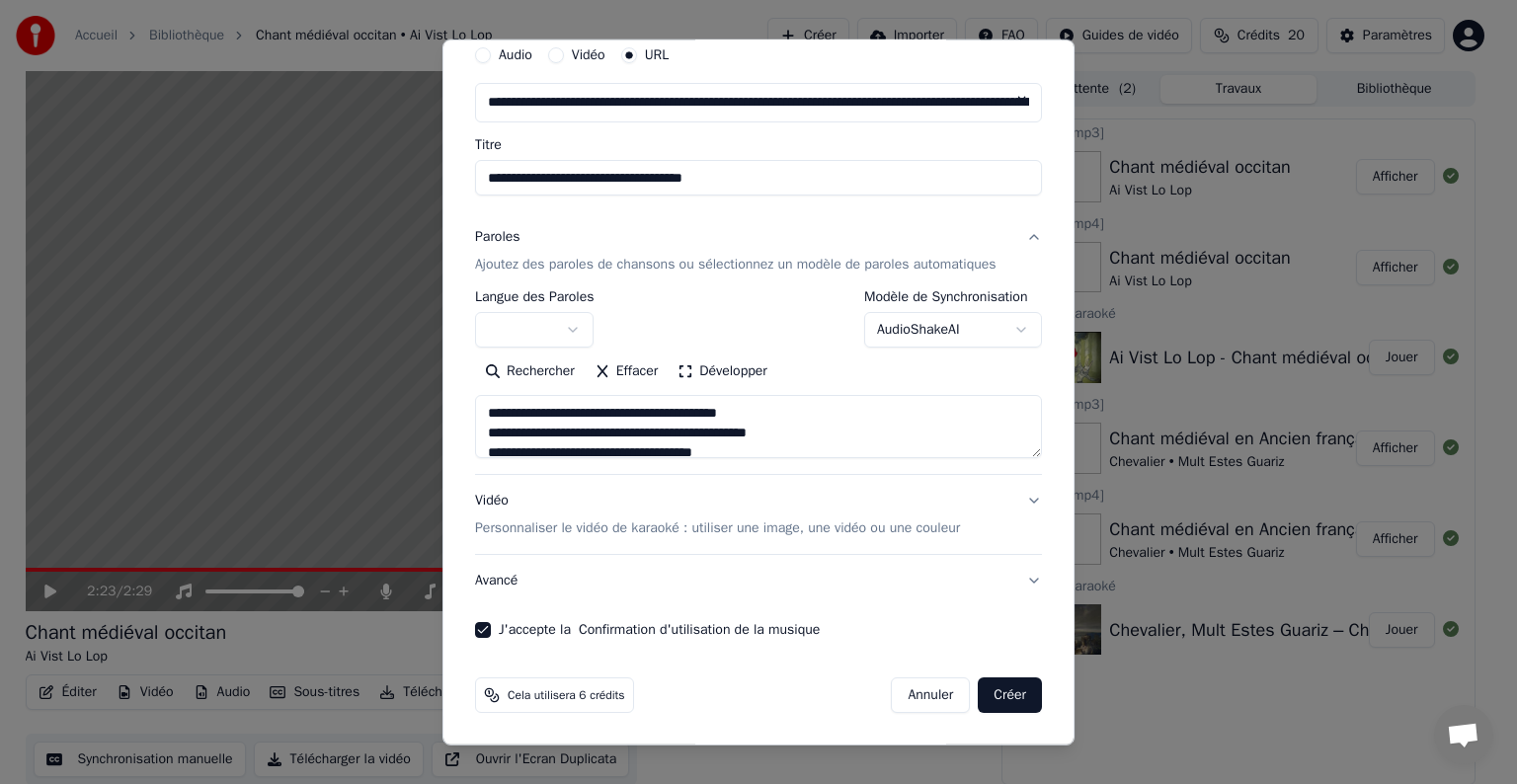 click on "Créer" at bounding box center [1009, 695] 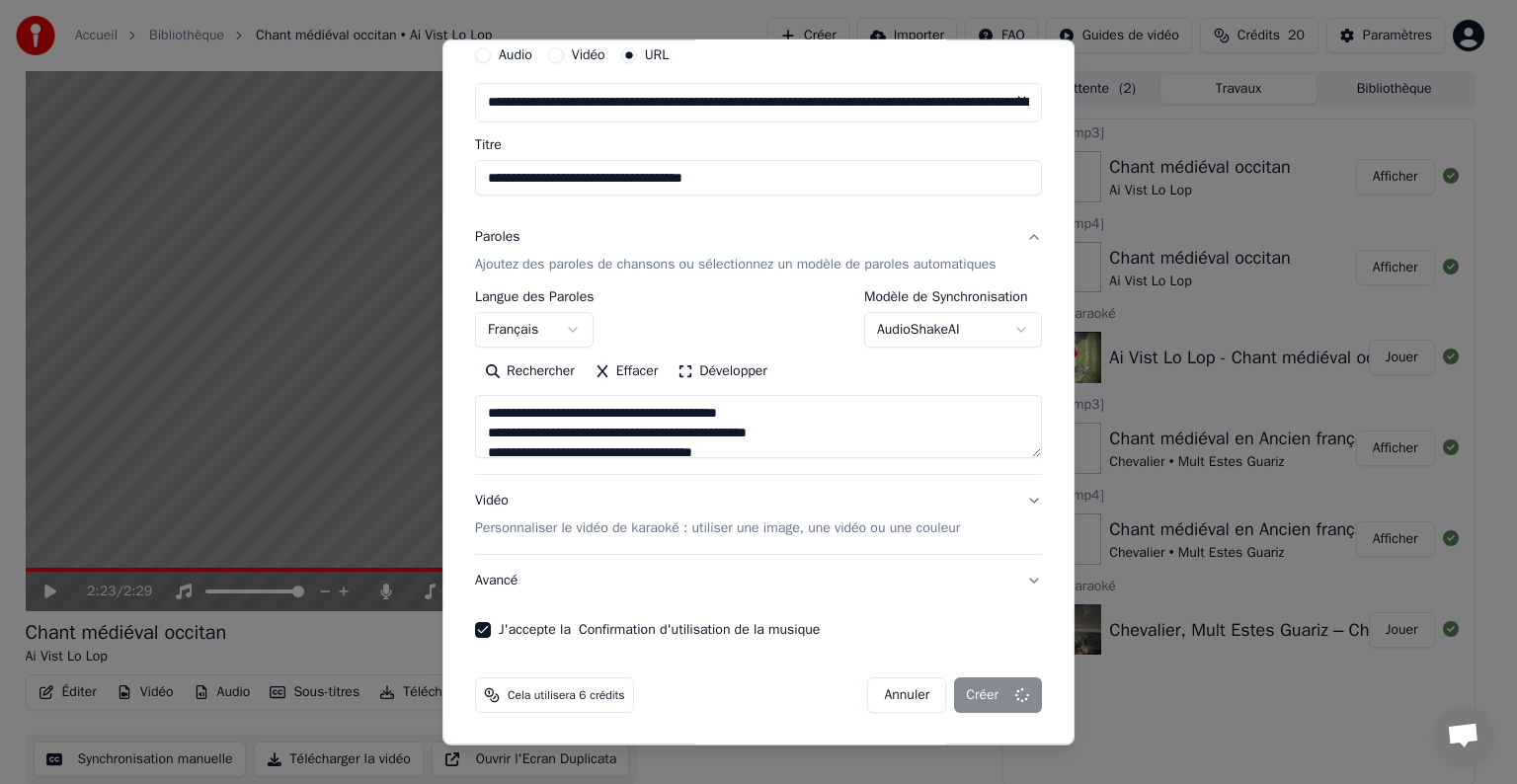 select 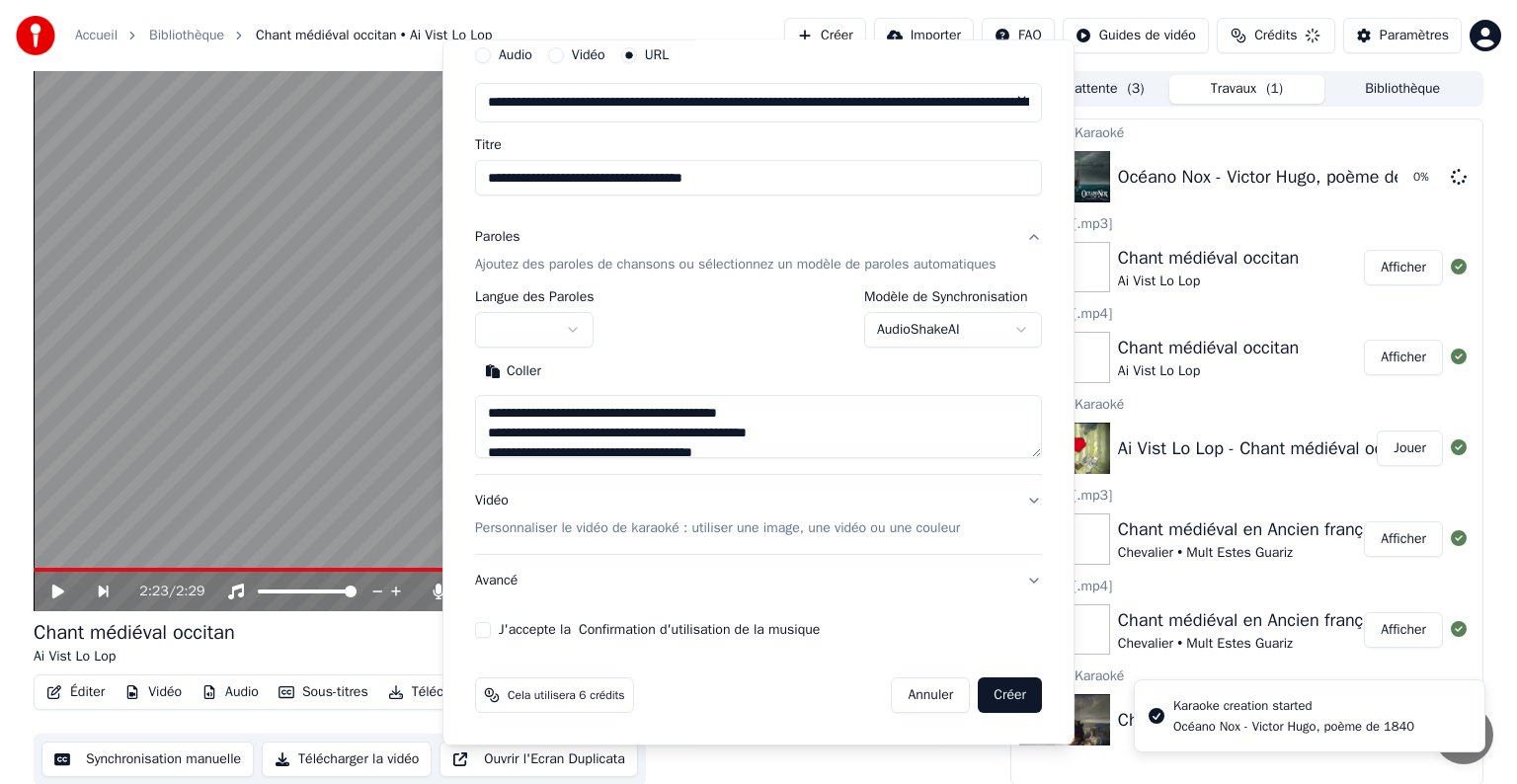 type 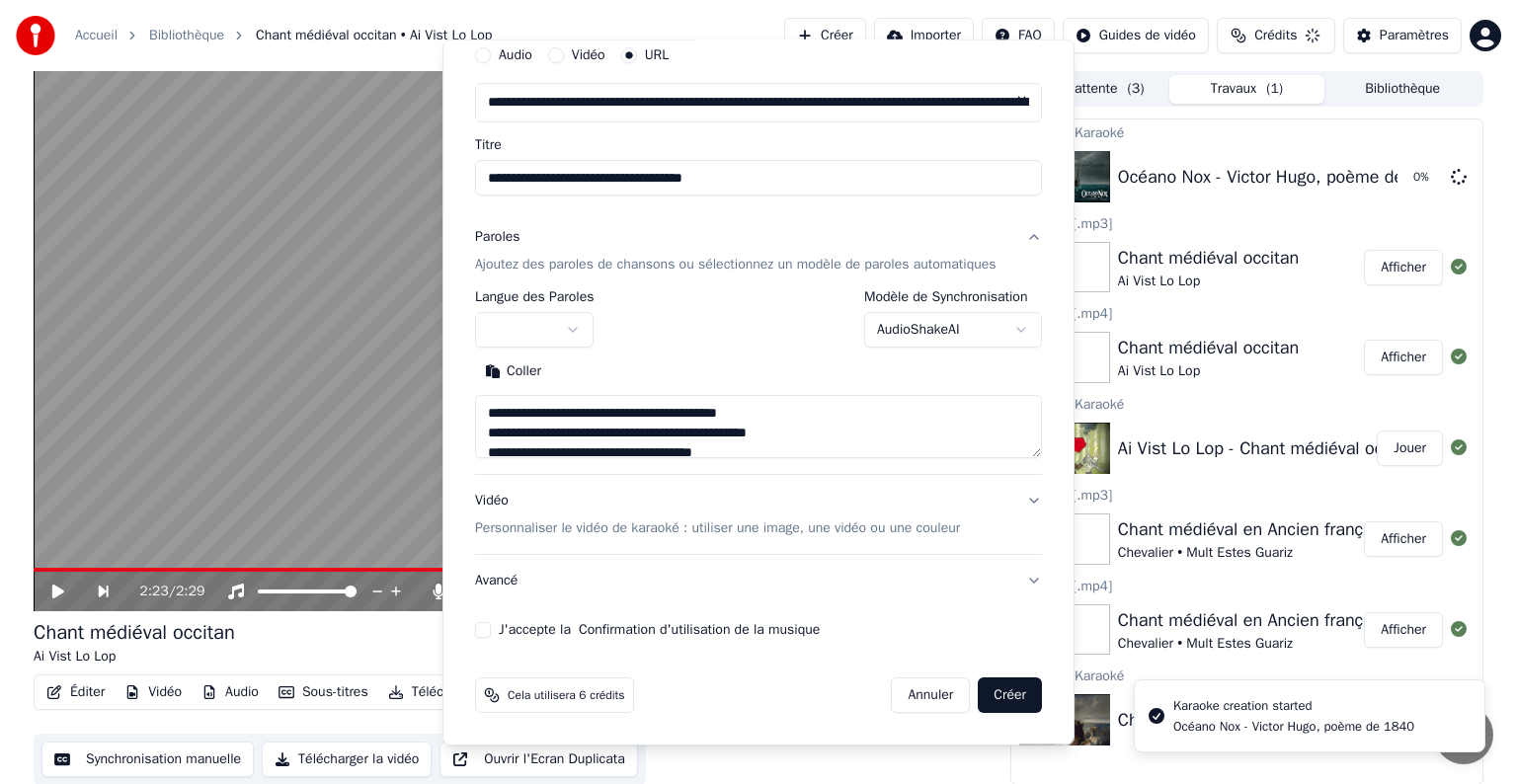 type 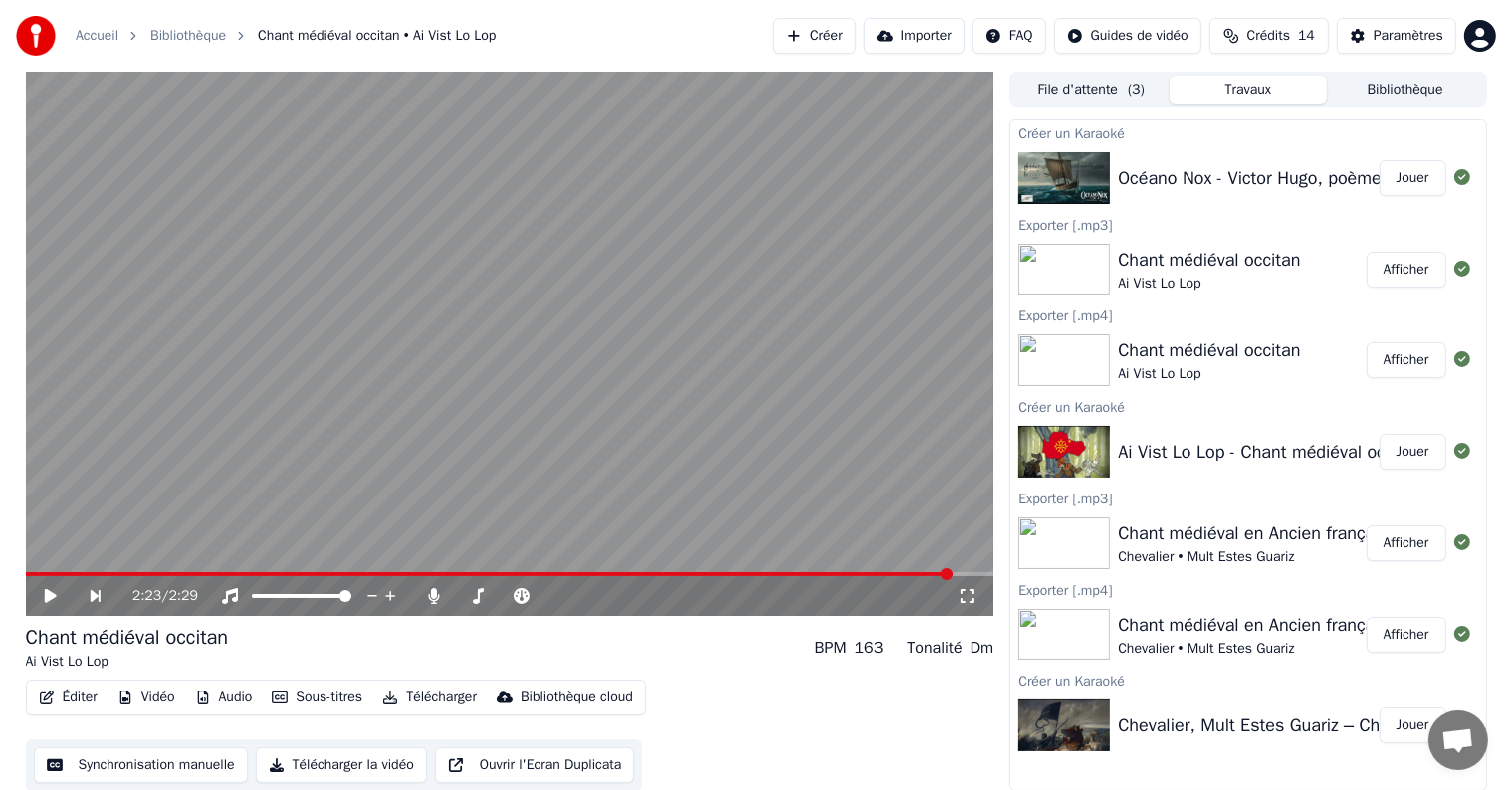 click on "Éditer Vidéo Audio Sous-titres Télécharger Bibliothèque cloud Synchronisation manuelle Télécharger la vidéo Ouvrir l'Ecran Duplicata" at bounding box center [510, 735] 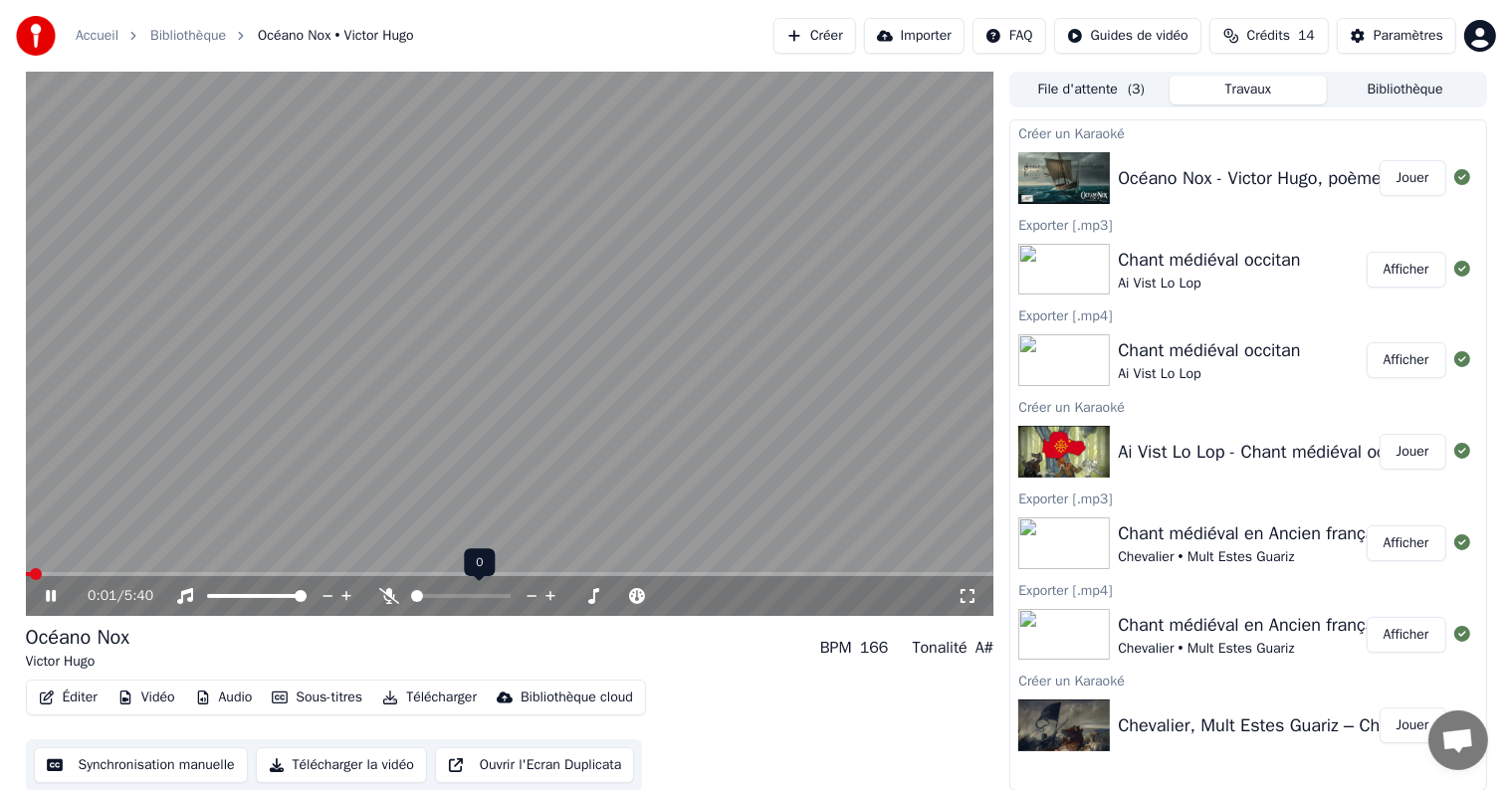 click at bounding box center (417, 596) 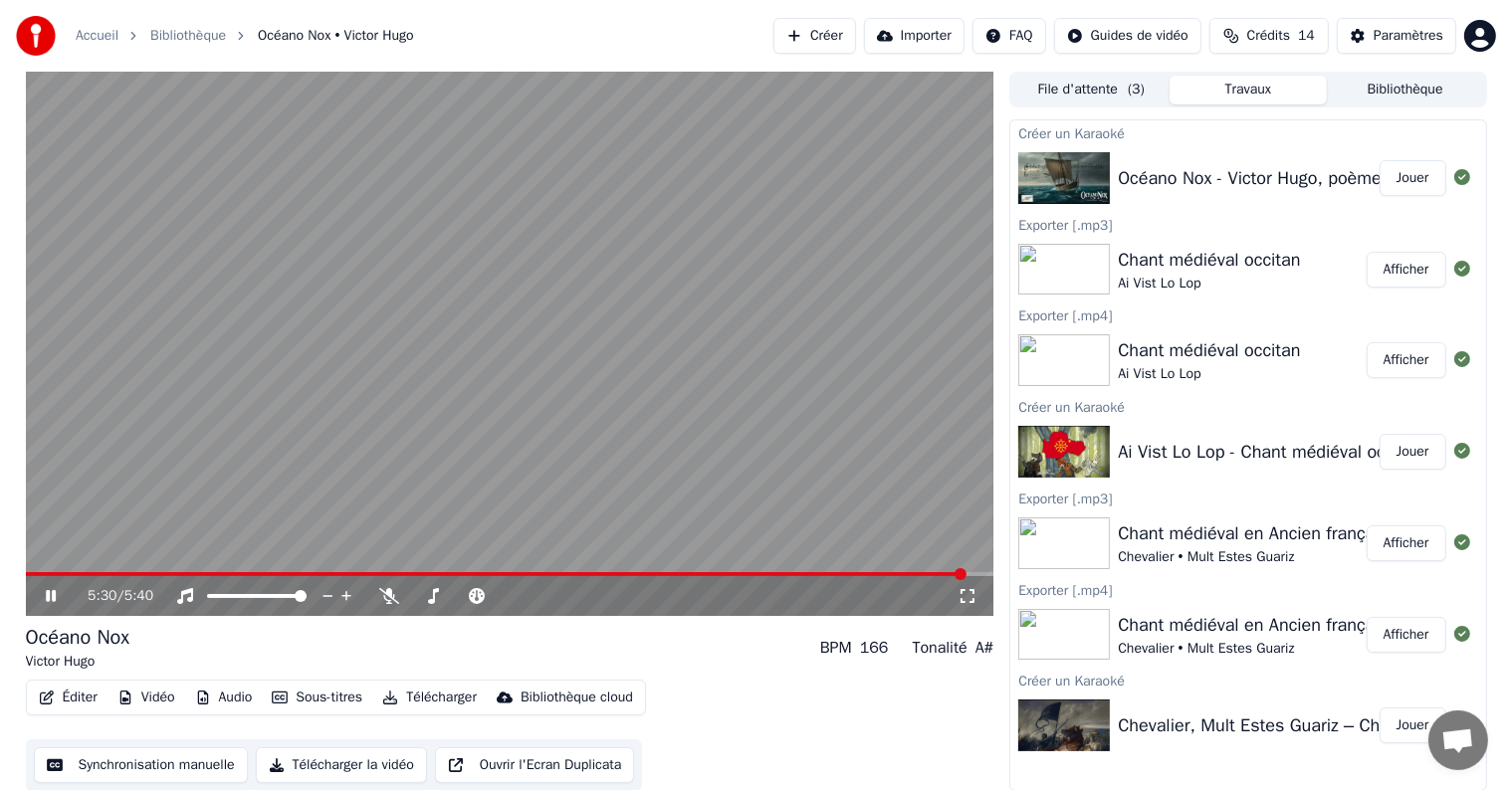 click at bounding box center [510, 343] 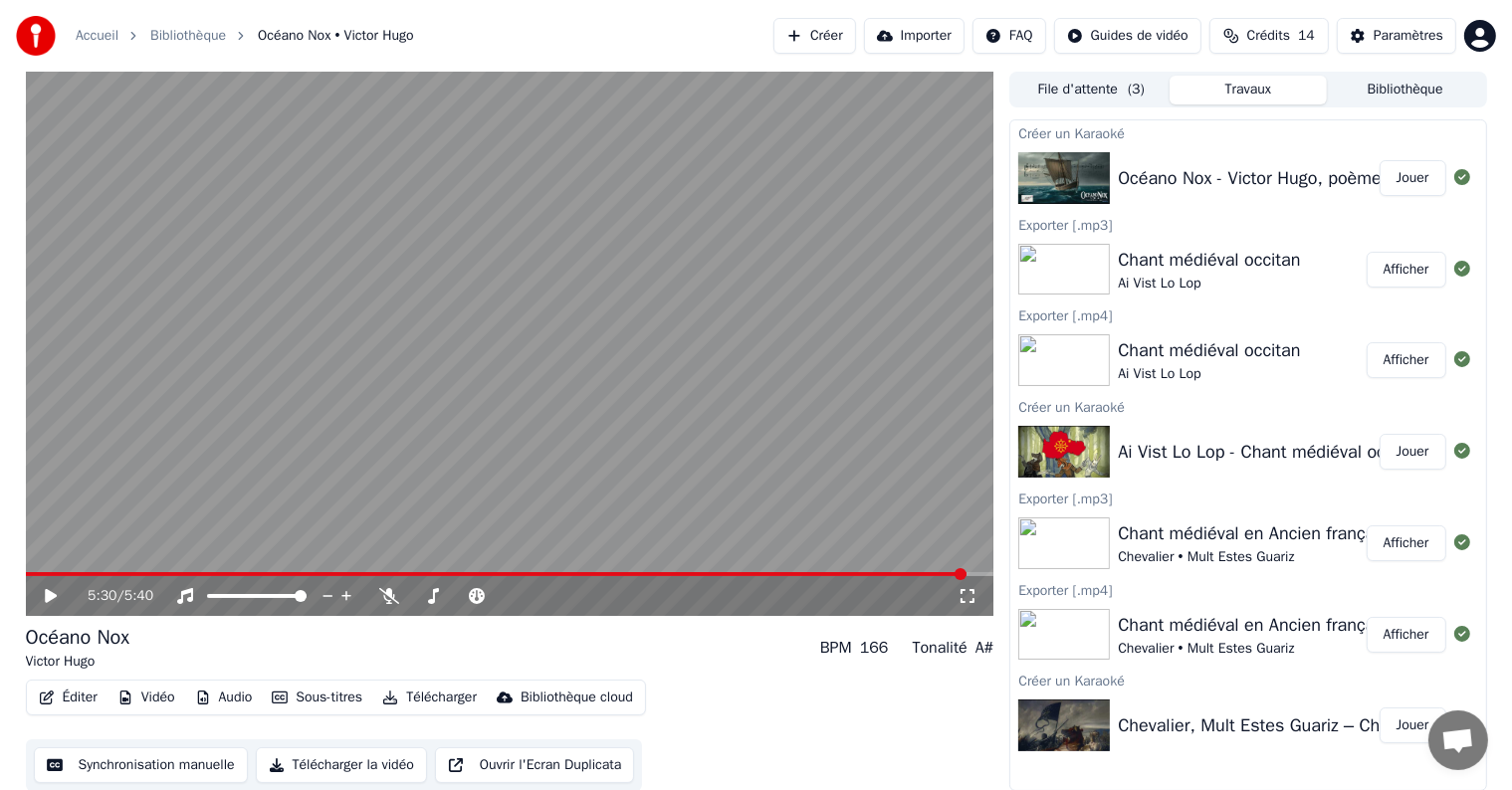 click at bounding box center (510, 343) 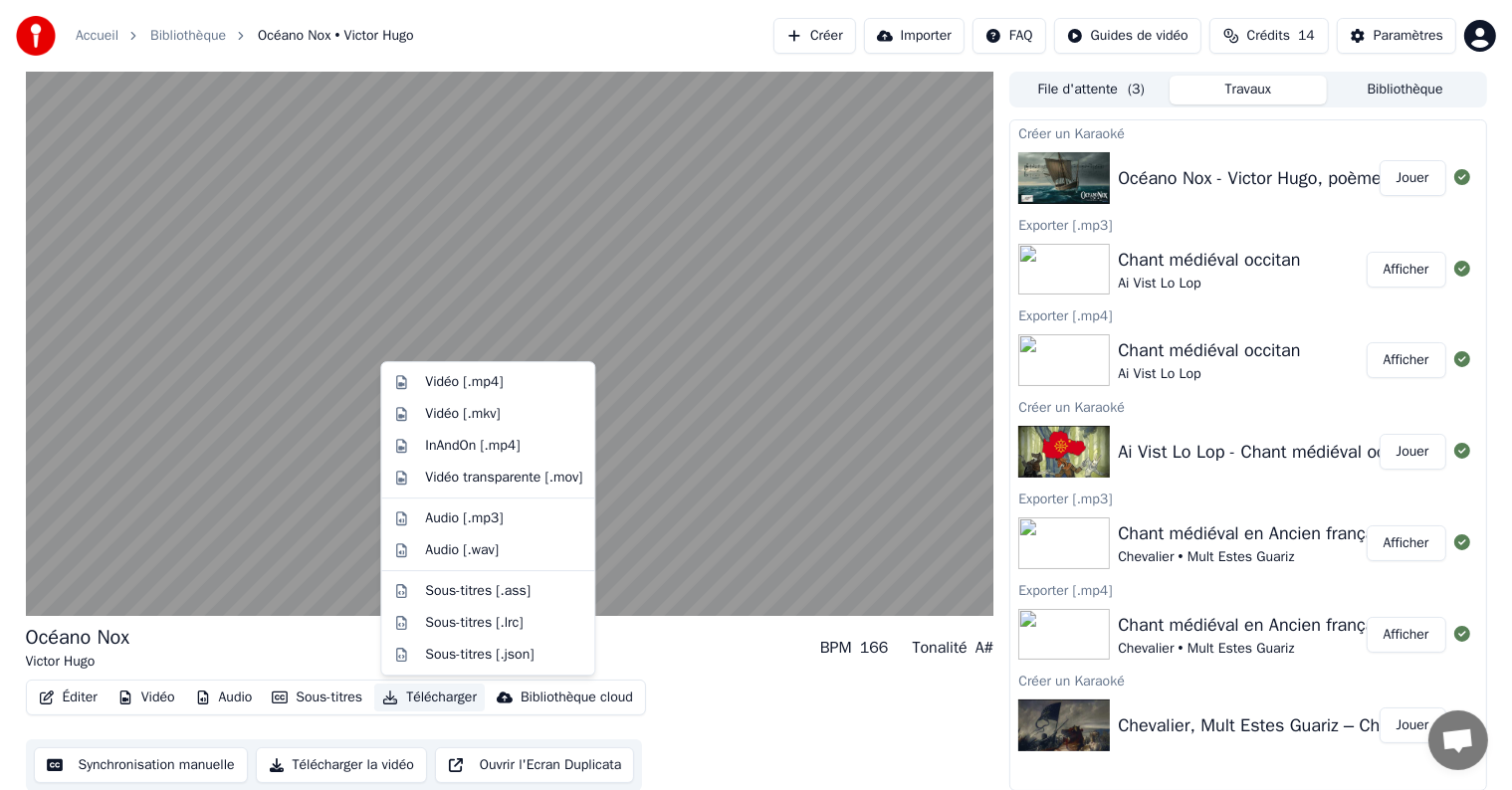 click on "Télécharger" at bounding box center (429, 697) 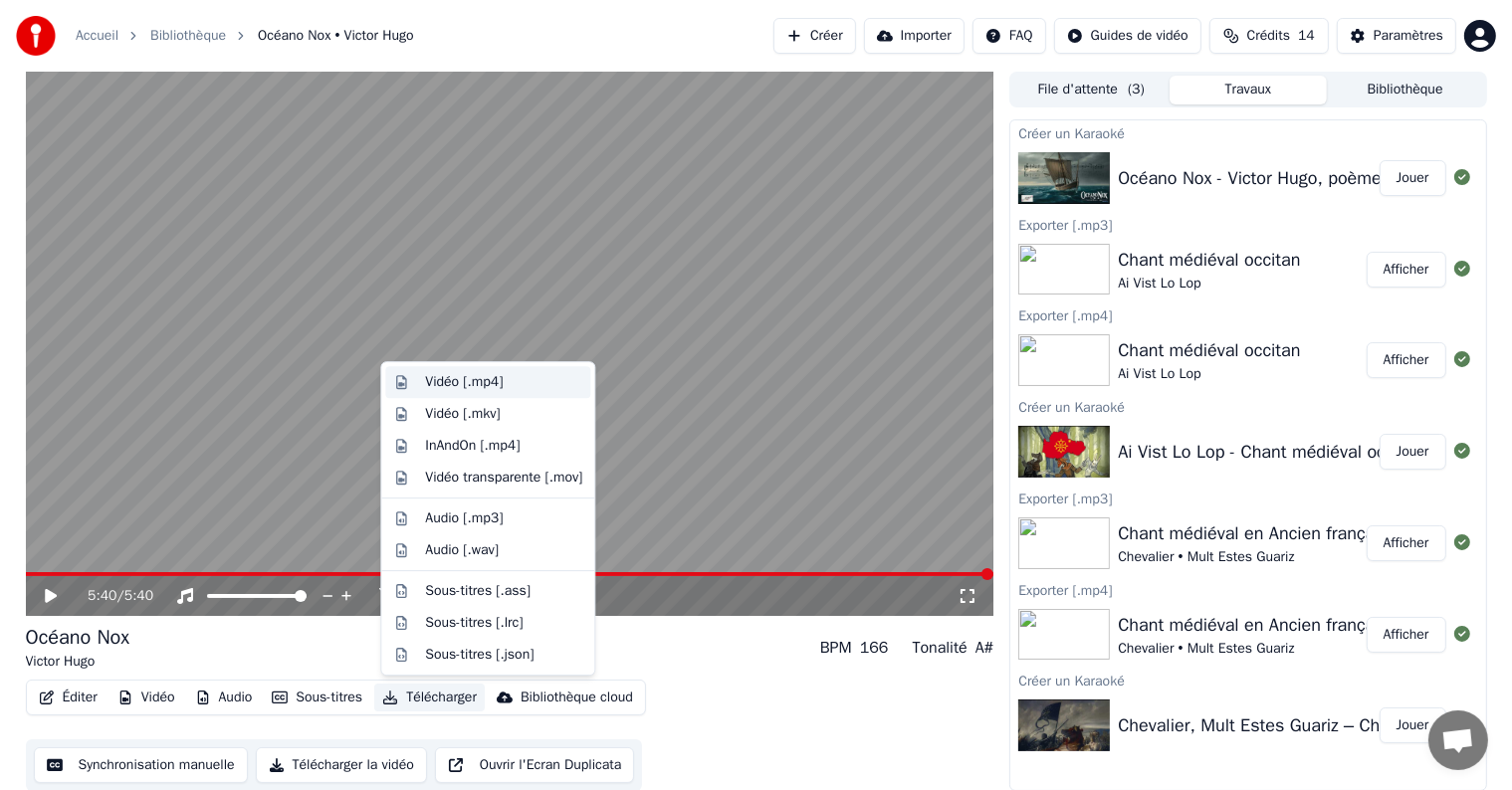 click on "Vidéo [.mp4]" at bounding box center [504, 382] 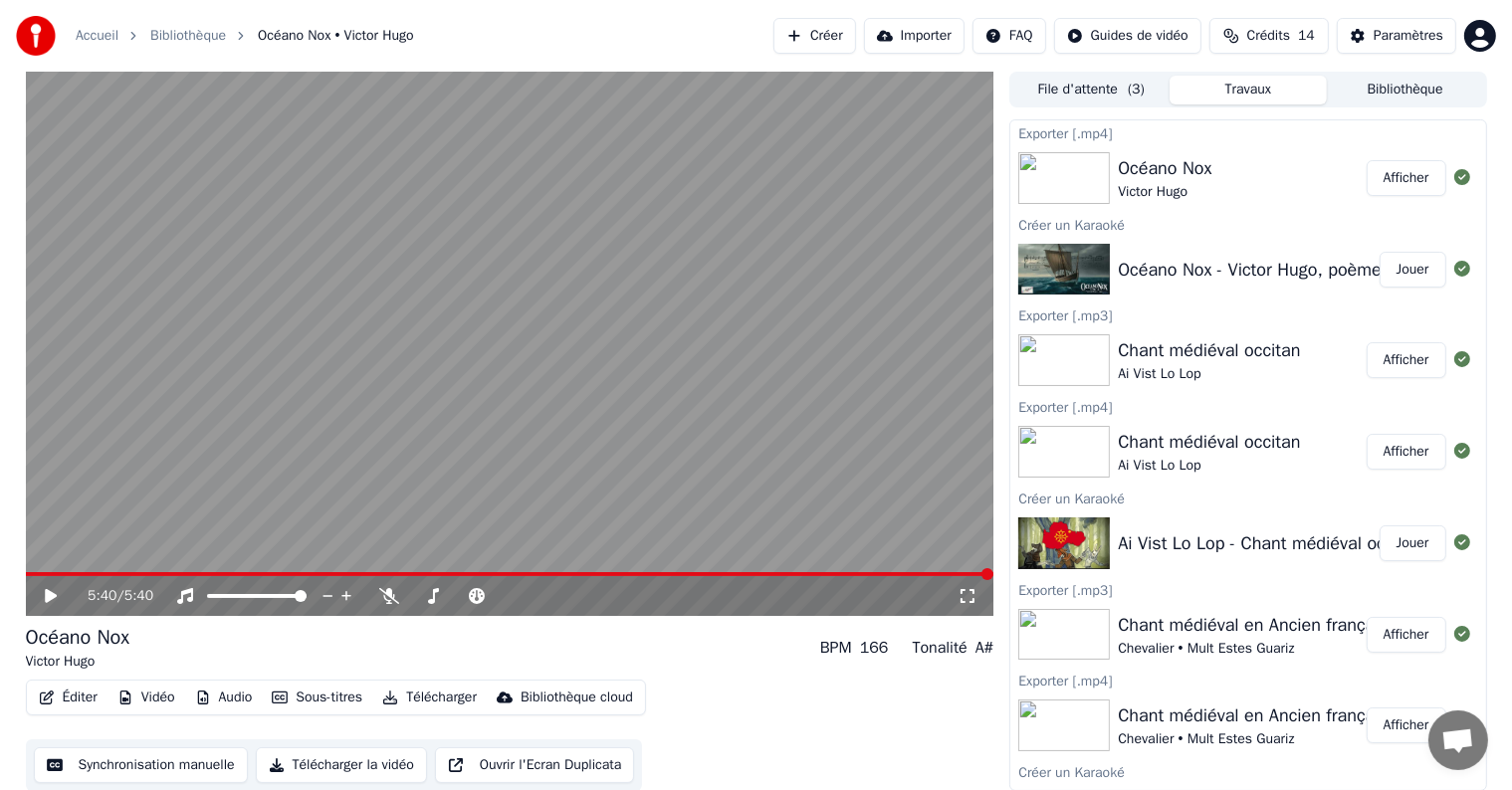 click on "Afficher" at bounding box center (1406, 178) 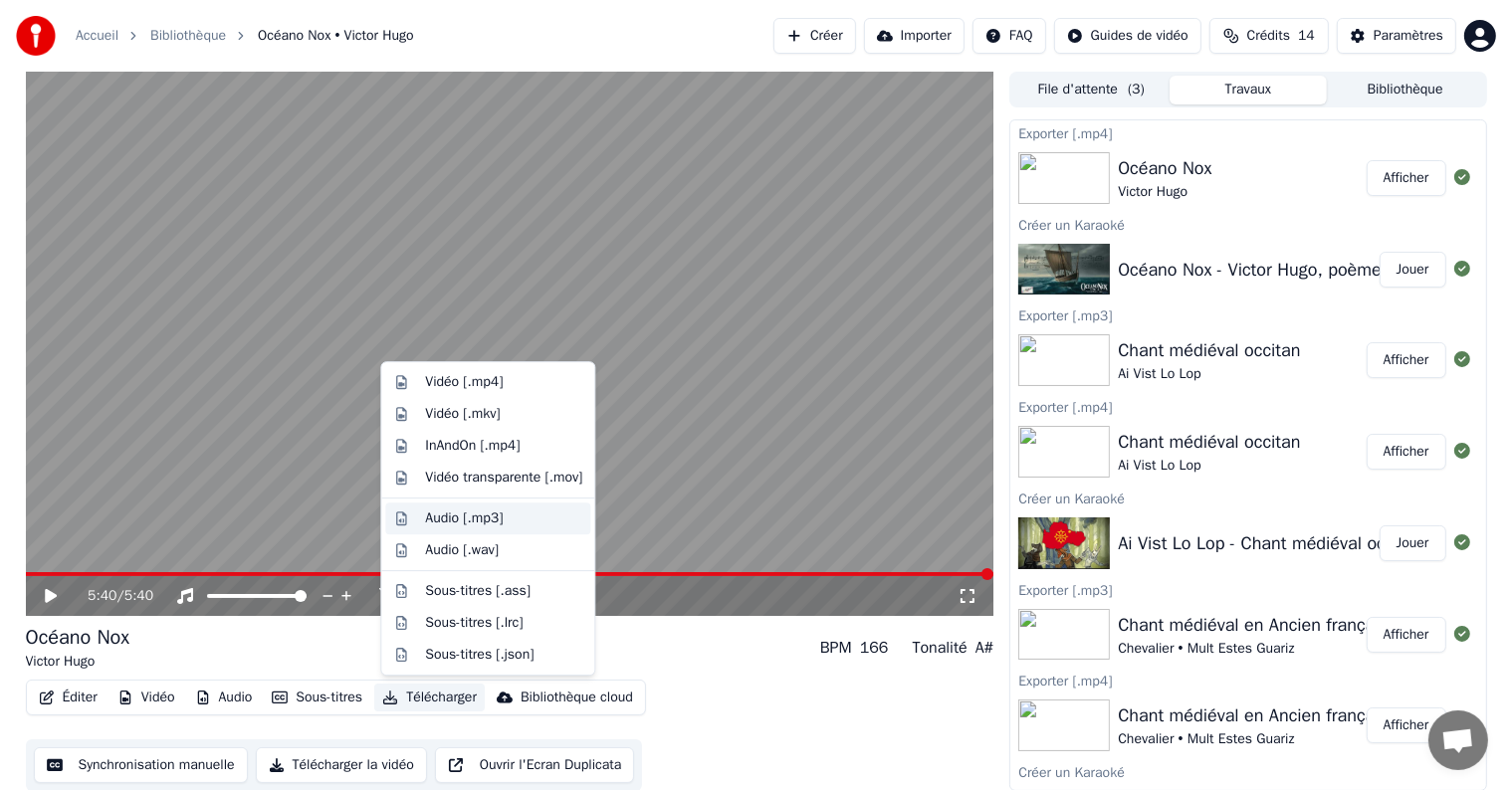 click on "Audio [.mp3]" at bounding box center (464, 518) 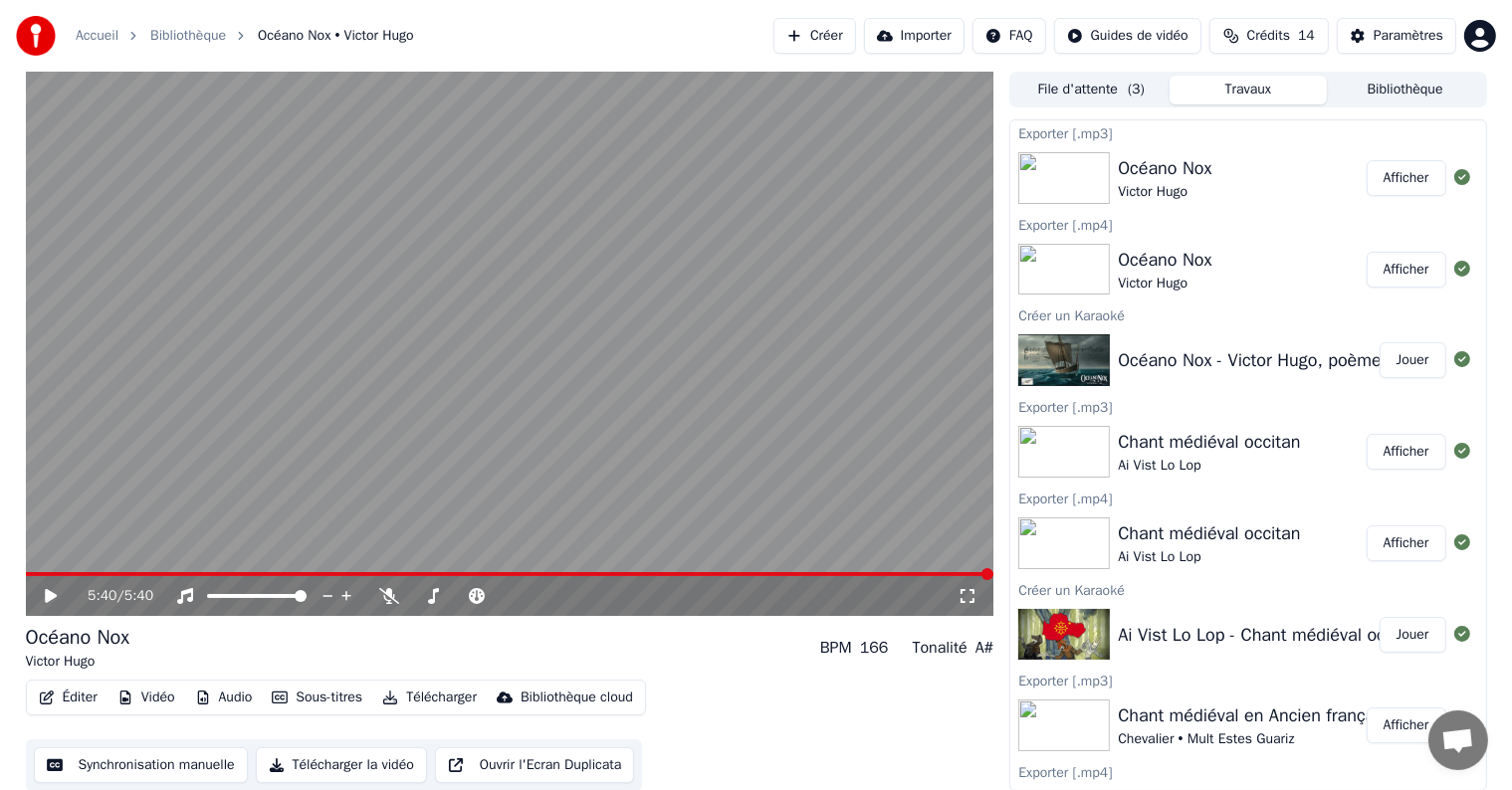 click on "Afficher" at bounding box center [1406, 178] 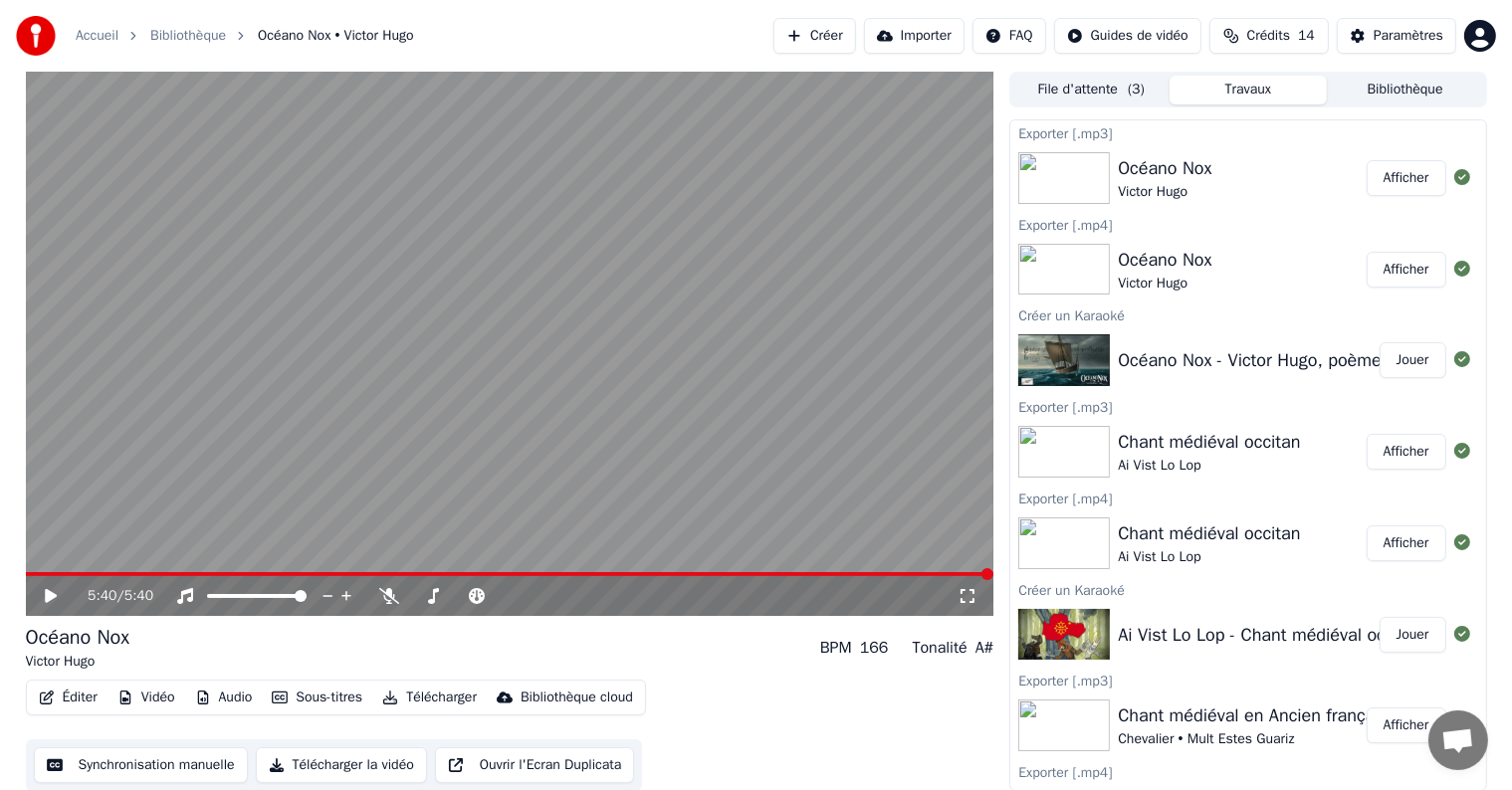 click on "Créer" at bounding box center [814, 36] 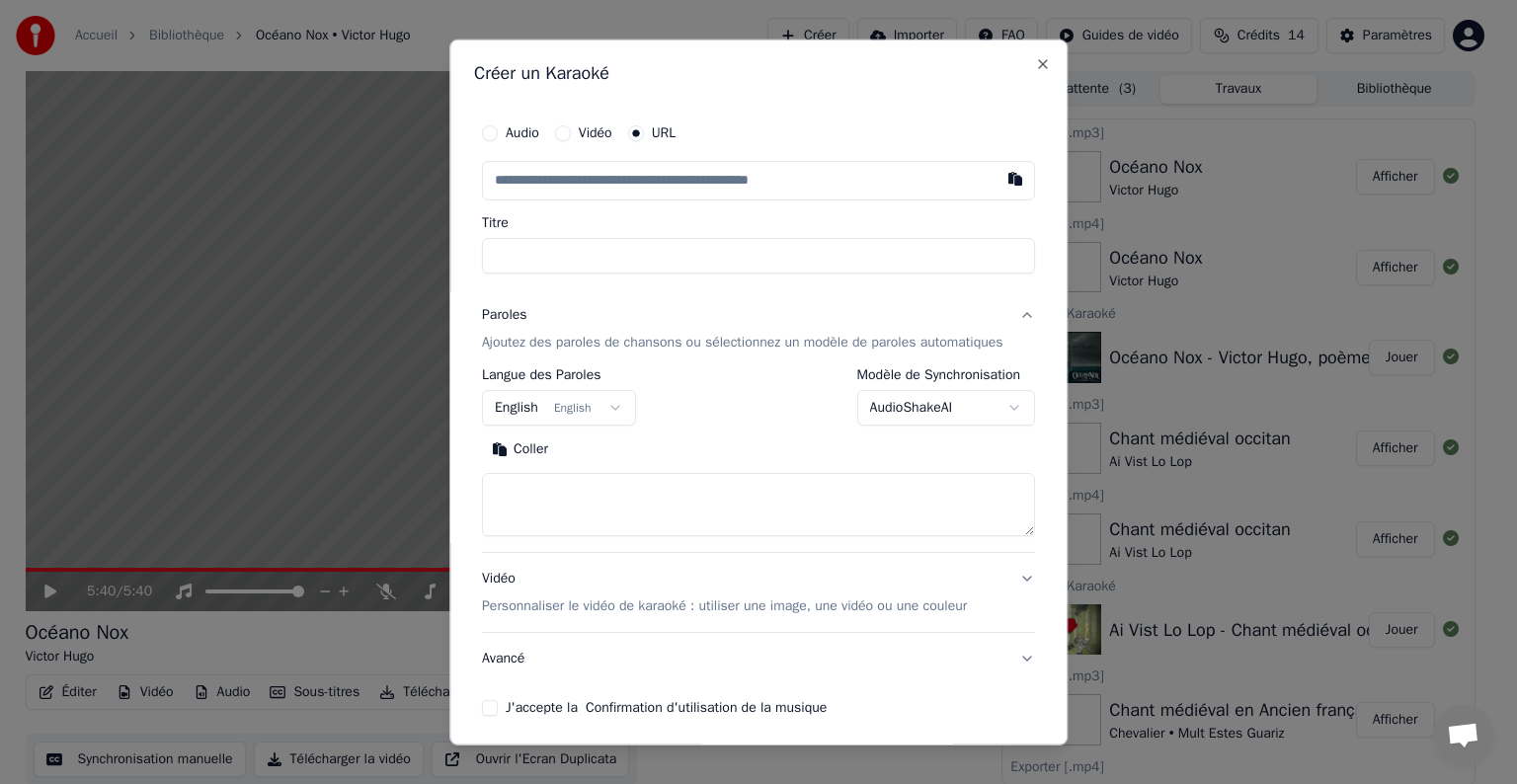 type on "**********" 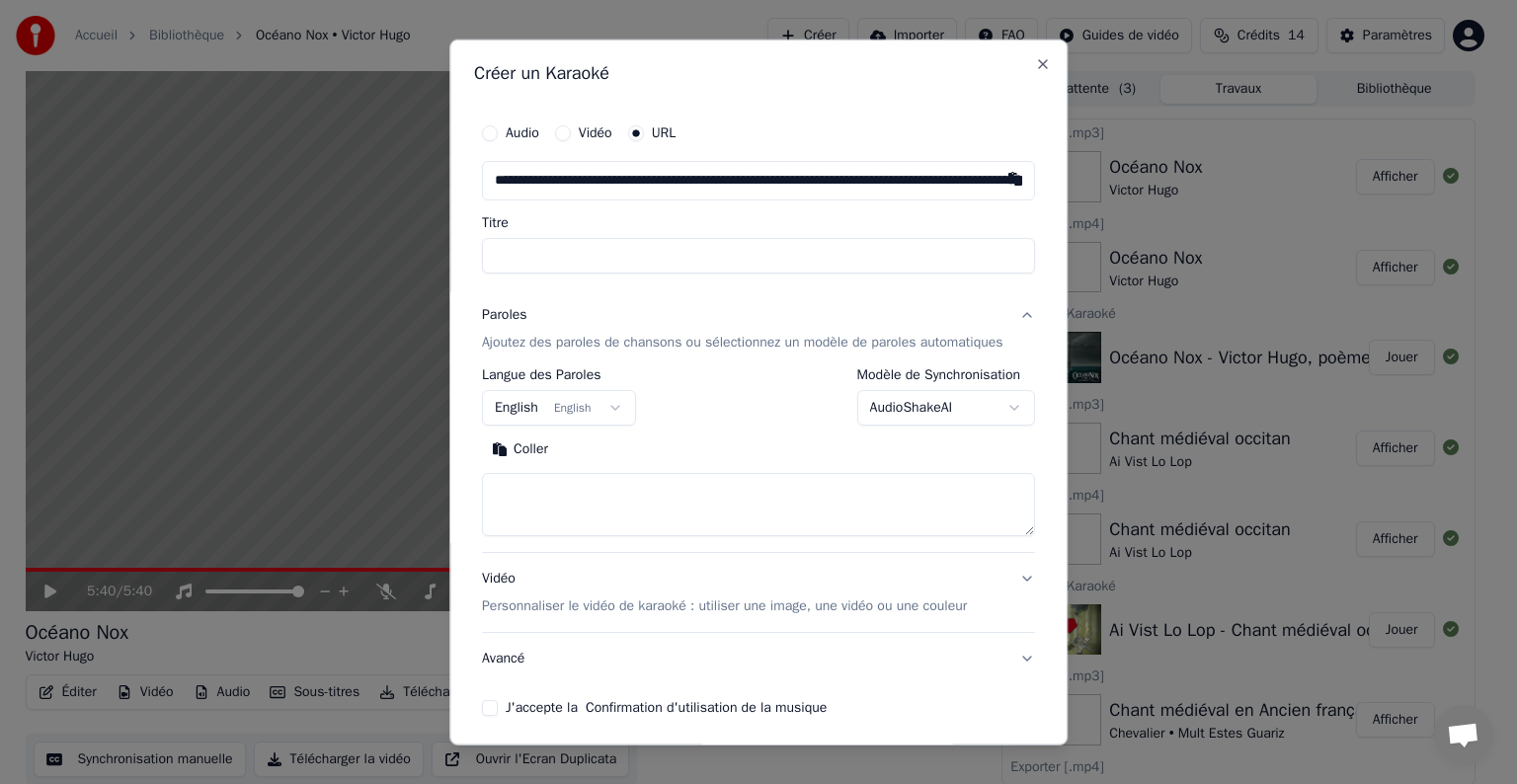 scroll, scrollTop: 0, scrollLeft: 312, axis: horizontal 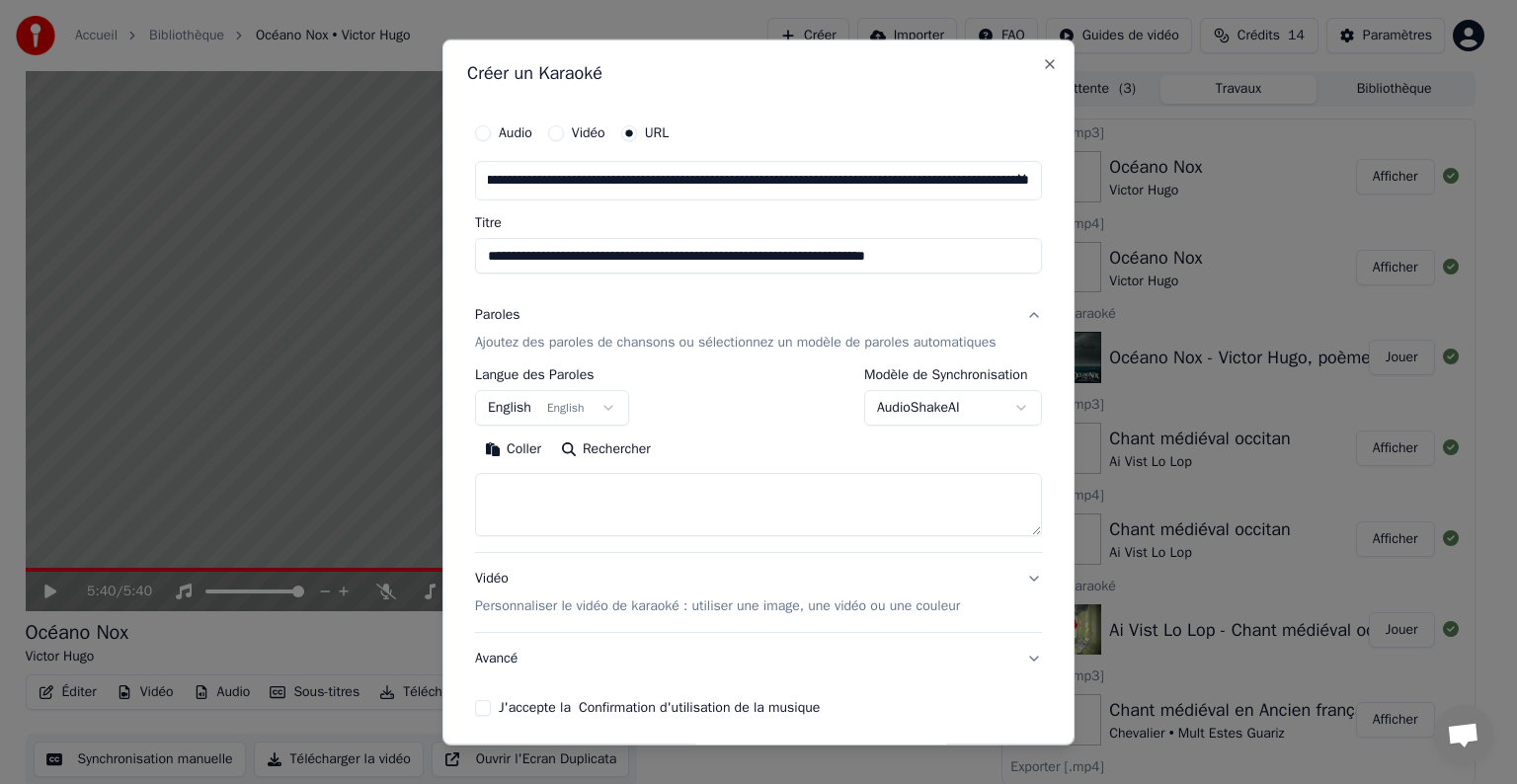 type on "**********" 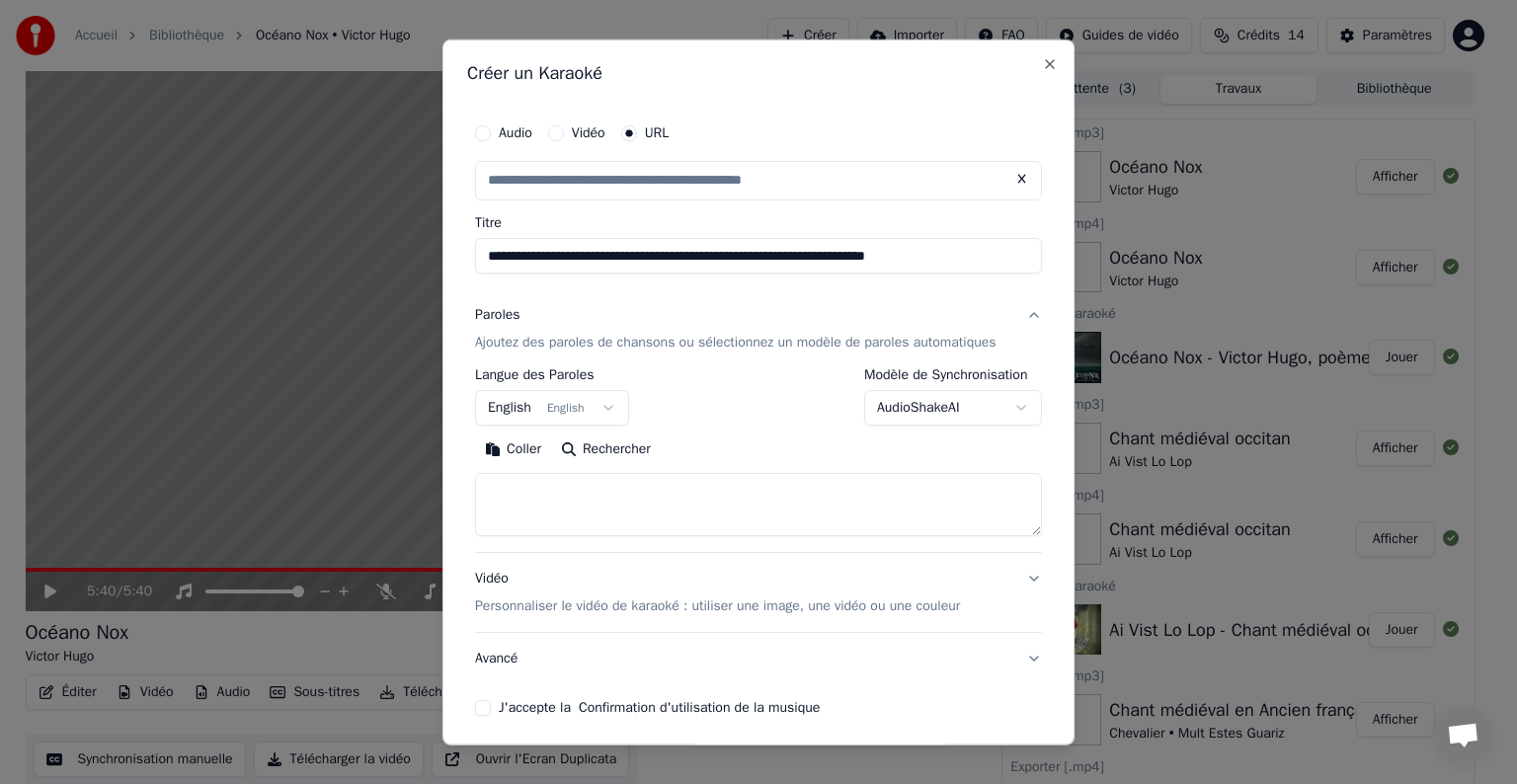 scroll, scrollTop: 0, scrollLeft: 0, axis: both 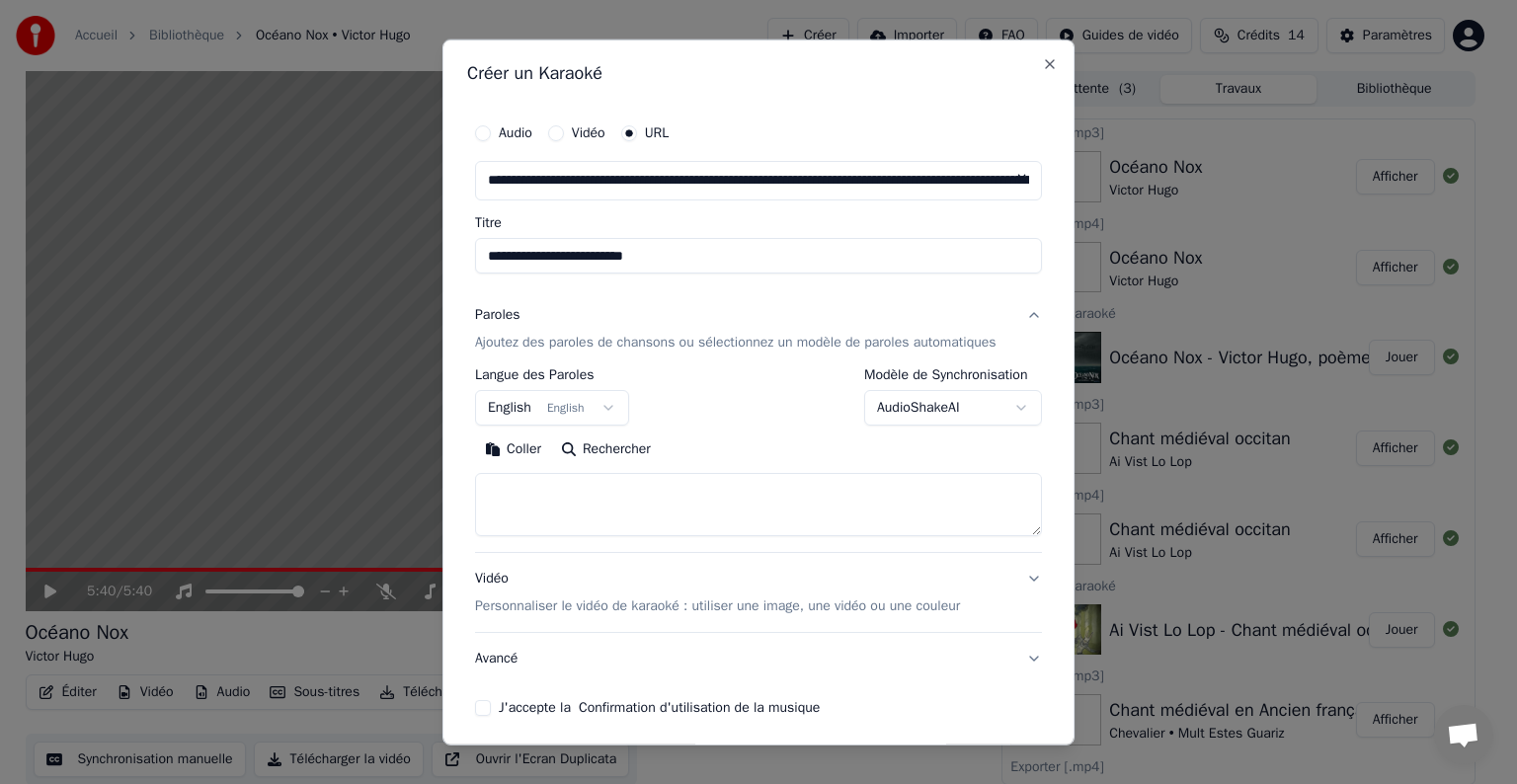 click on "**********" at bounding box center [758, 256] 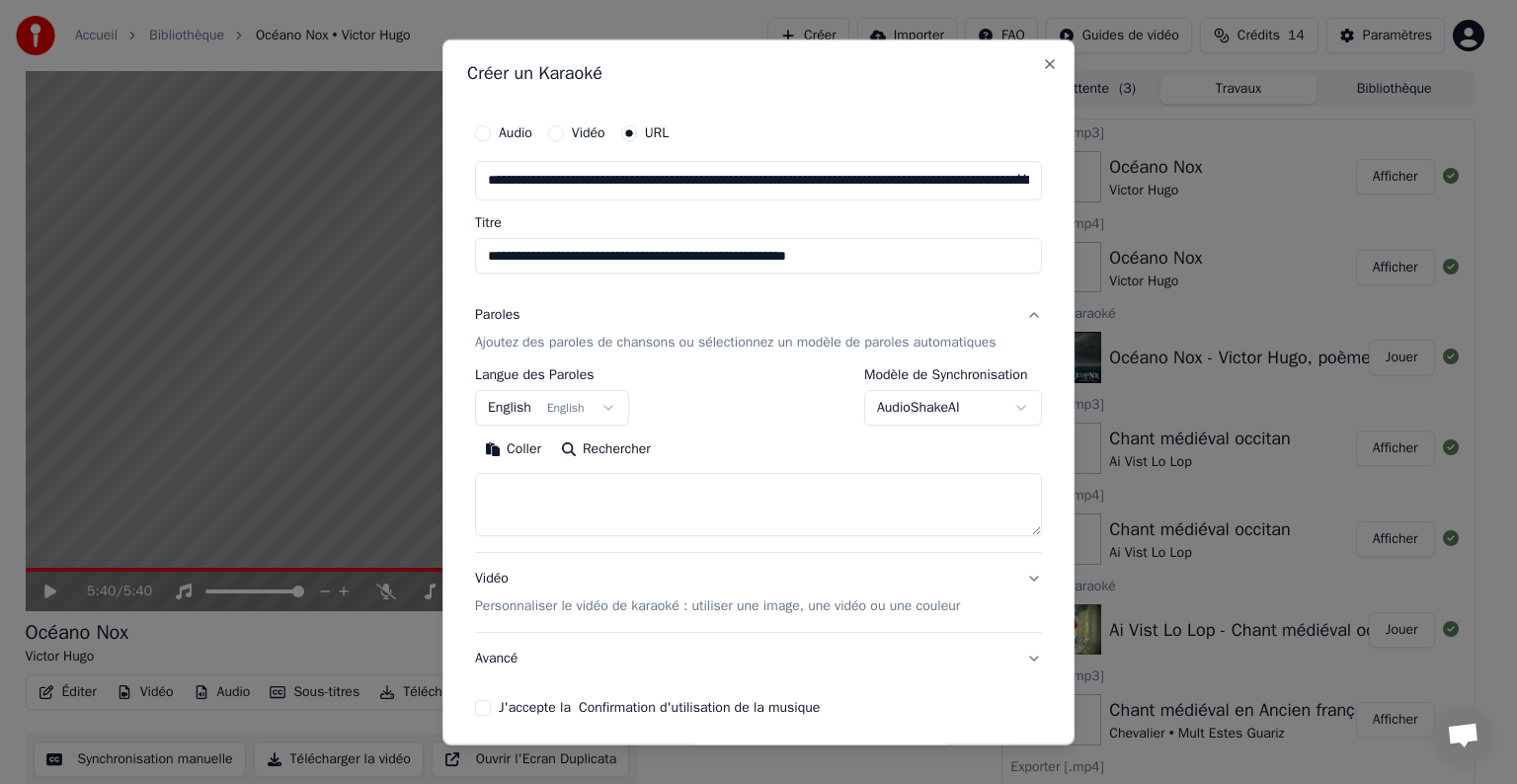 type on "**********" 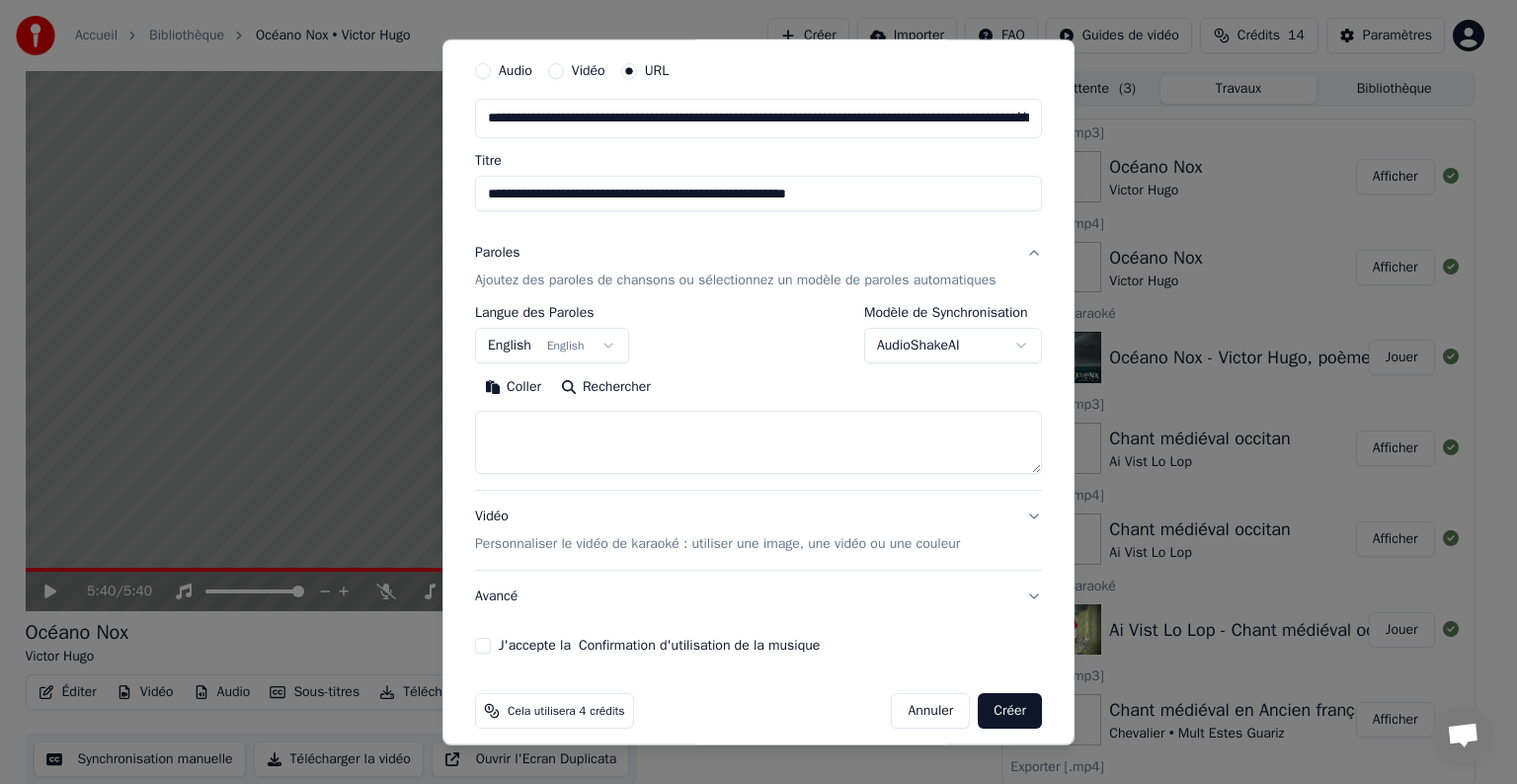 scroll, scrollTop: 78, scrollLeft: 0, axis: vertical 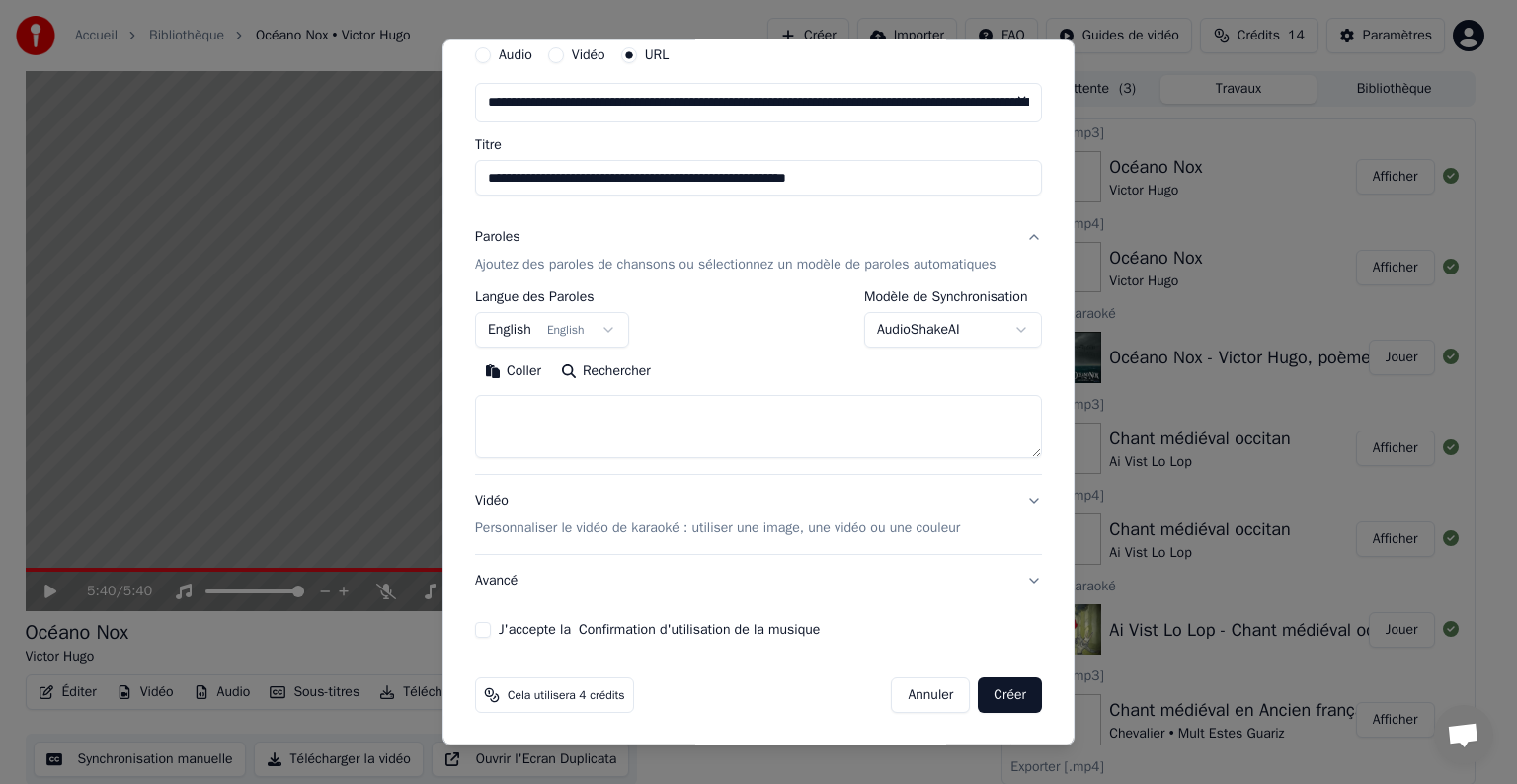click at bounding box center (758, 427) 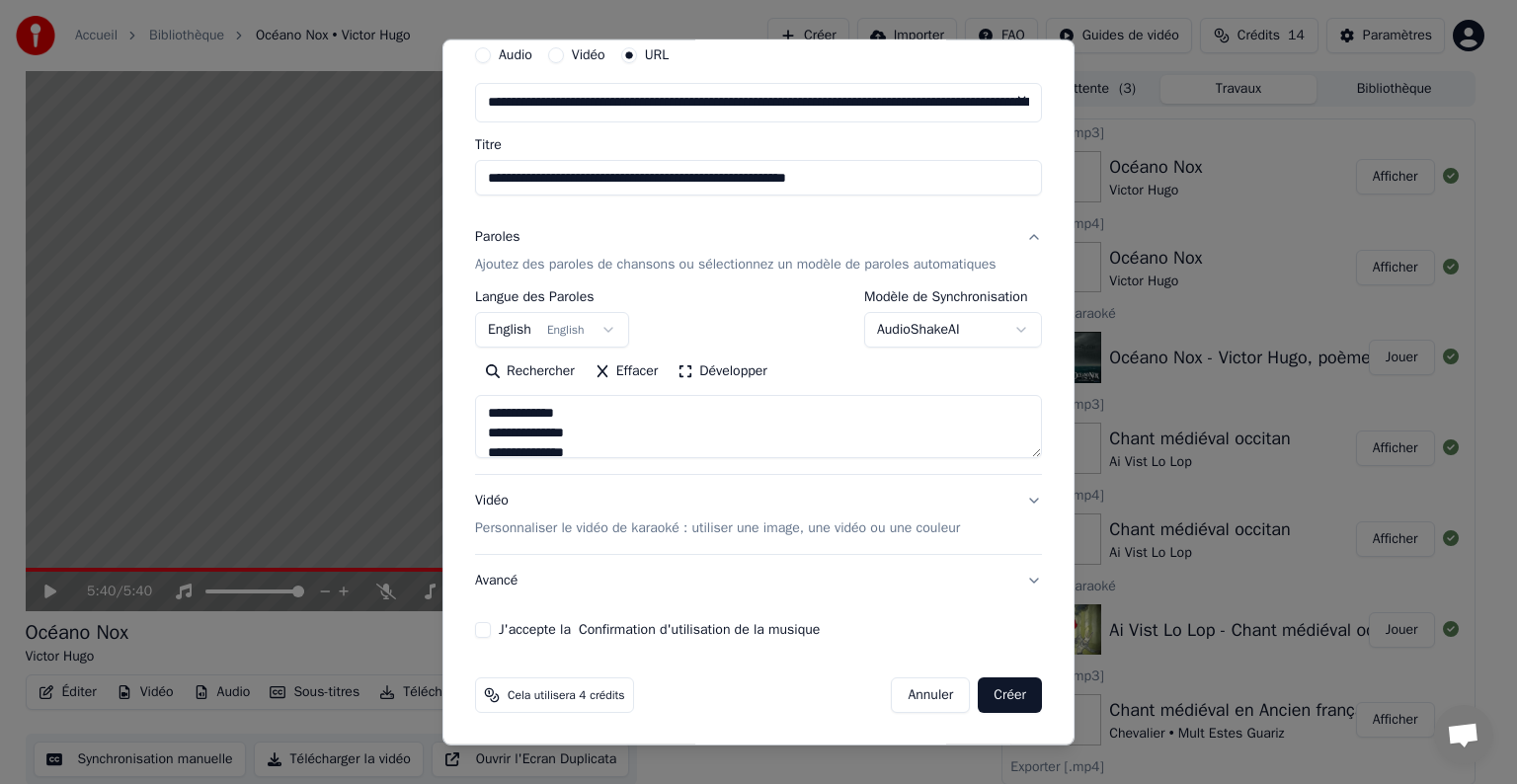 scroll, scrollTop: 735, scrollLeft: 0, axis: vertical 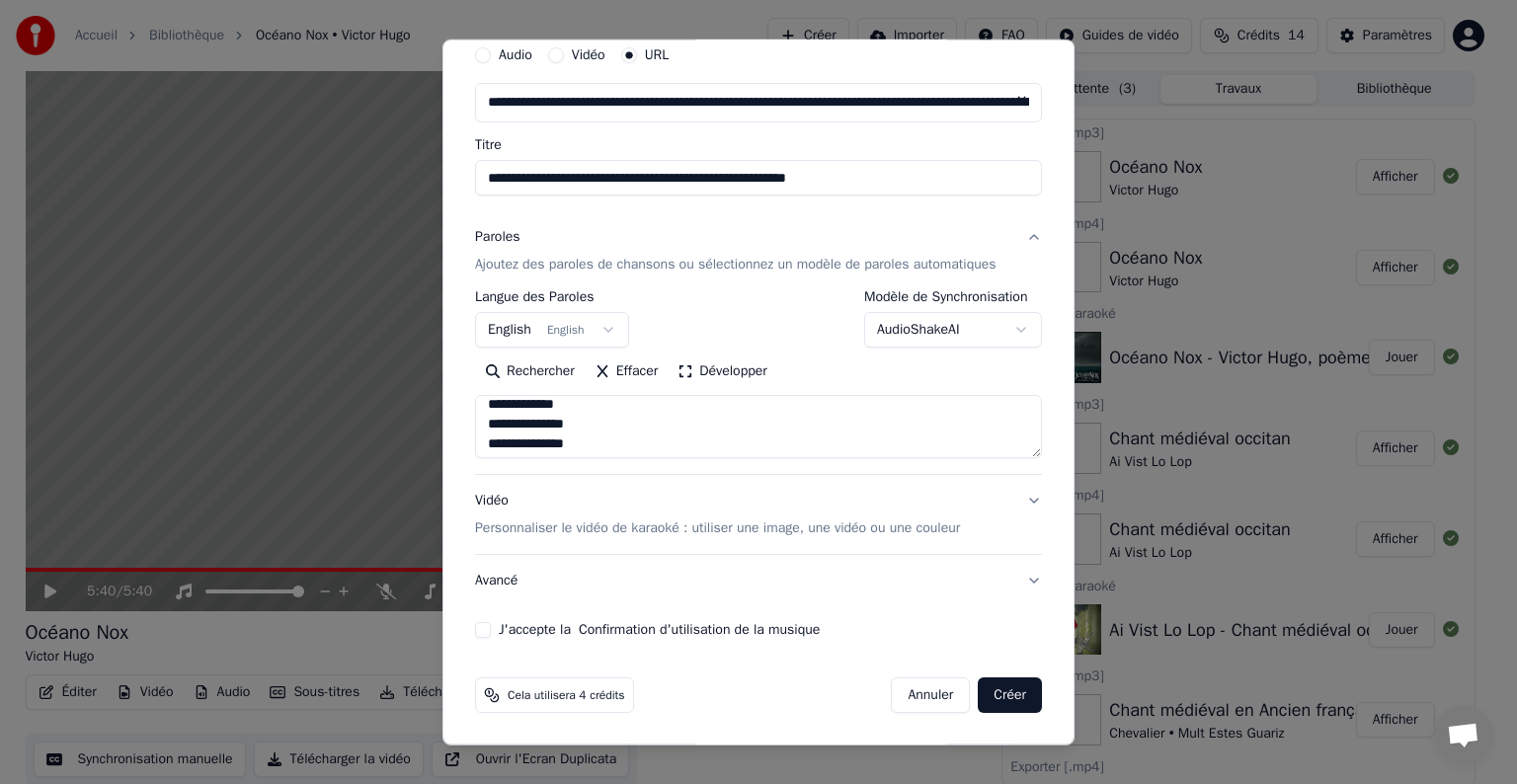 drag, startPoint x: 630, startPoint y: 450, endPoint x: 478, endPoint y: 412, distance: 156.67801 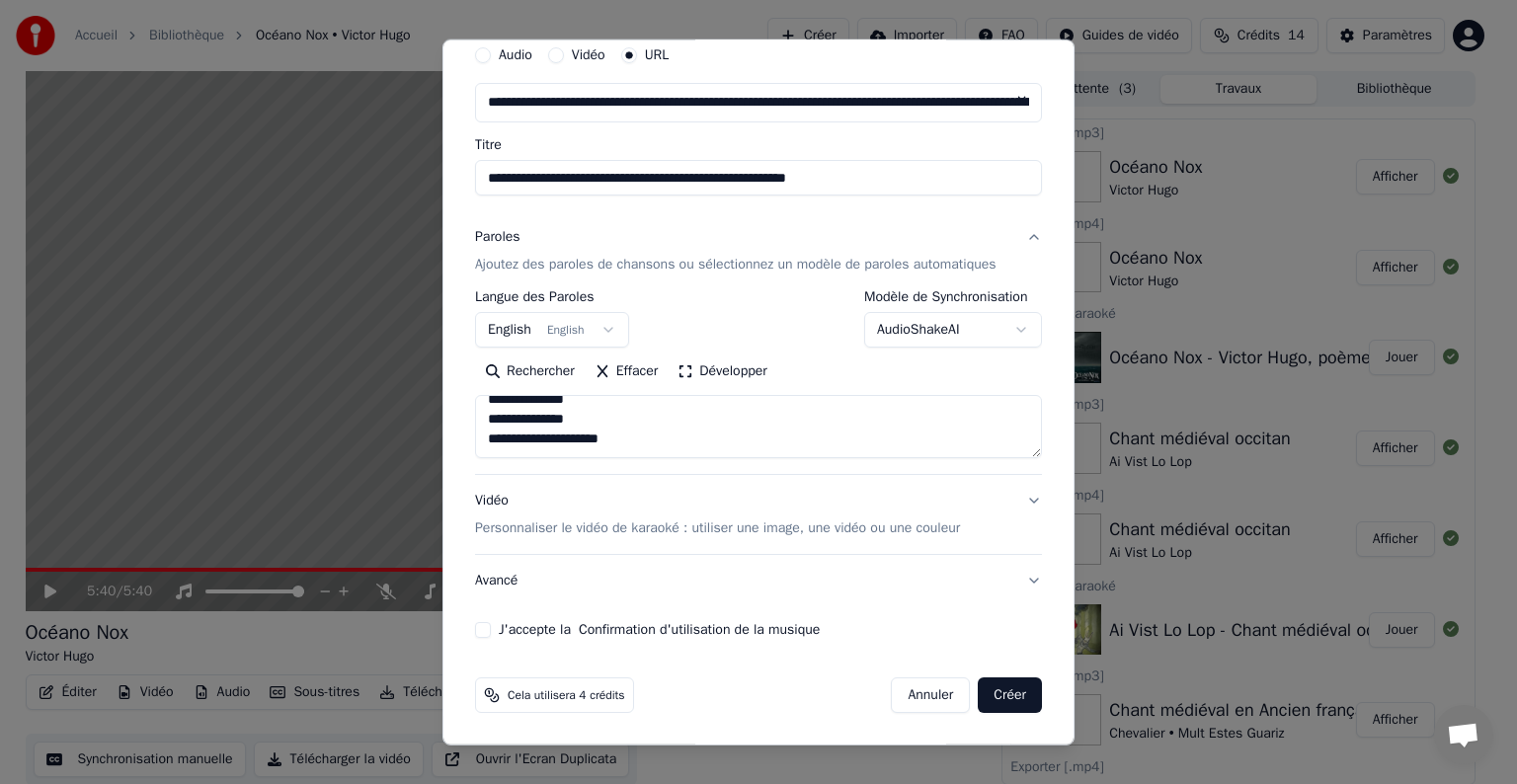 paste on "**********" 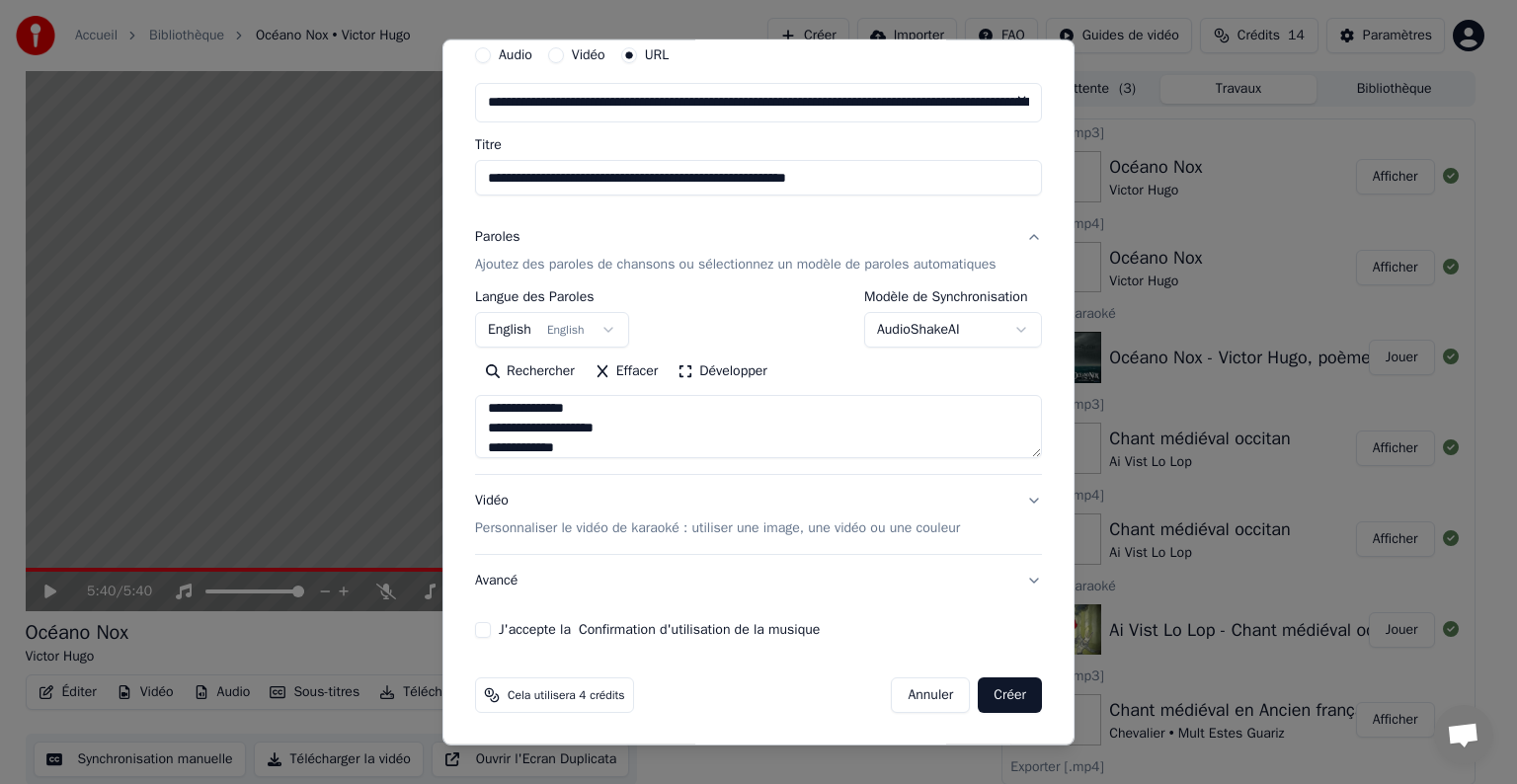 scroll, scrollTop: 972, scrollLeft: 0, axis: vertical 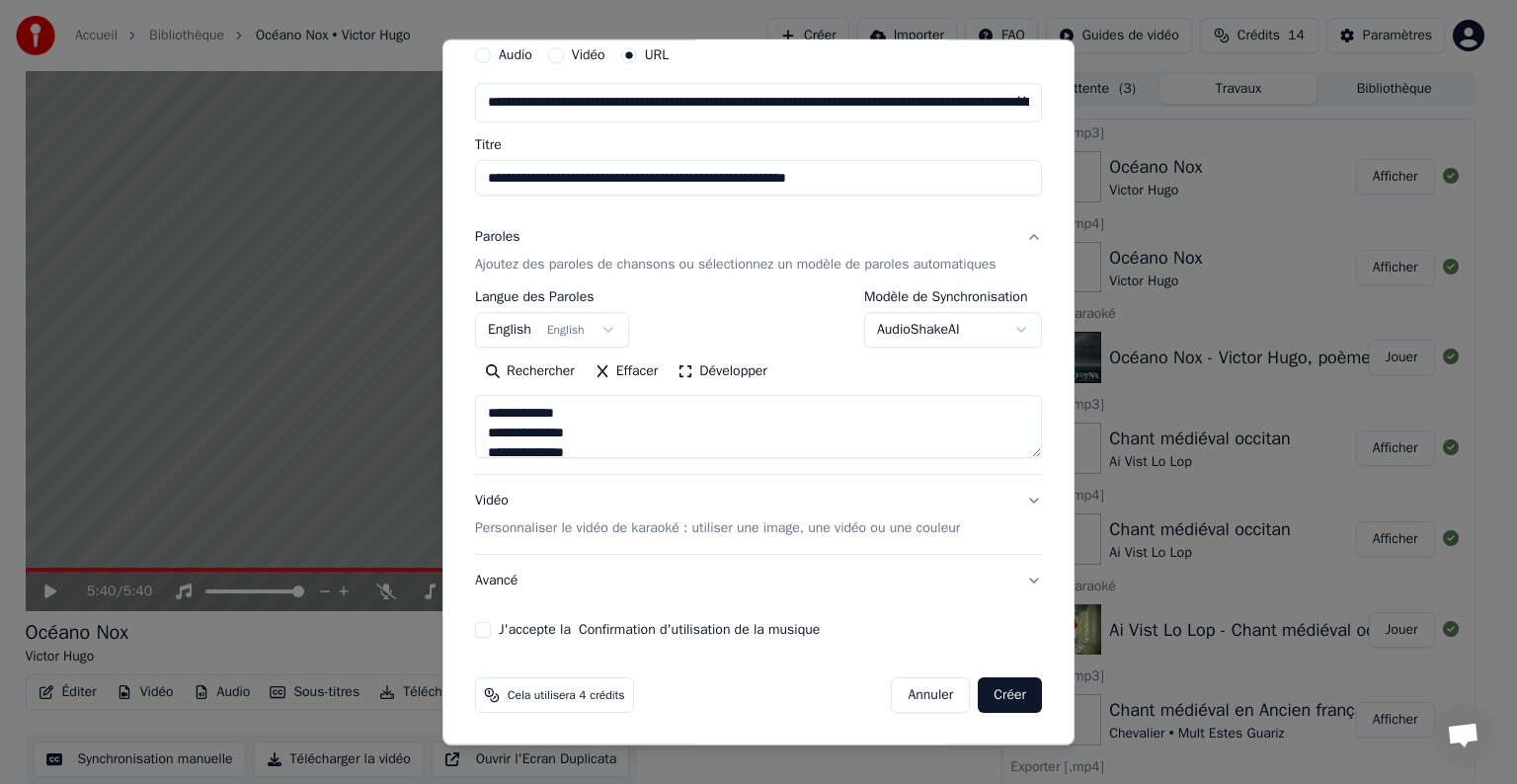 click on "**********" at bounding box center (758, 337) 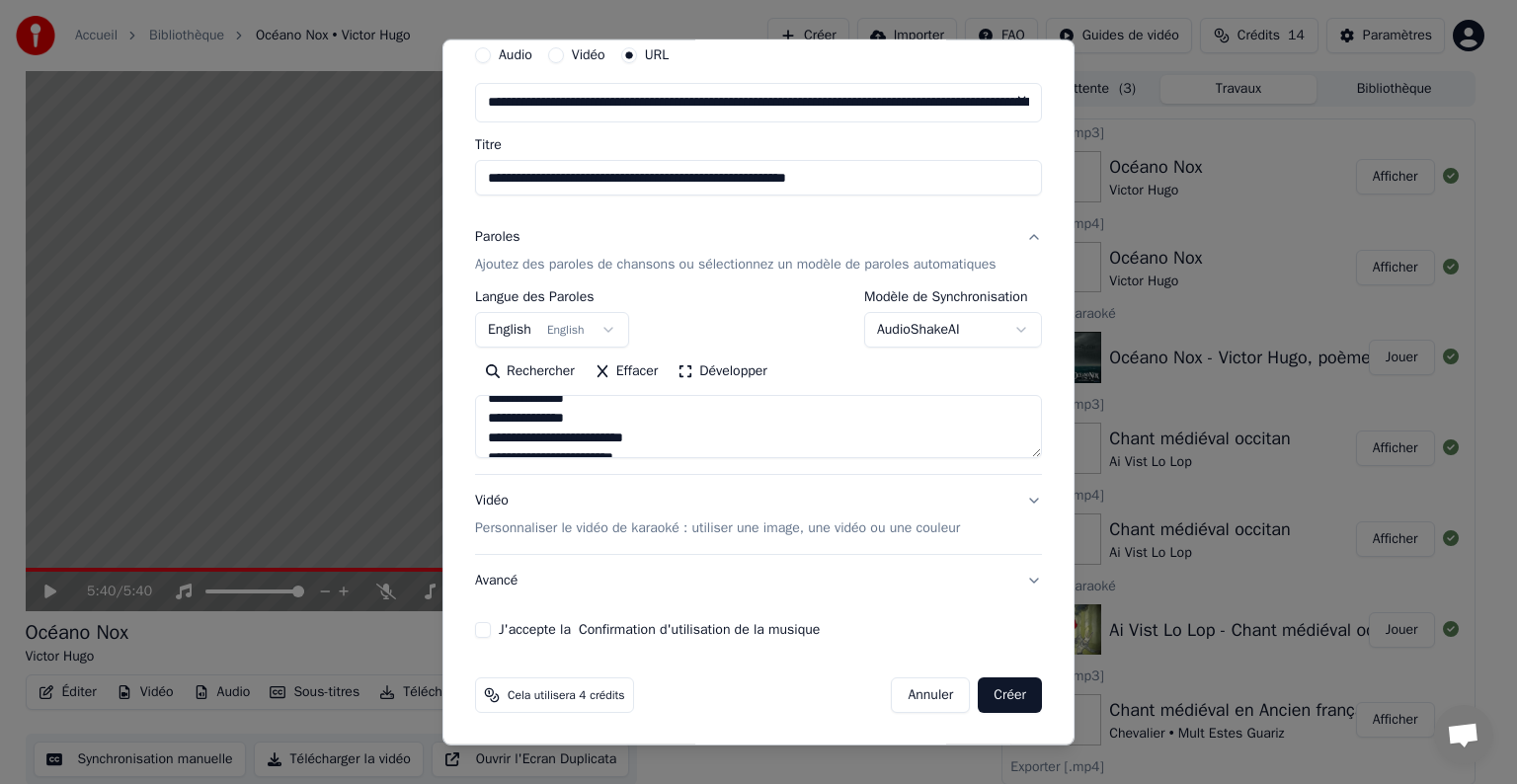 scroll, scrollTop: 39, scrollLeft: 0, axis: vertical 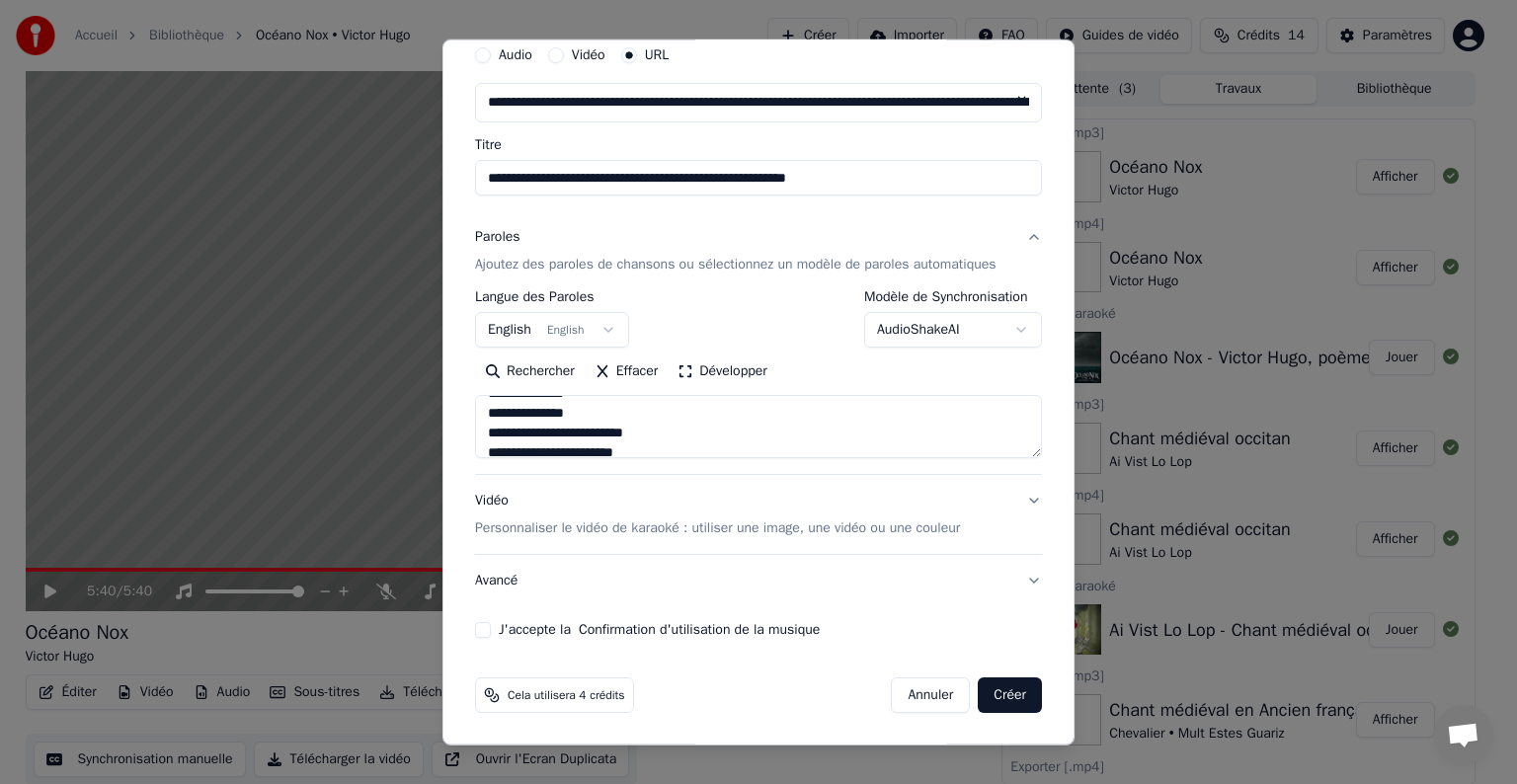 click at bounding box center [758, 427] 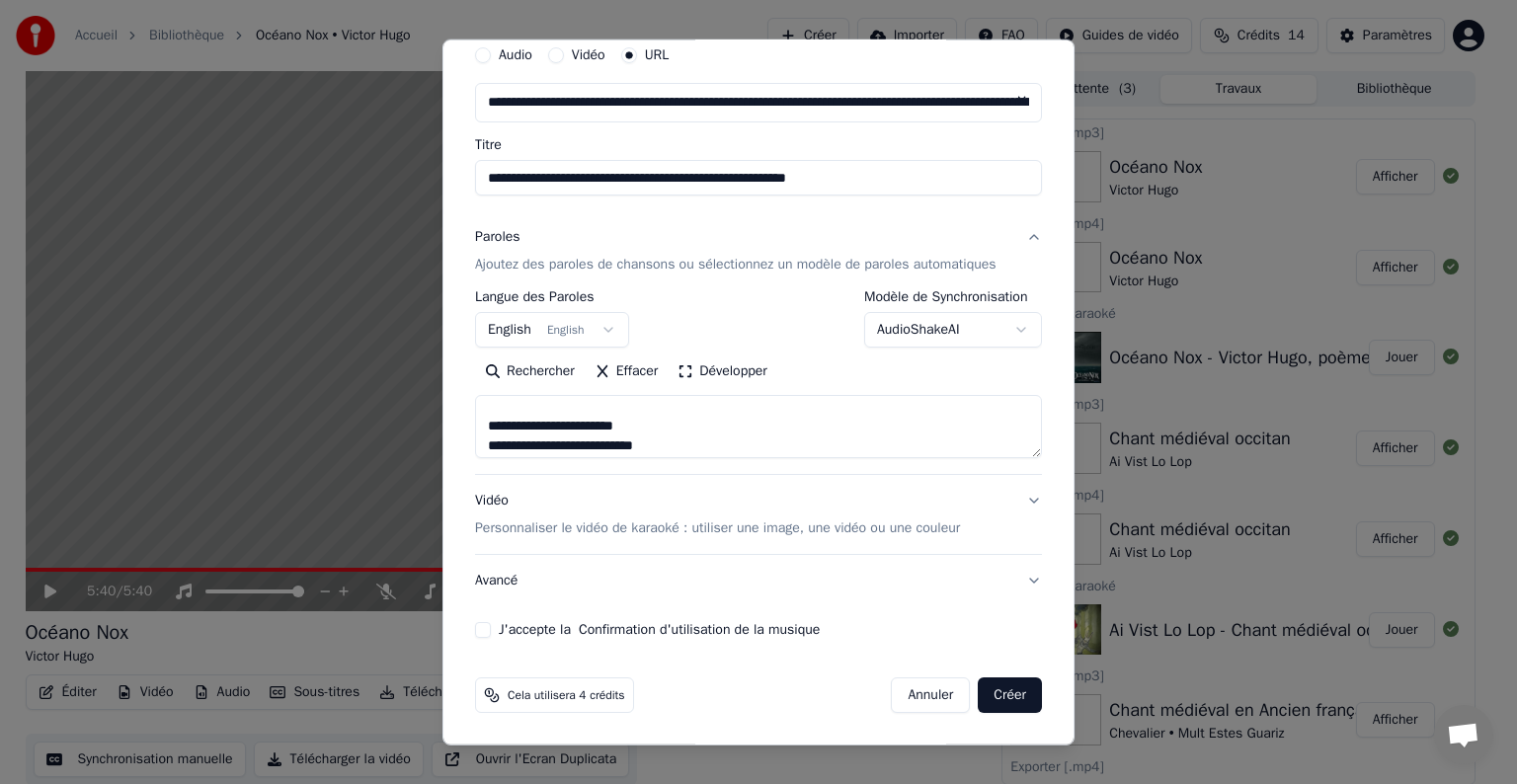 paste on "**********" 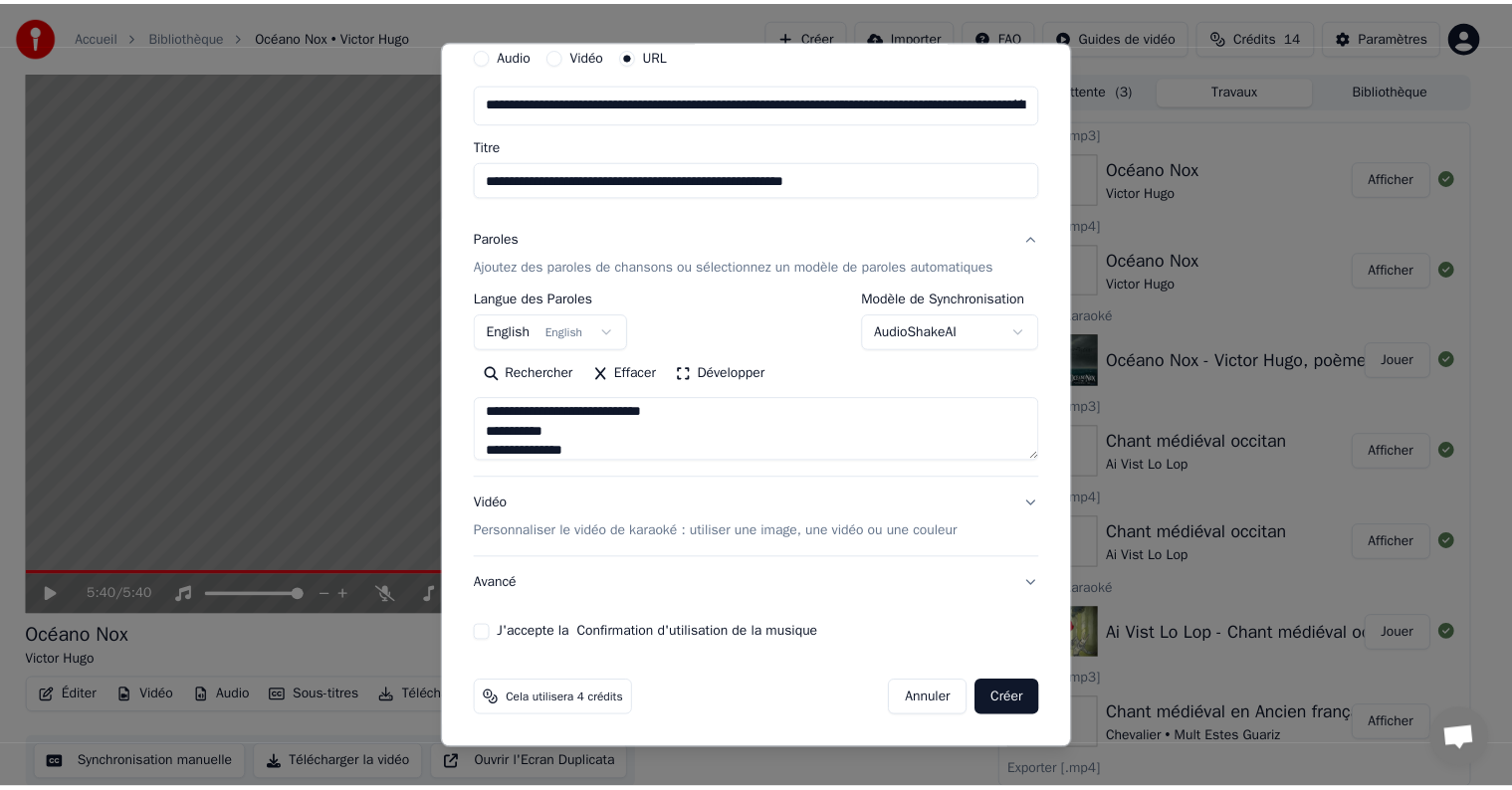scroll, scrollTop: 243, scrollLeft: 0, axis: vertical 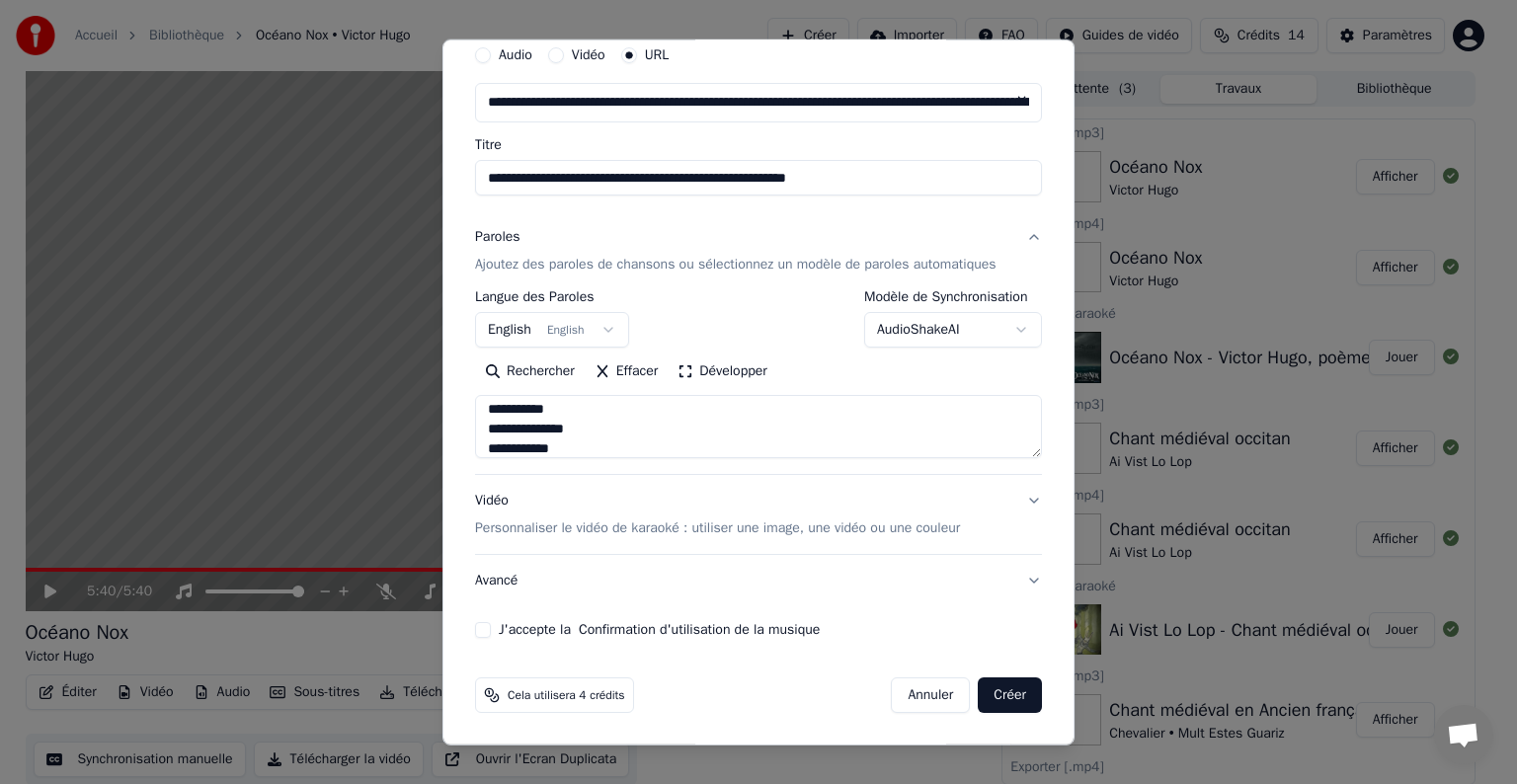 type on "**********" 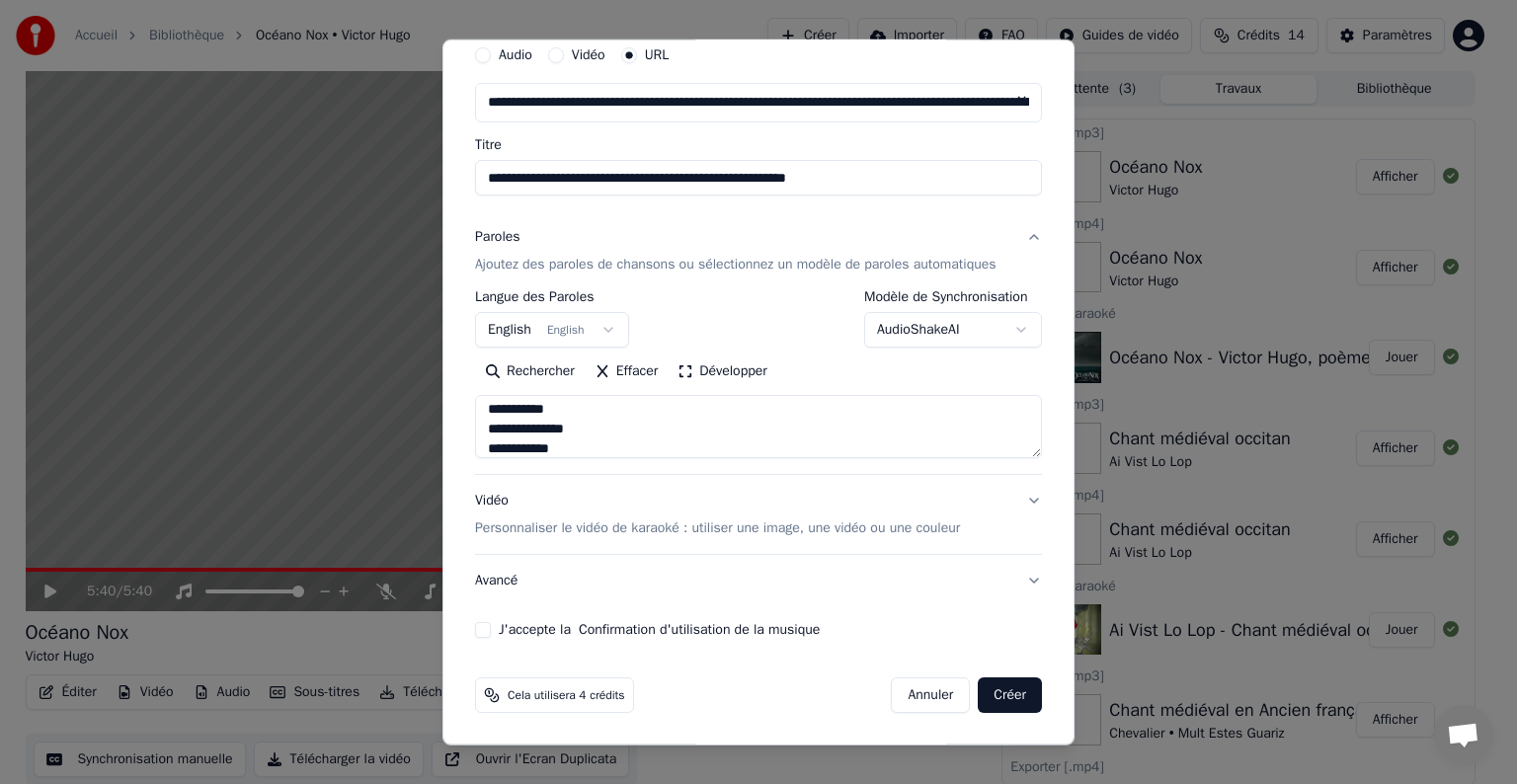 click on "J'accepte la   Confirmation d'utilisation de la musique" at bounding box center (483, 630) 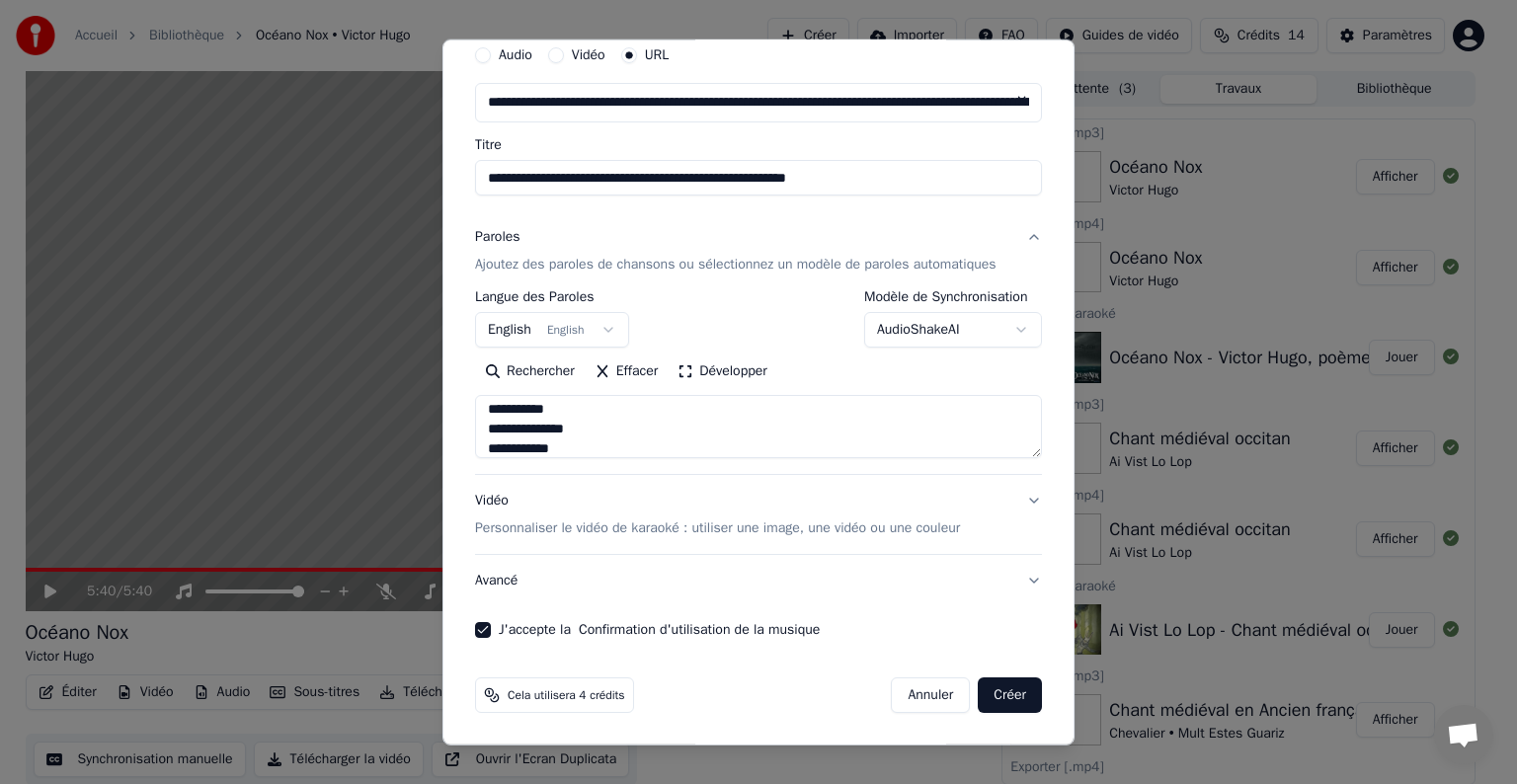click on "Créer" at bounding box center (1009, 695) 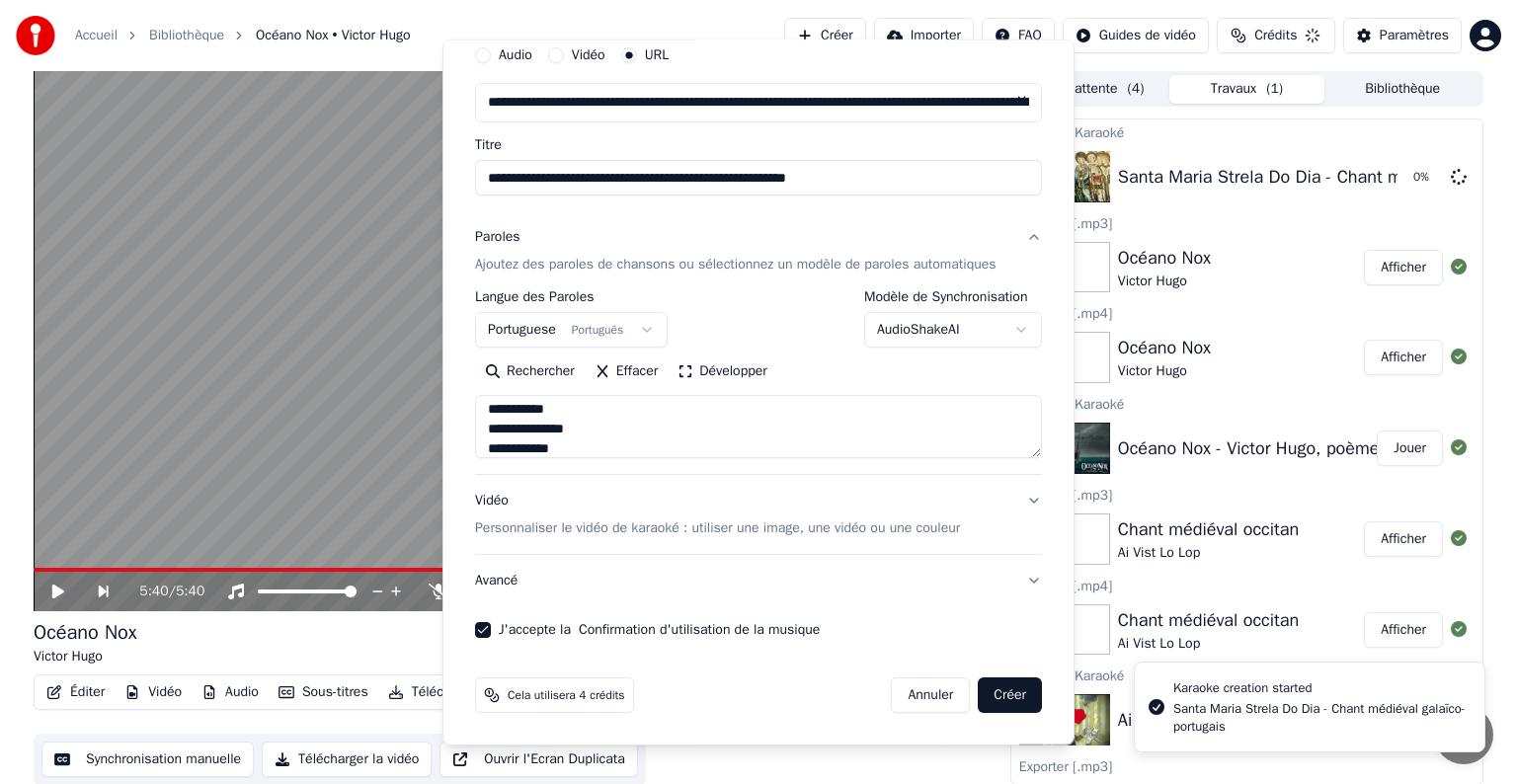 type 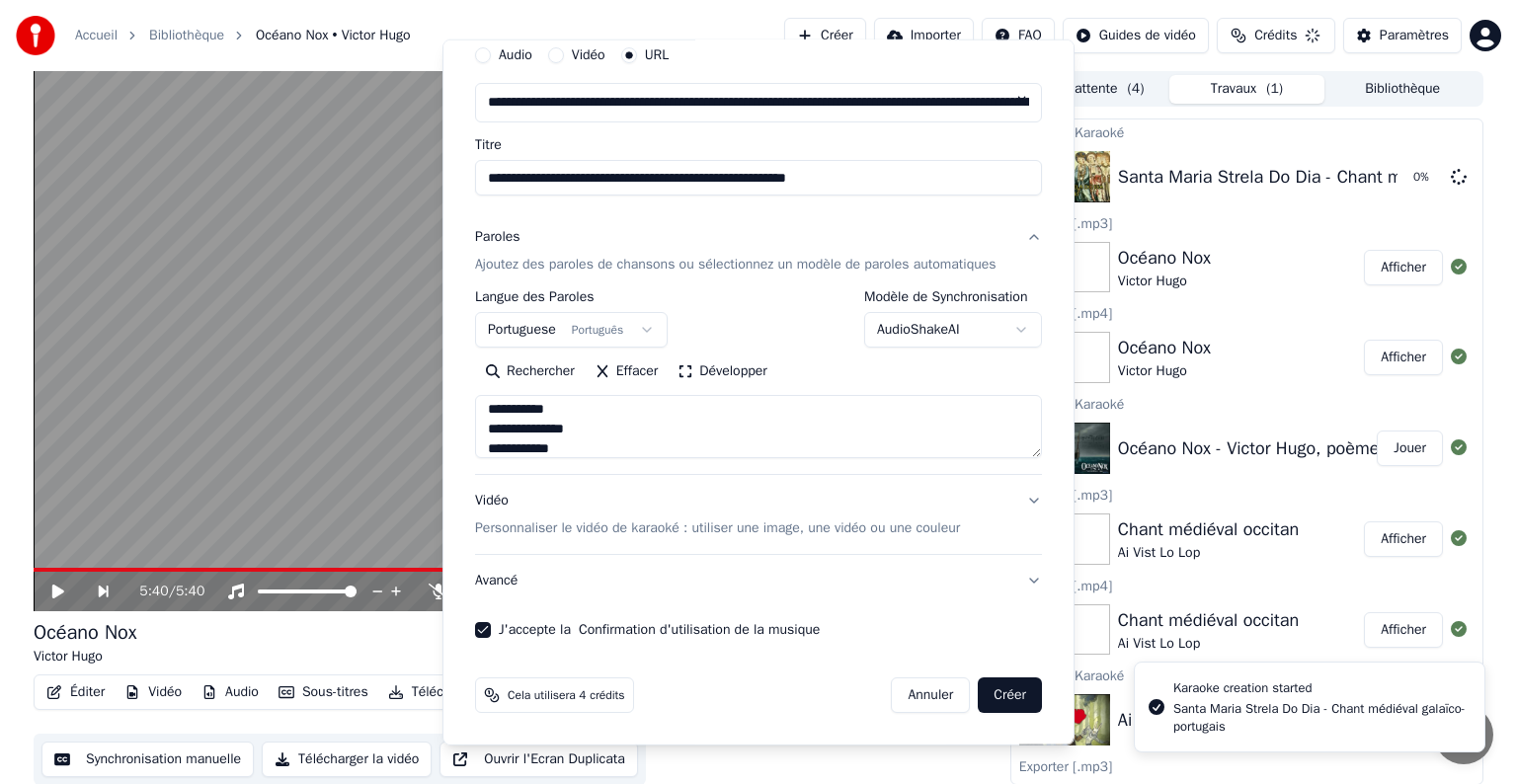 type 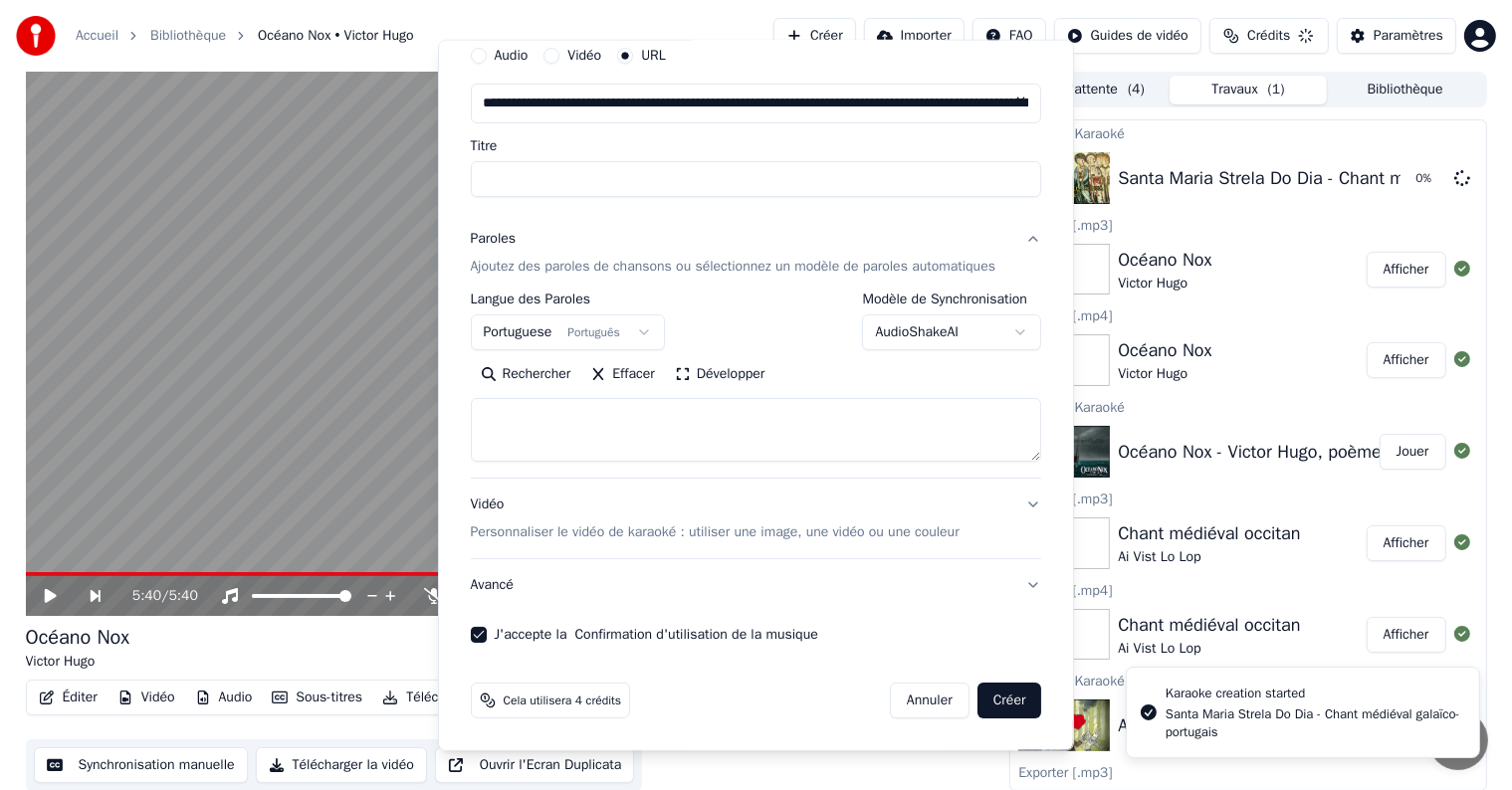 select 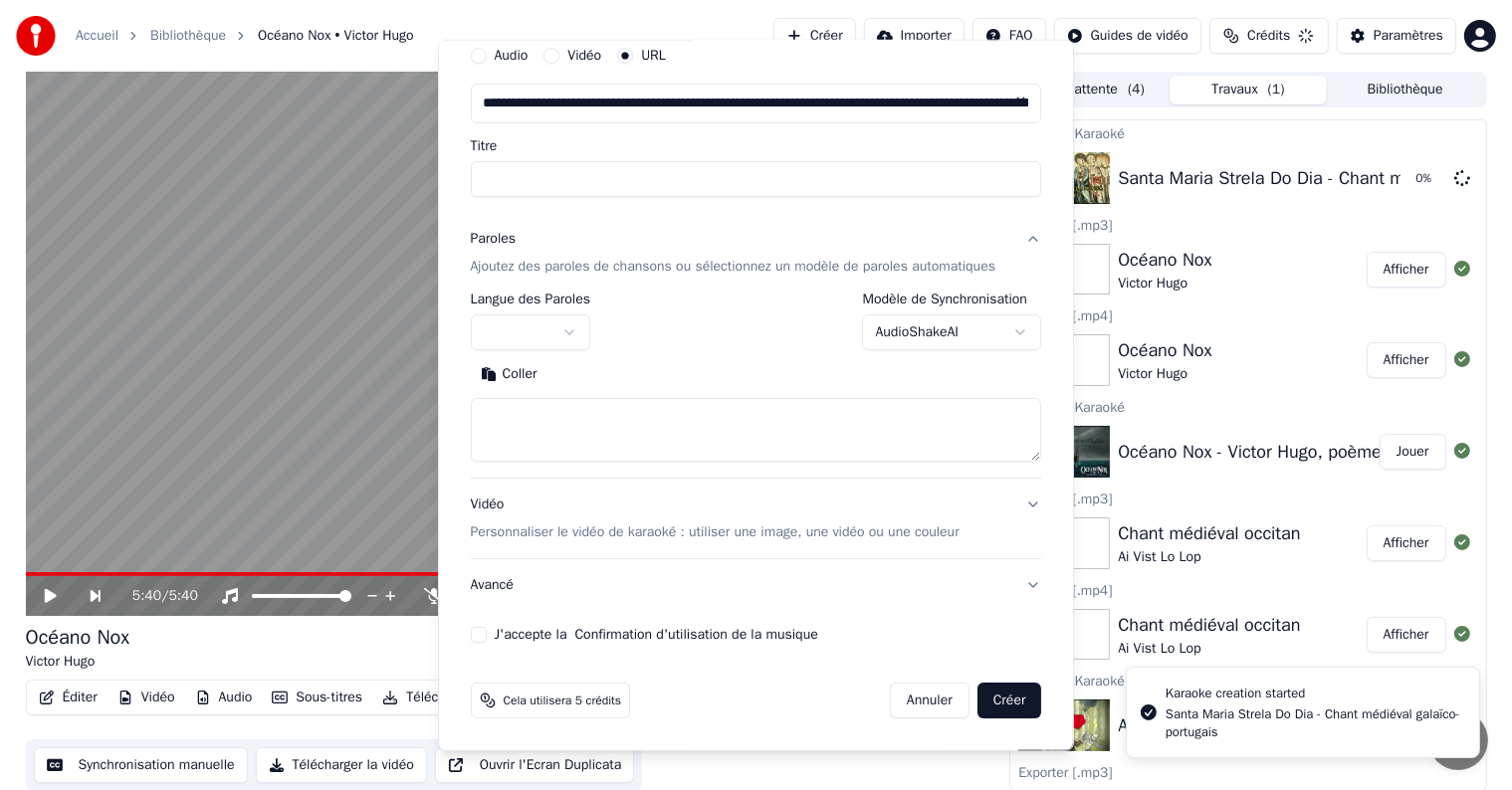 scroll, scrollTop: 0, scrollLeft: 0, axis: both 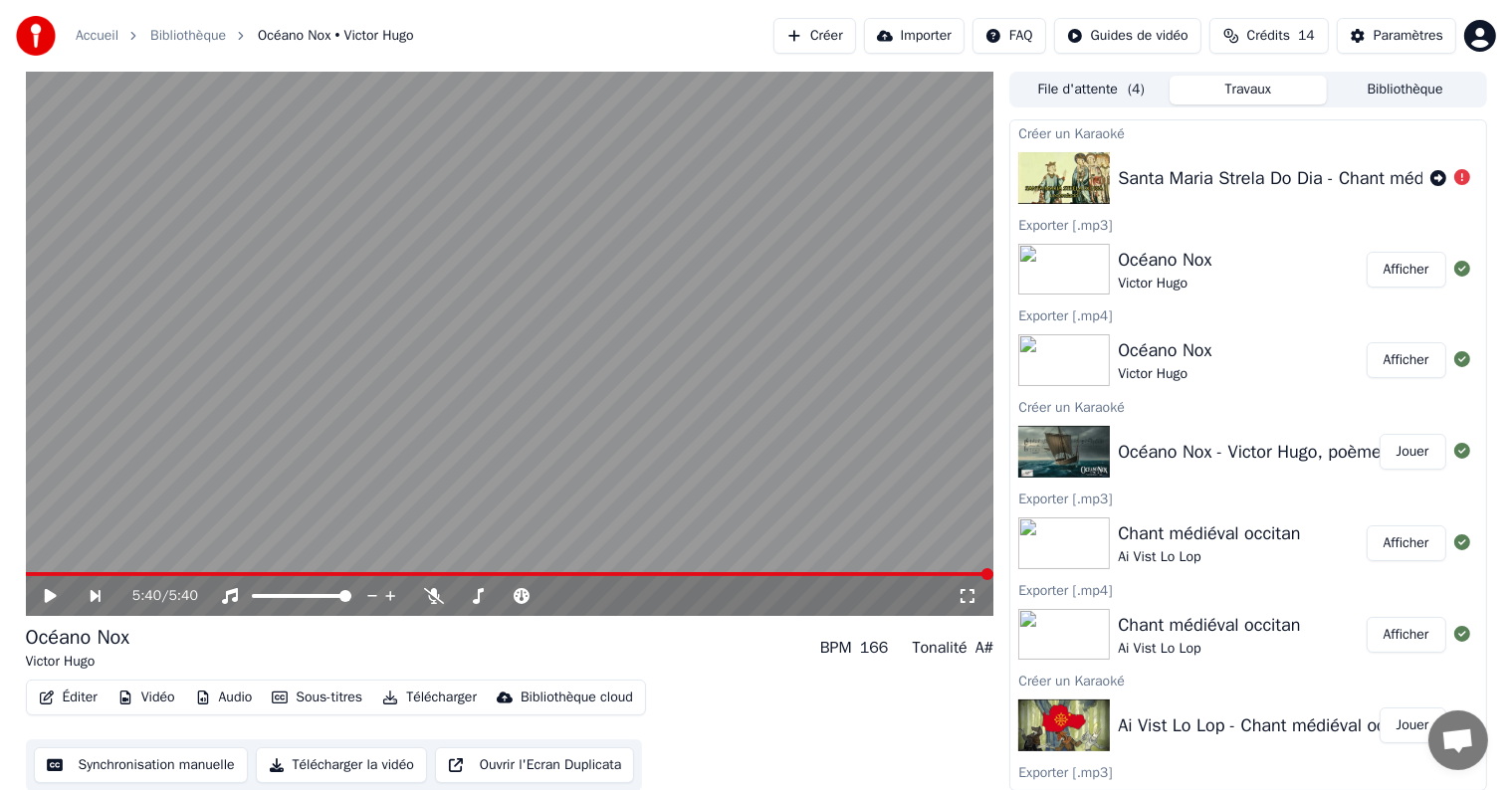 click 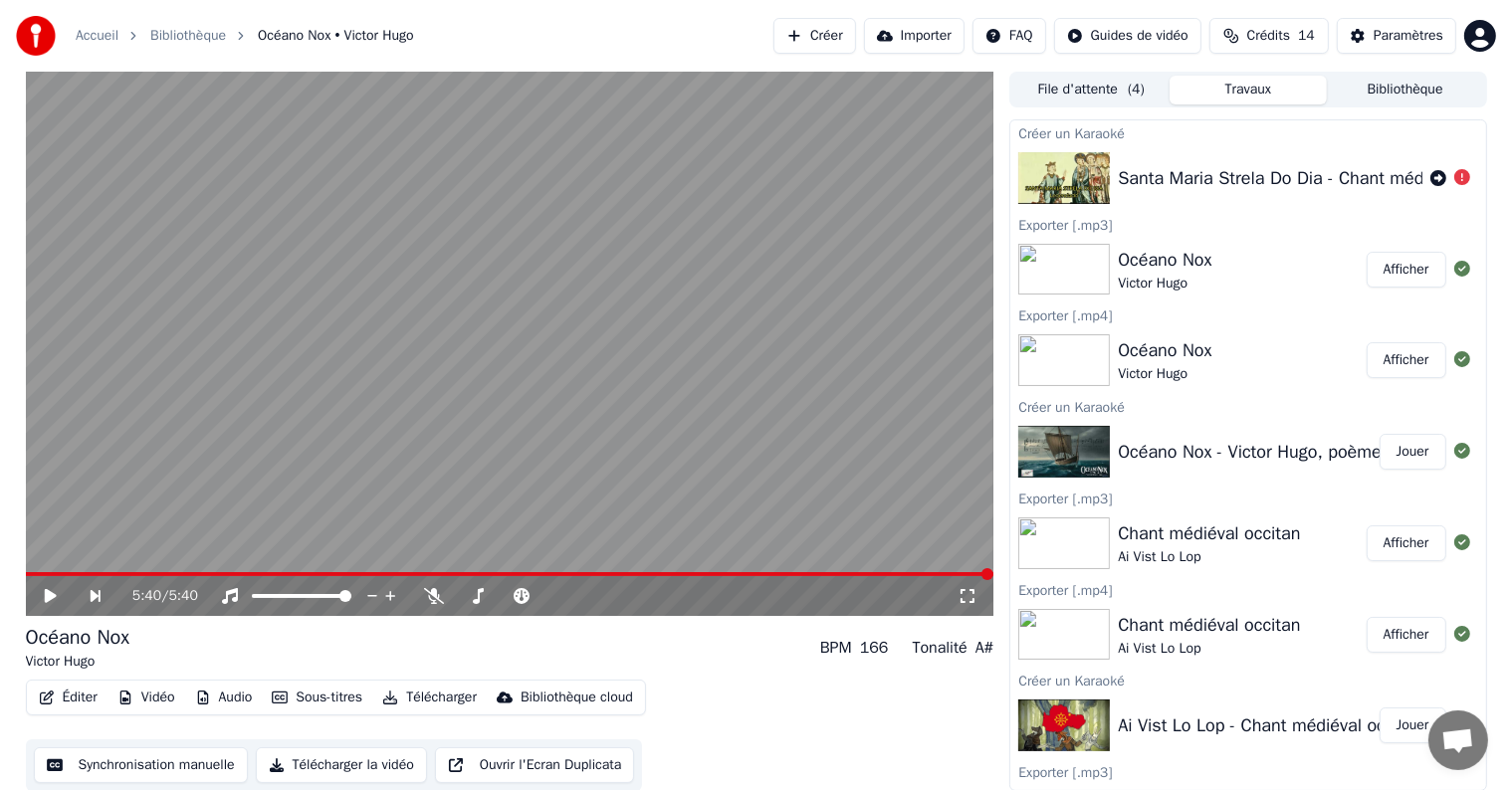 click 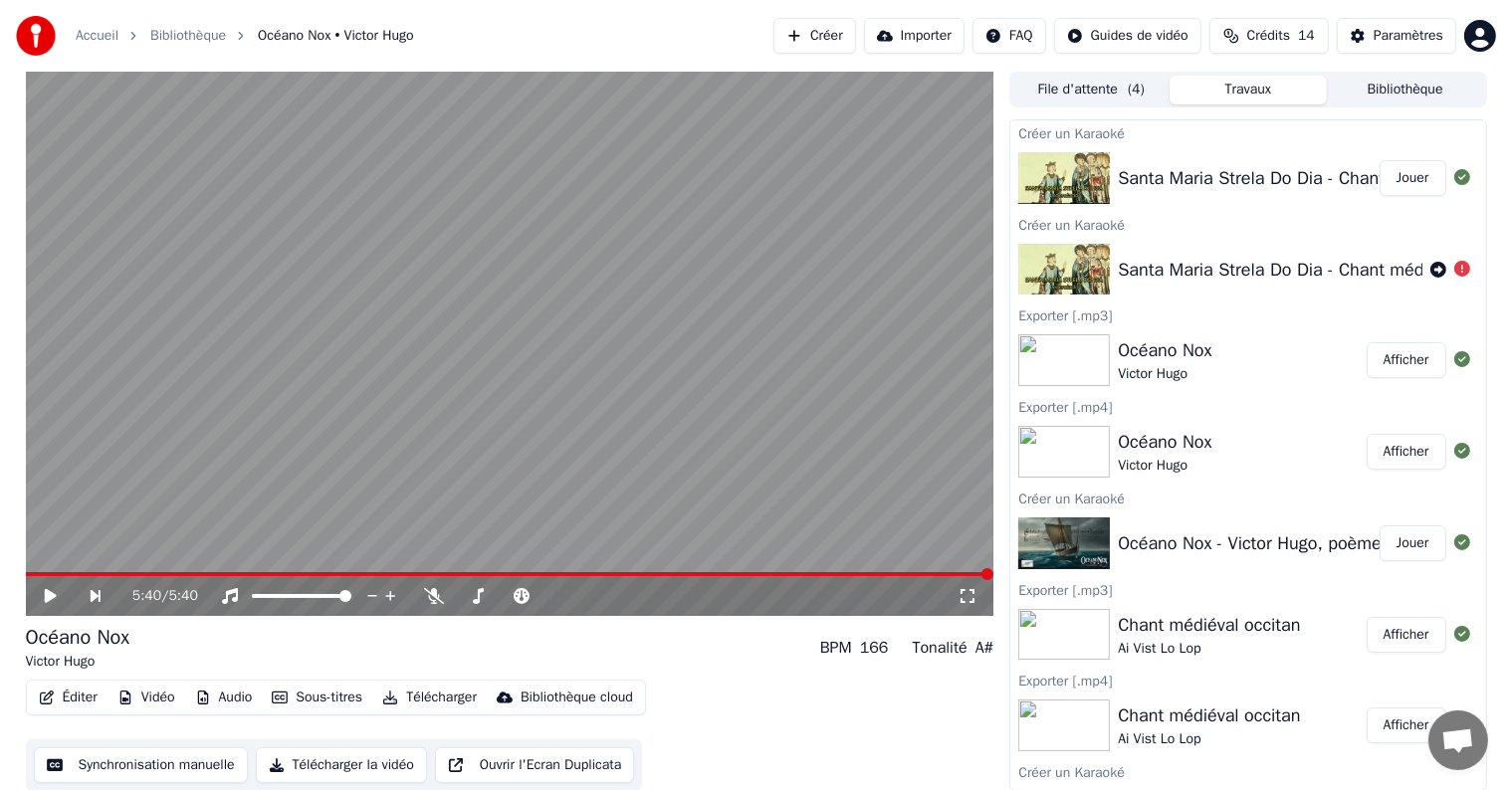 click on "Jouer" at bounding box center (1412, 178) 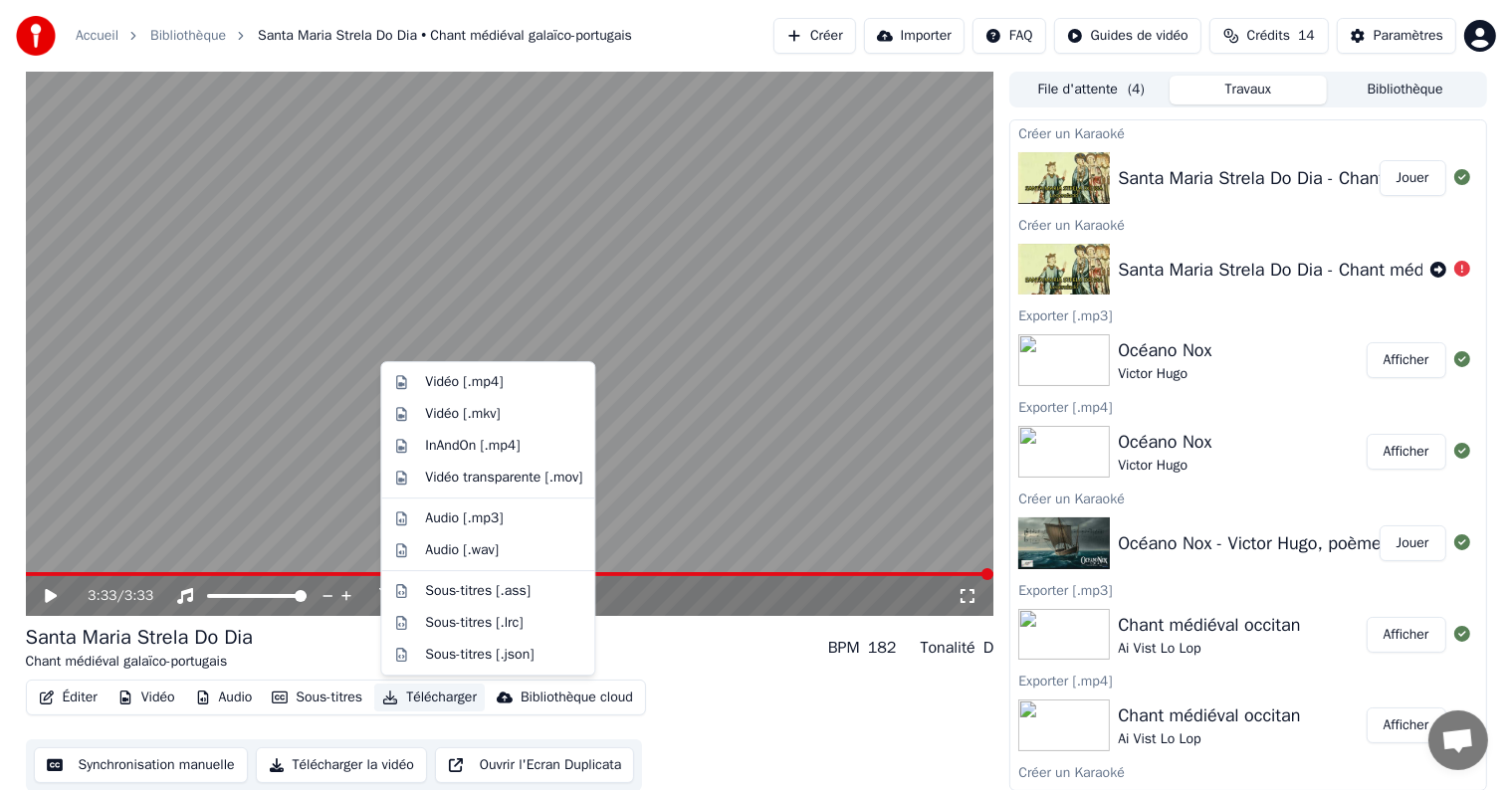 click on "Télécharger" at bounding box center [429, 697] 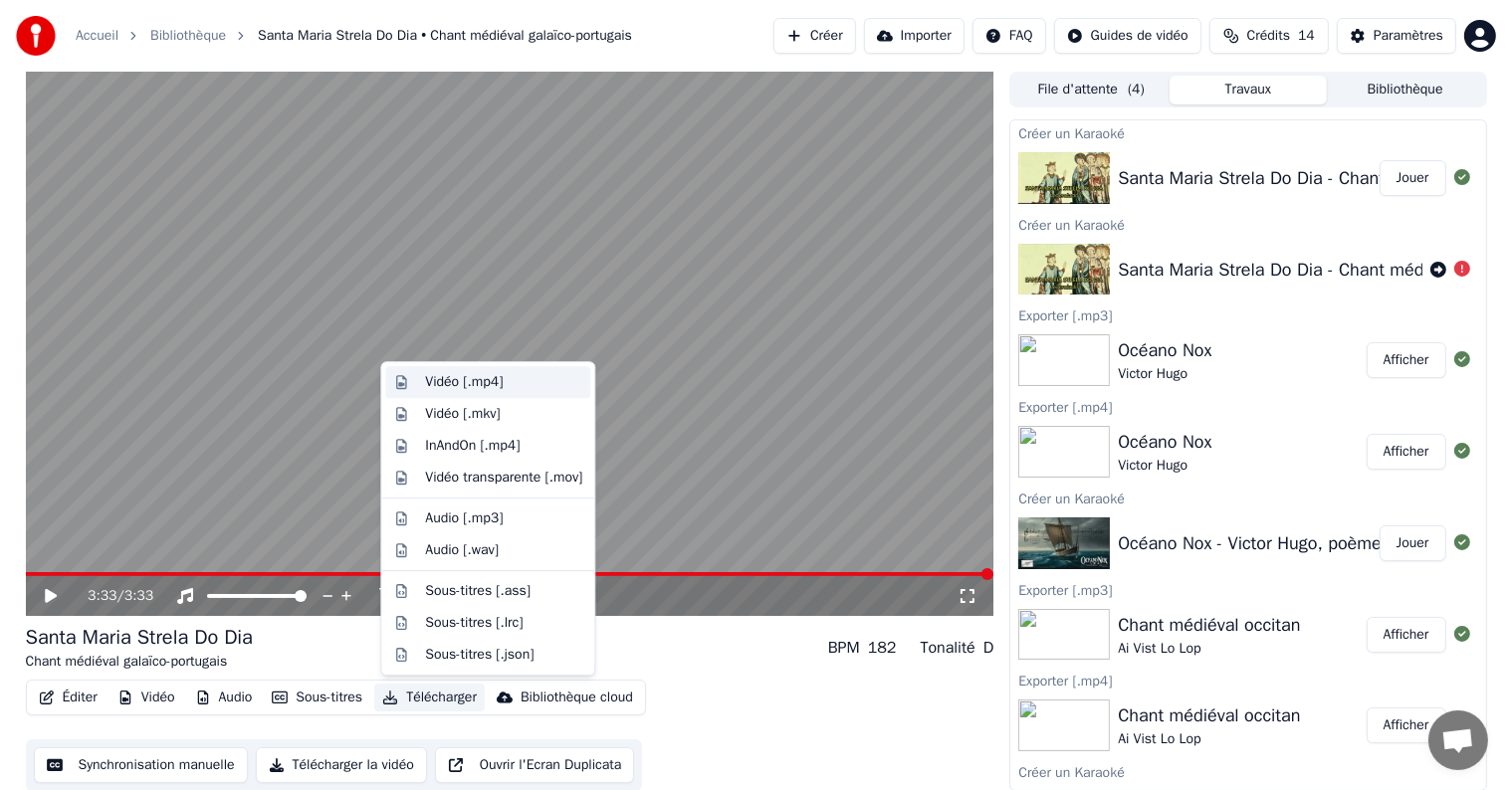 click on "Vidéo [.mp4]" at bounding box center (504, 382) 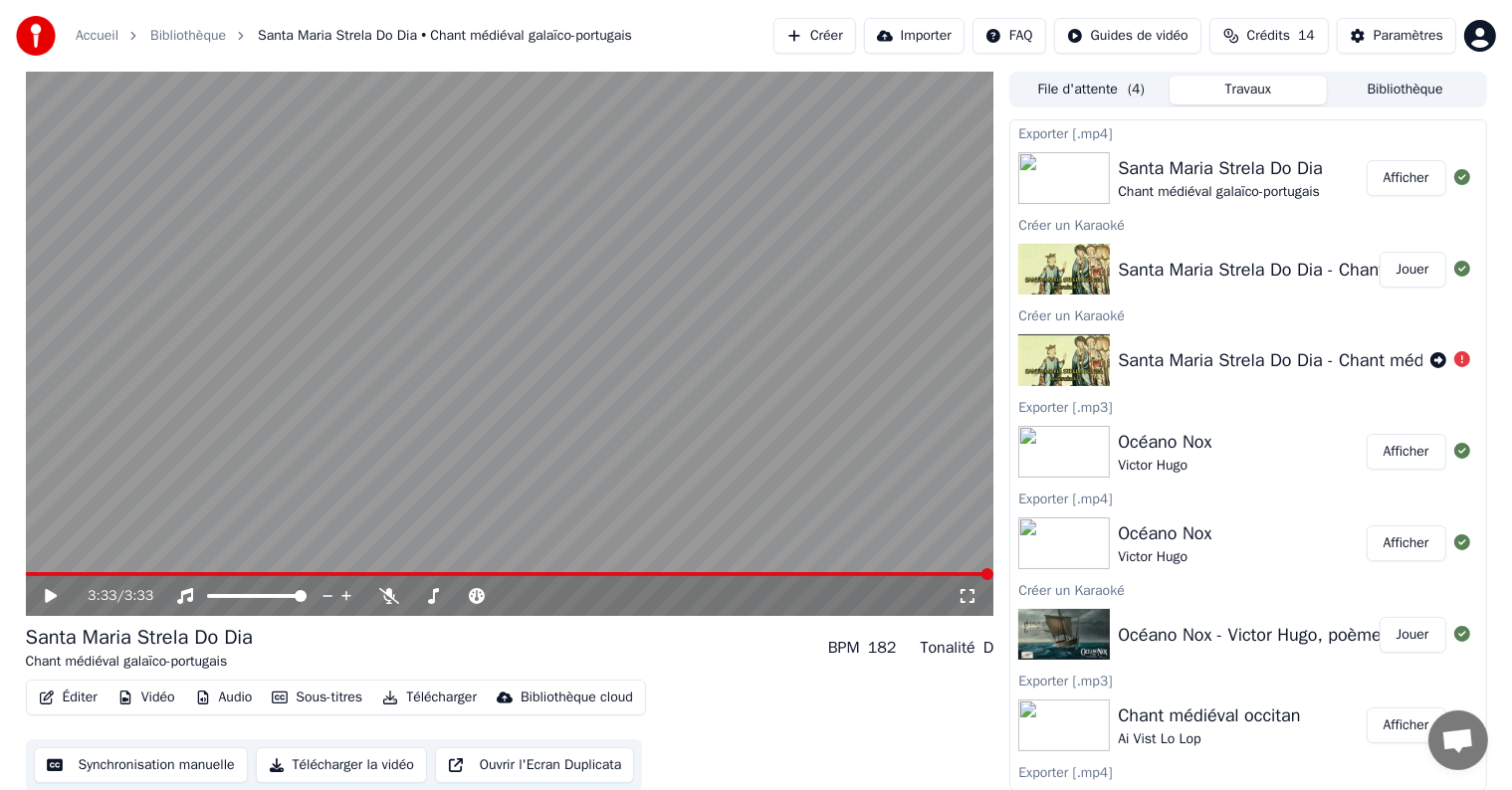 click on "Afficher" at bounding box center (1406, 178) 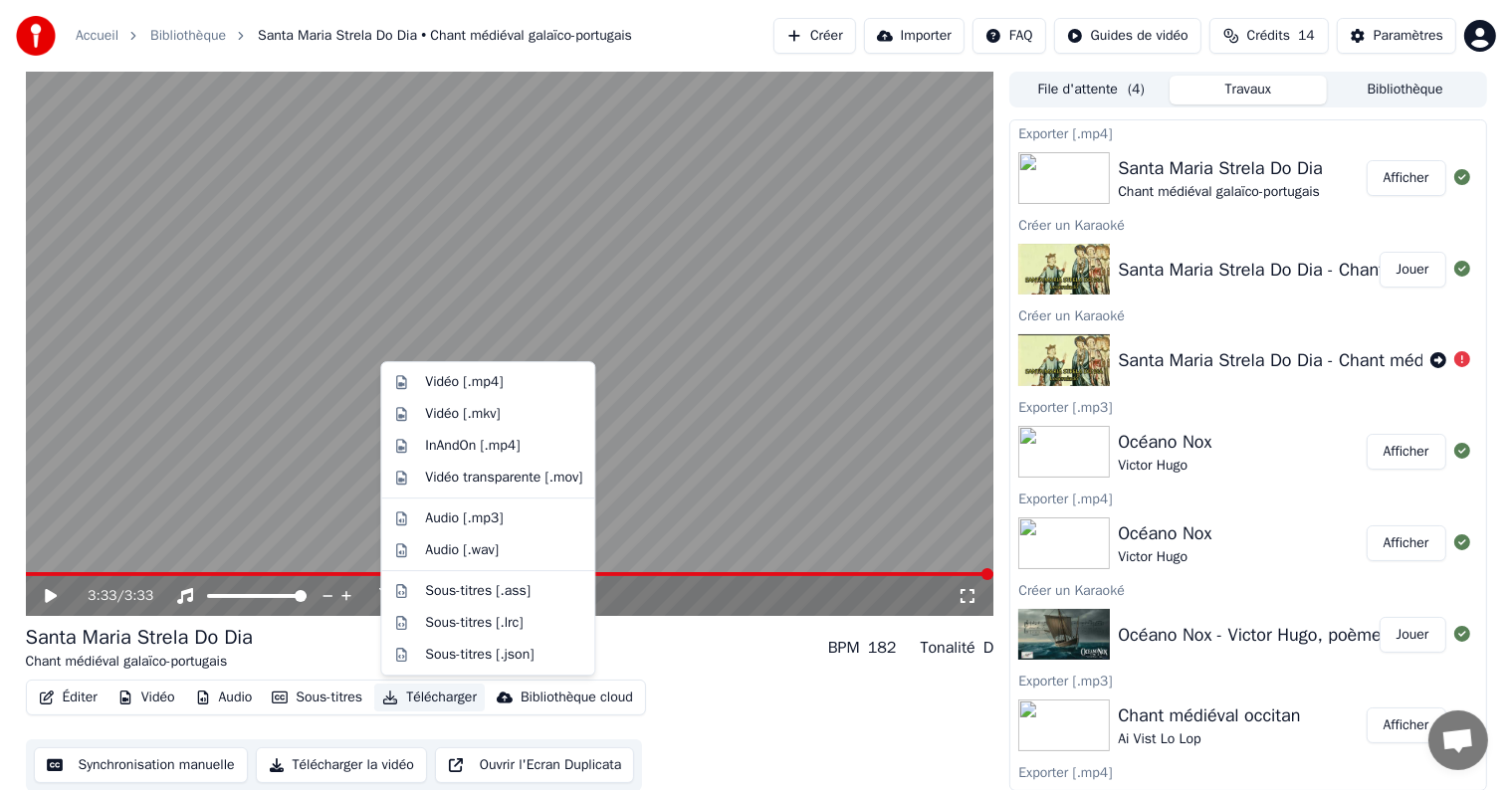 click on "Télécharger" at bounding box center [429, 697] 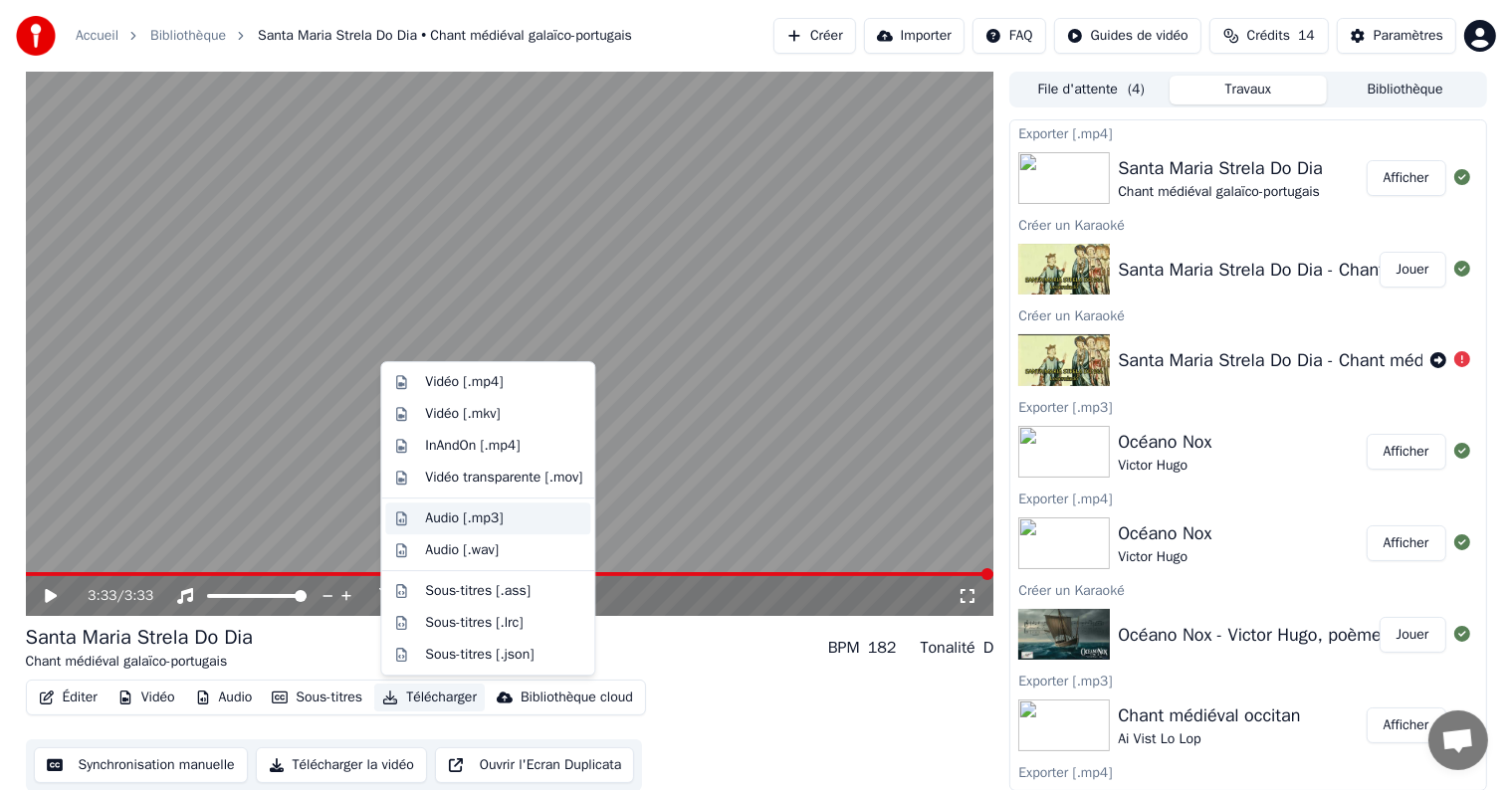 click on "Audio [.mp3]" at bounding box center (504, 518) 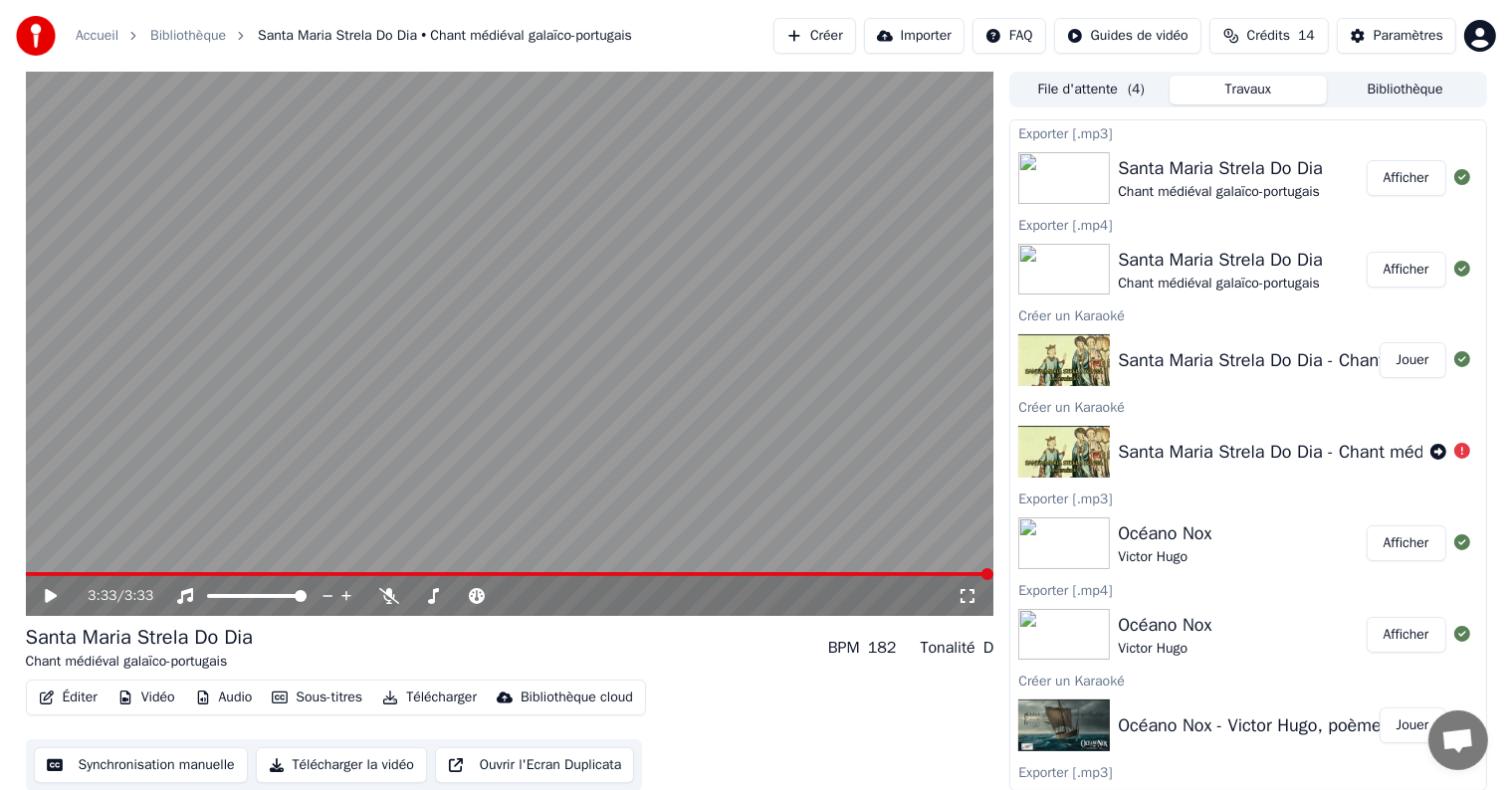 click on "Afficher" at bounding box center [1406, 178] 